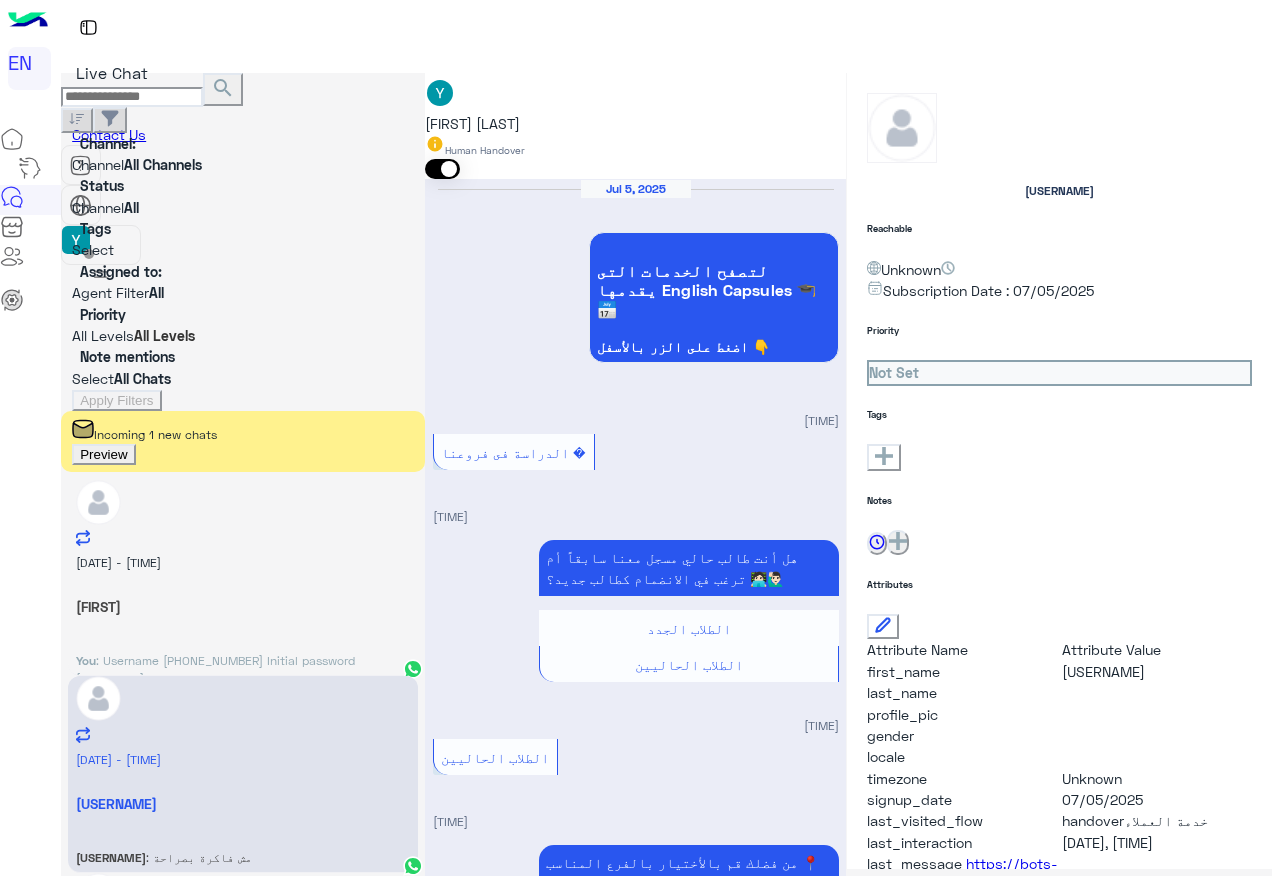 scroll, scrollTop: 0, scrollLeft: 0, axis: both 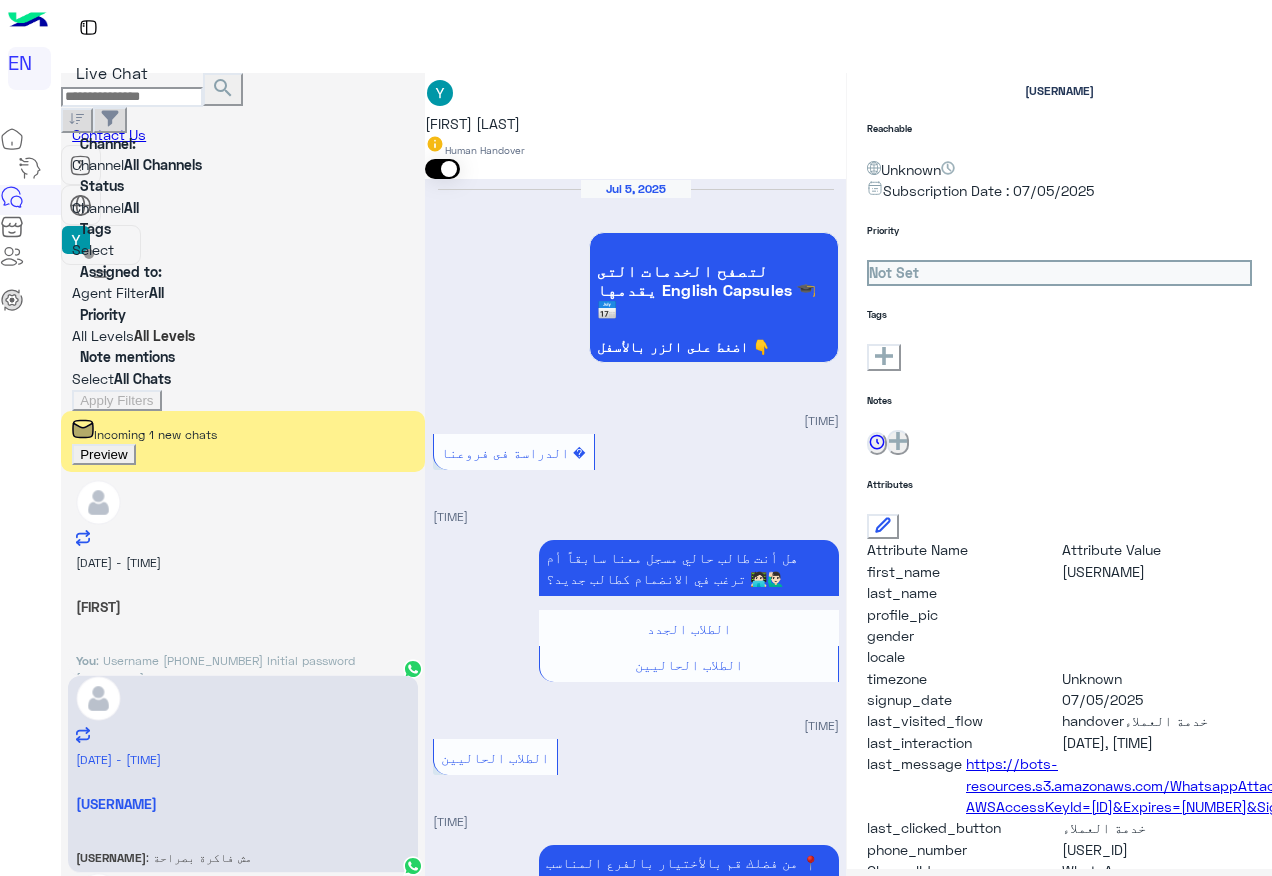 click on "نفس الرقم أو [PHONE_NUMBER]" at bounding box center (545, 2561) 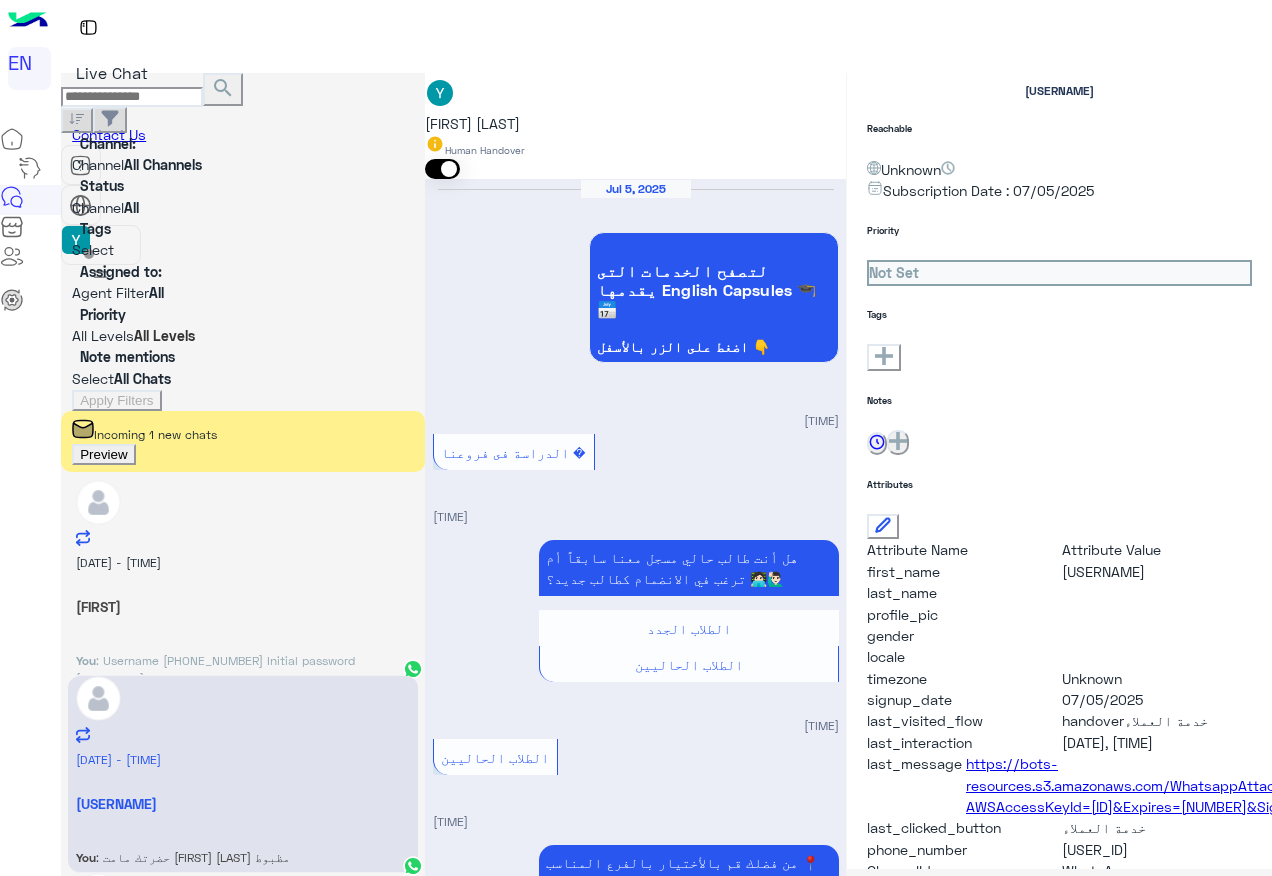 click on "Preview" at bounding box center [103, 454] 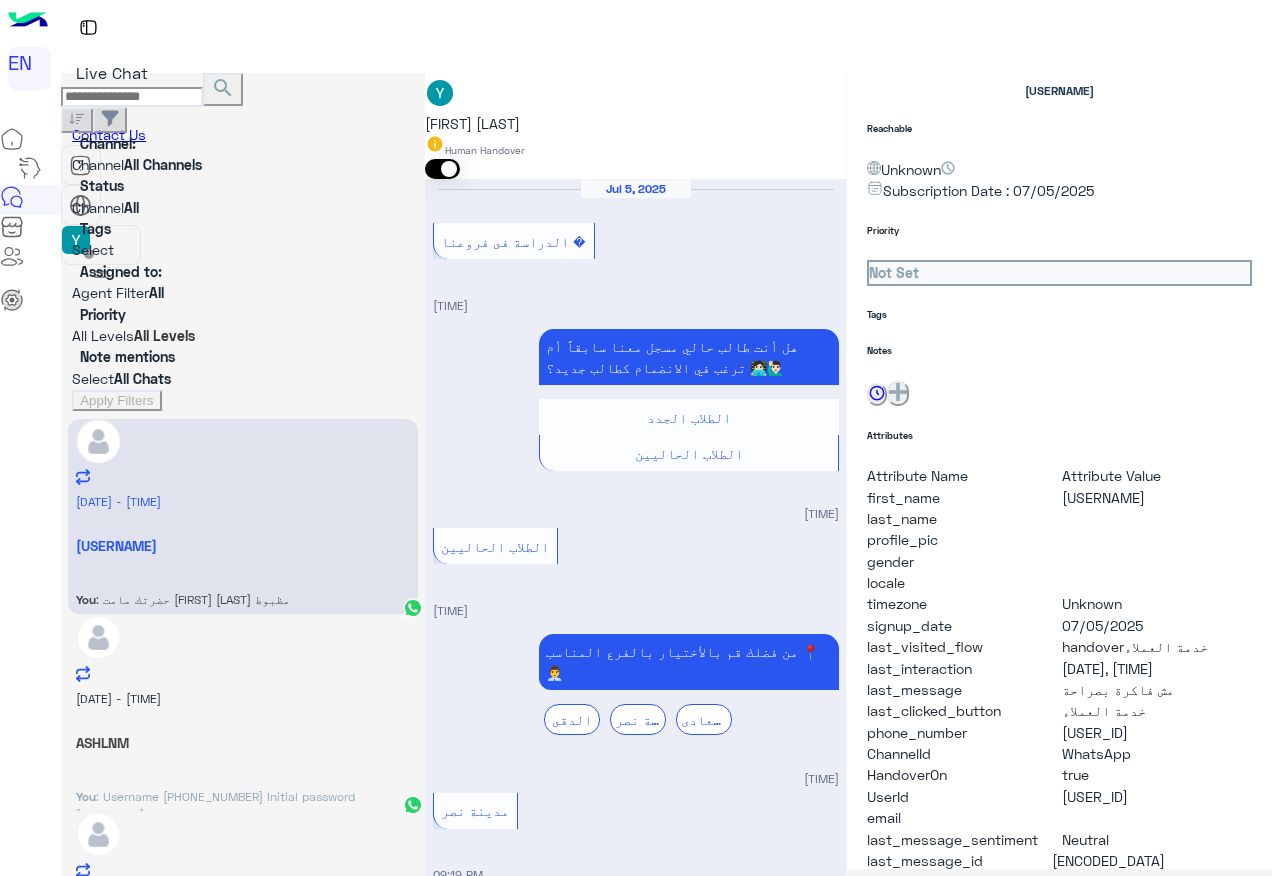 scroll, scrollTop: 1124, scrollLeft: 0, axis: vertical 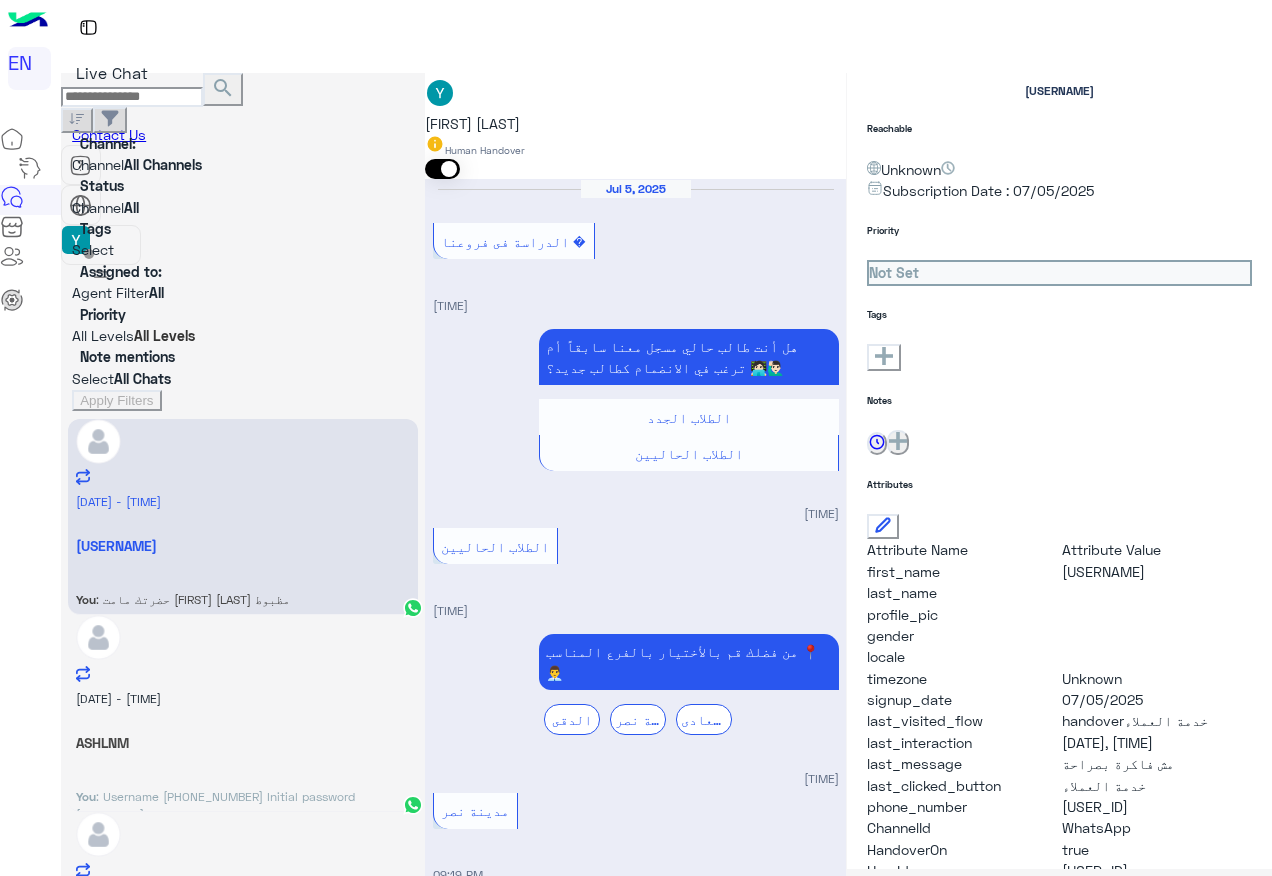 click on "Rowan Ayman  1" at bounding box center (243, 545) 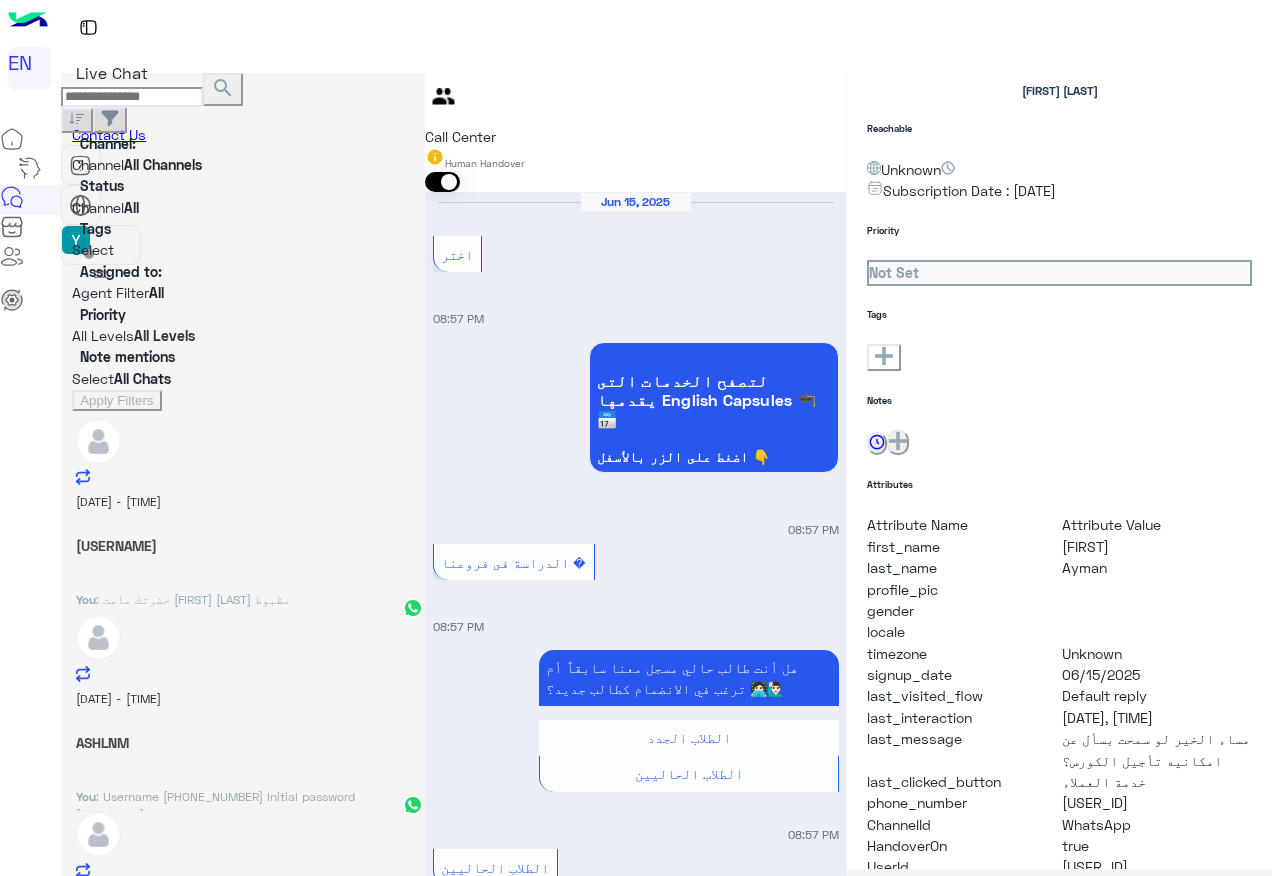 scroll, scrollTop: 1289, scrollLeft: 0, axis: vertical 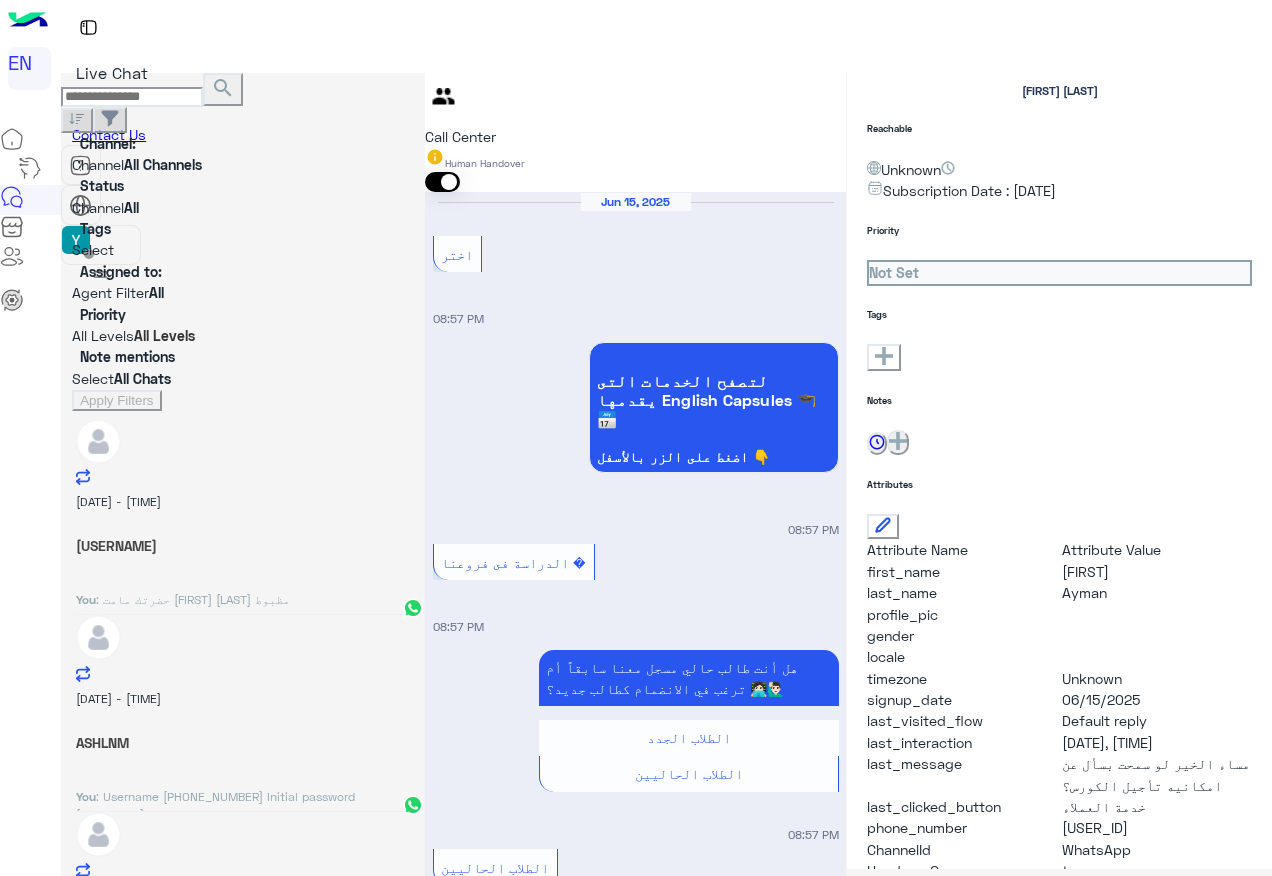 click at bounding box center [635, 2911] 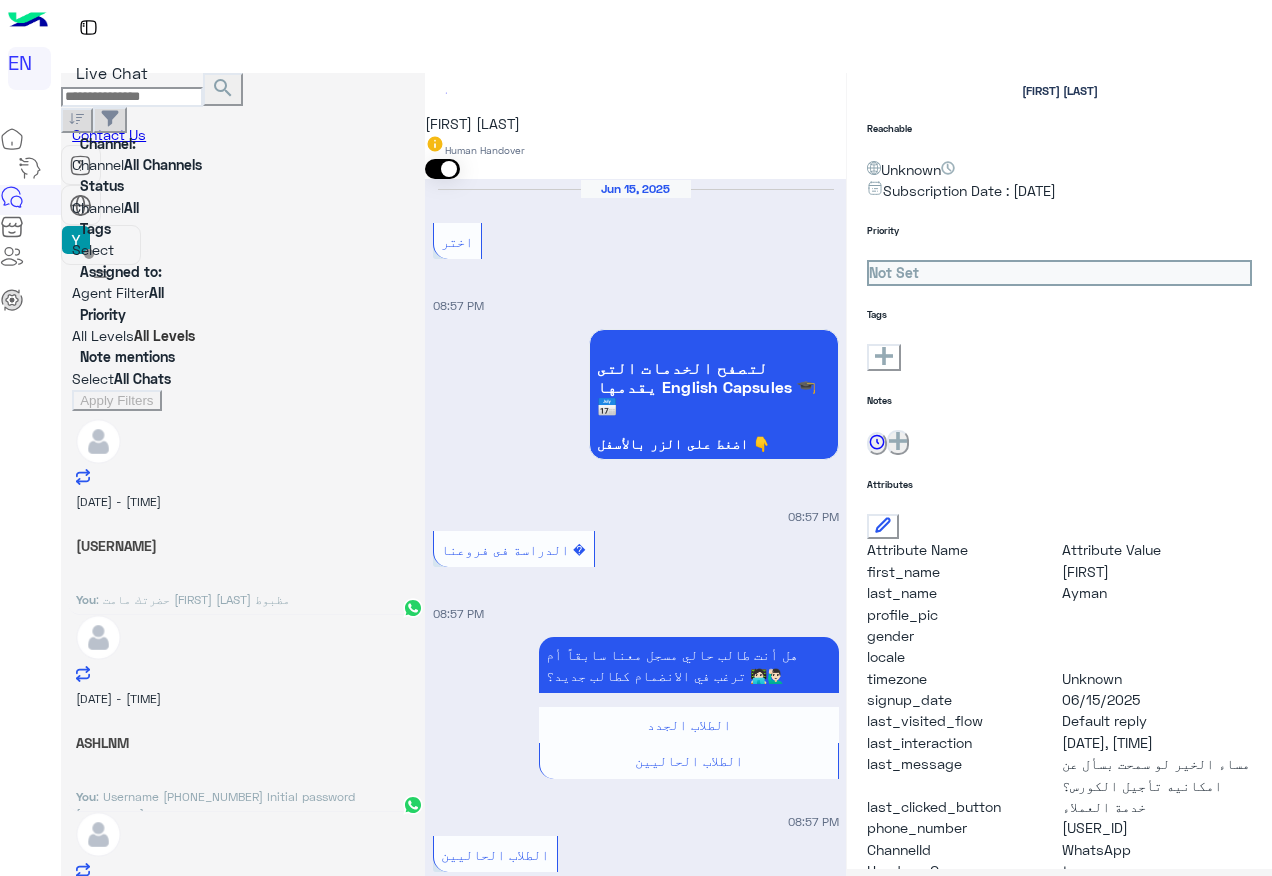 scroll, scrollTop: 1501, scrollLeft: 0, axis: vertical 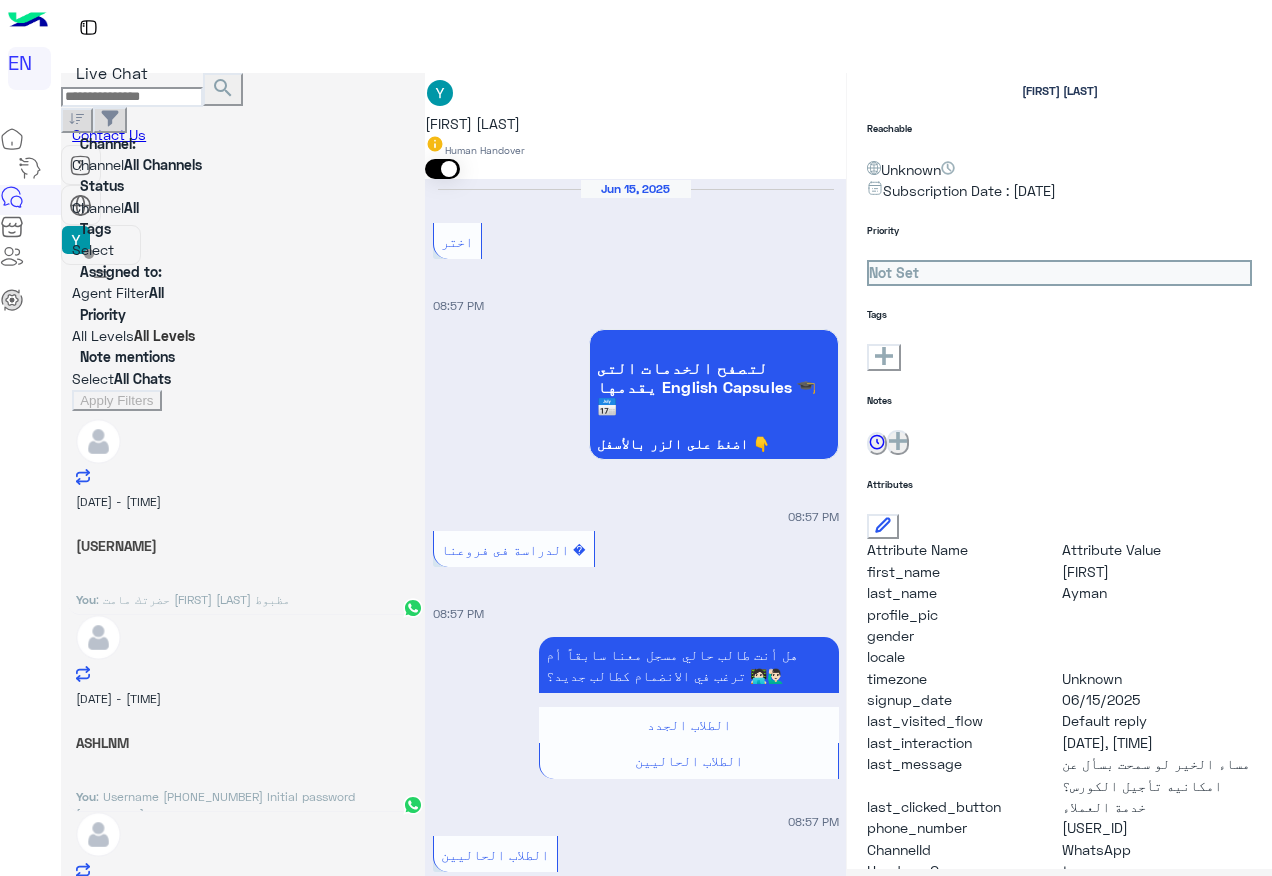 click on ": عايز اتواصل بفرع المعادي شارع فلسطين" at bounding box center [193, 599] 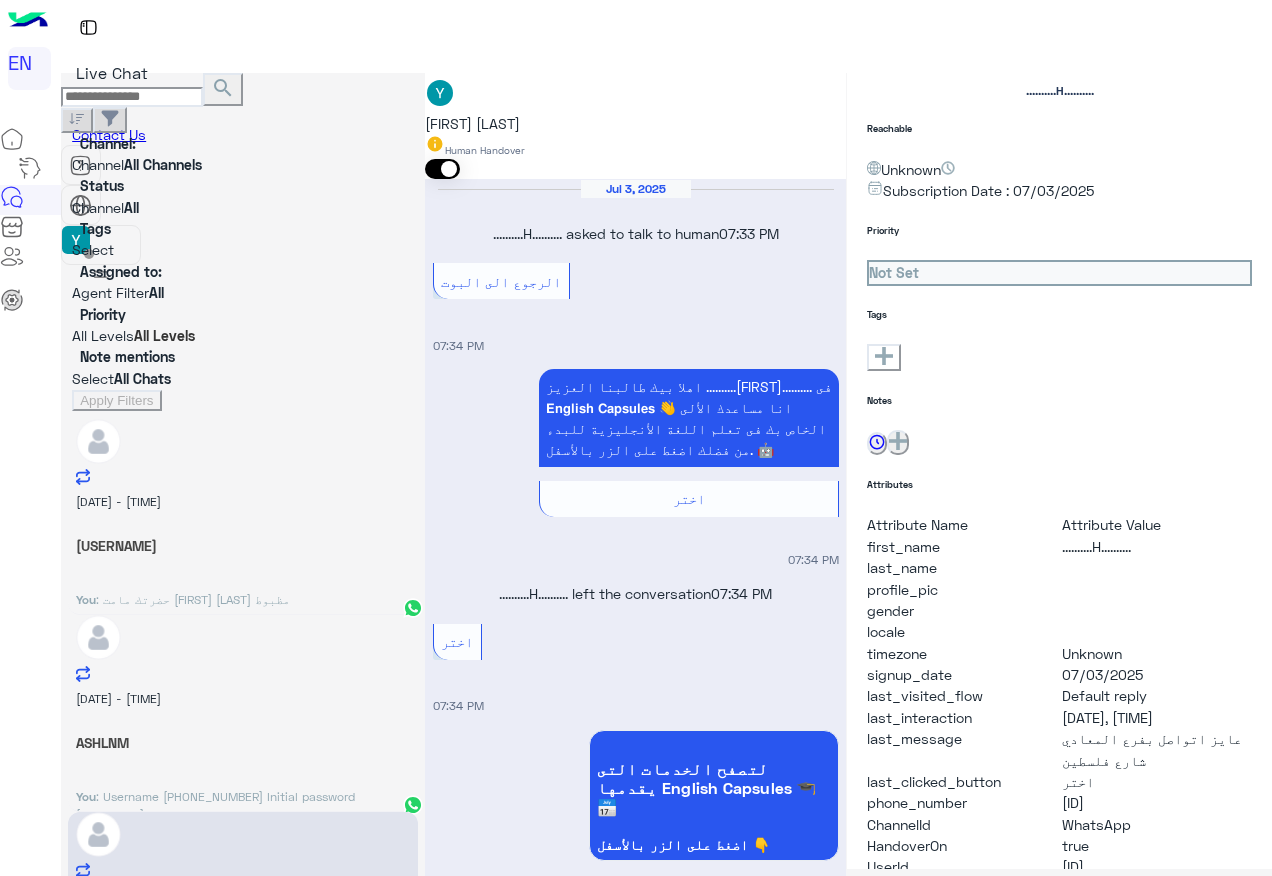 scroll, scrollTop: 1008, scrollLeft: 0, axis: vertical 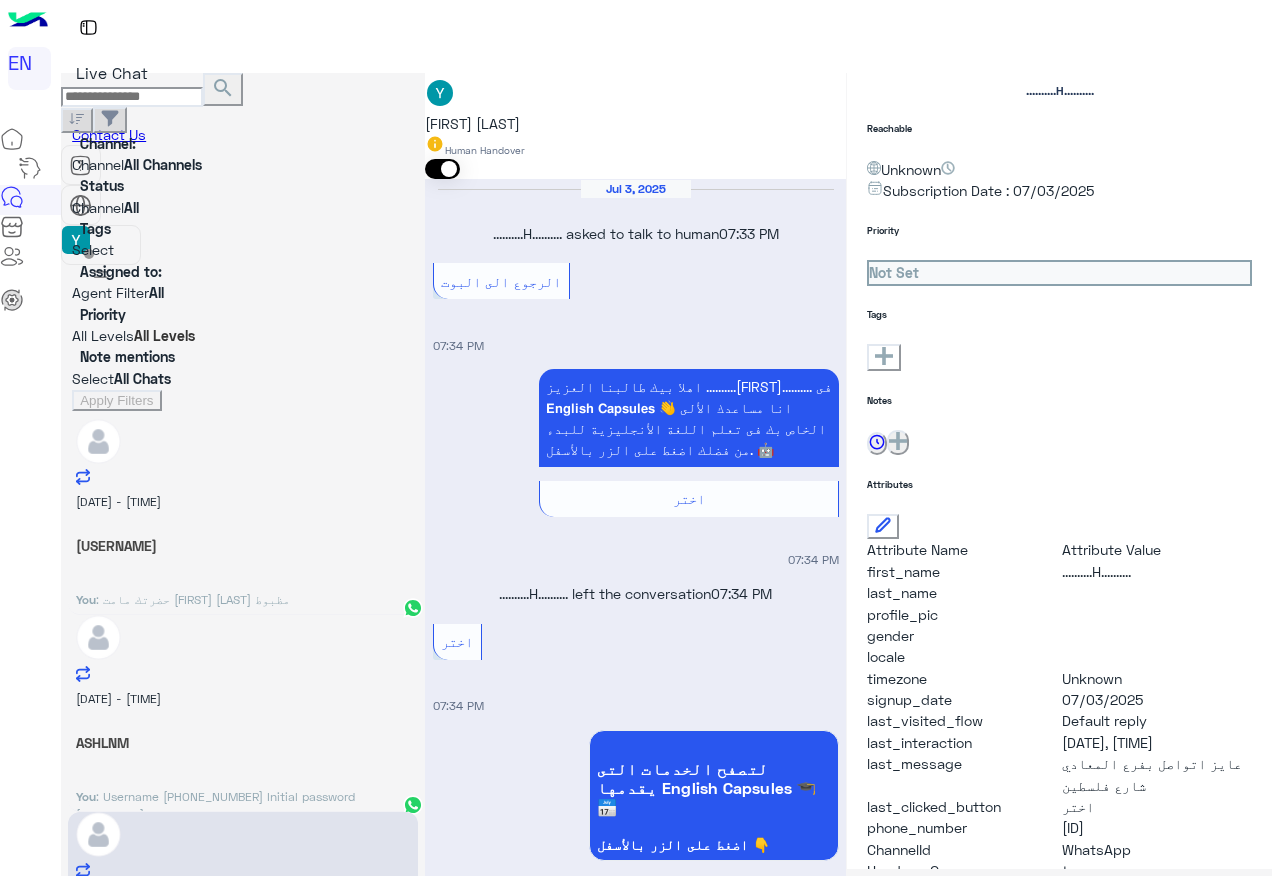 click at bounding box center (635, 2535) 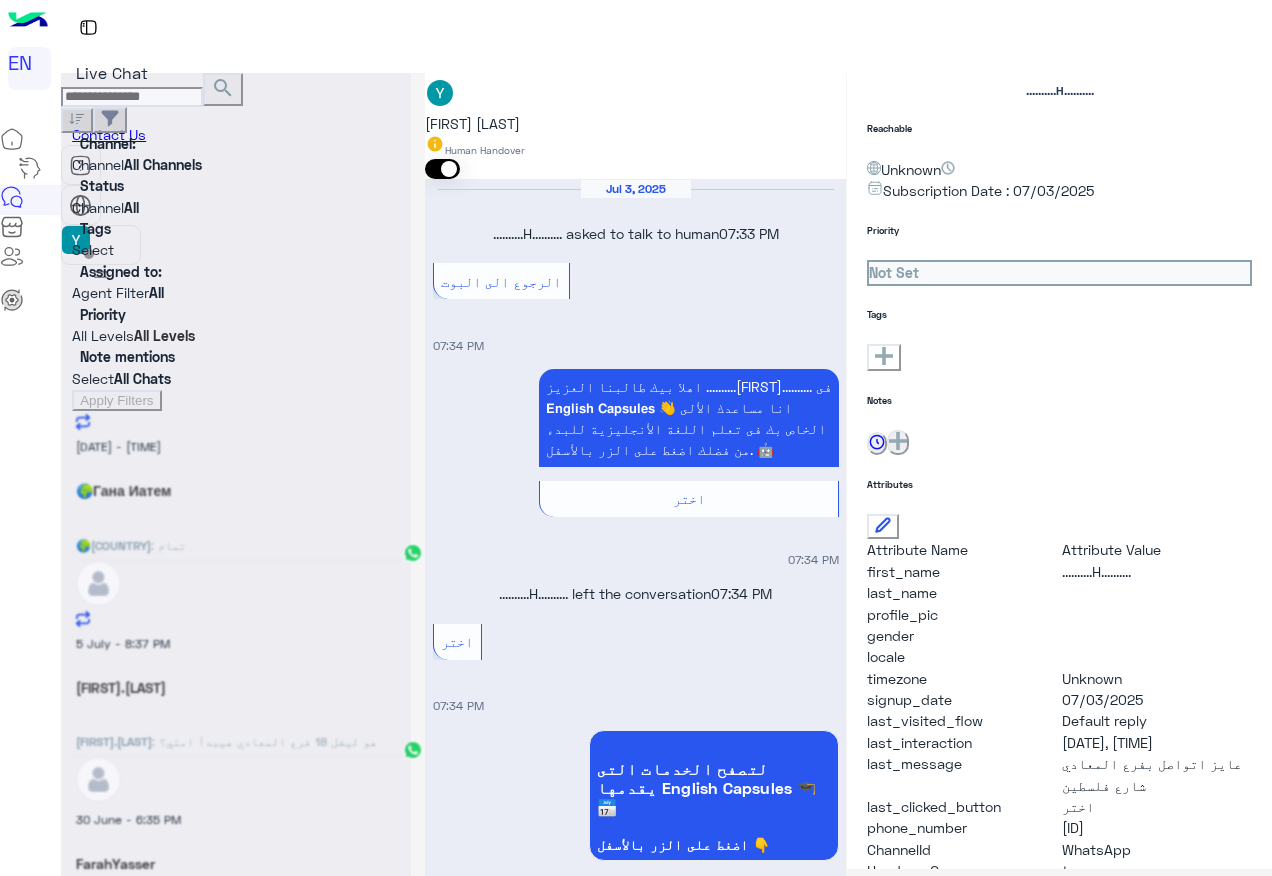 scroll, scrollTop: 10, scrollLeft: 0, axis: vertical 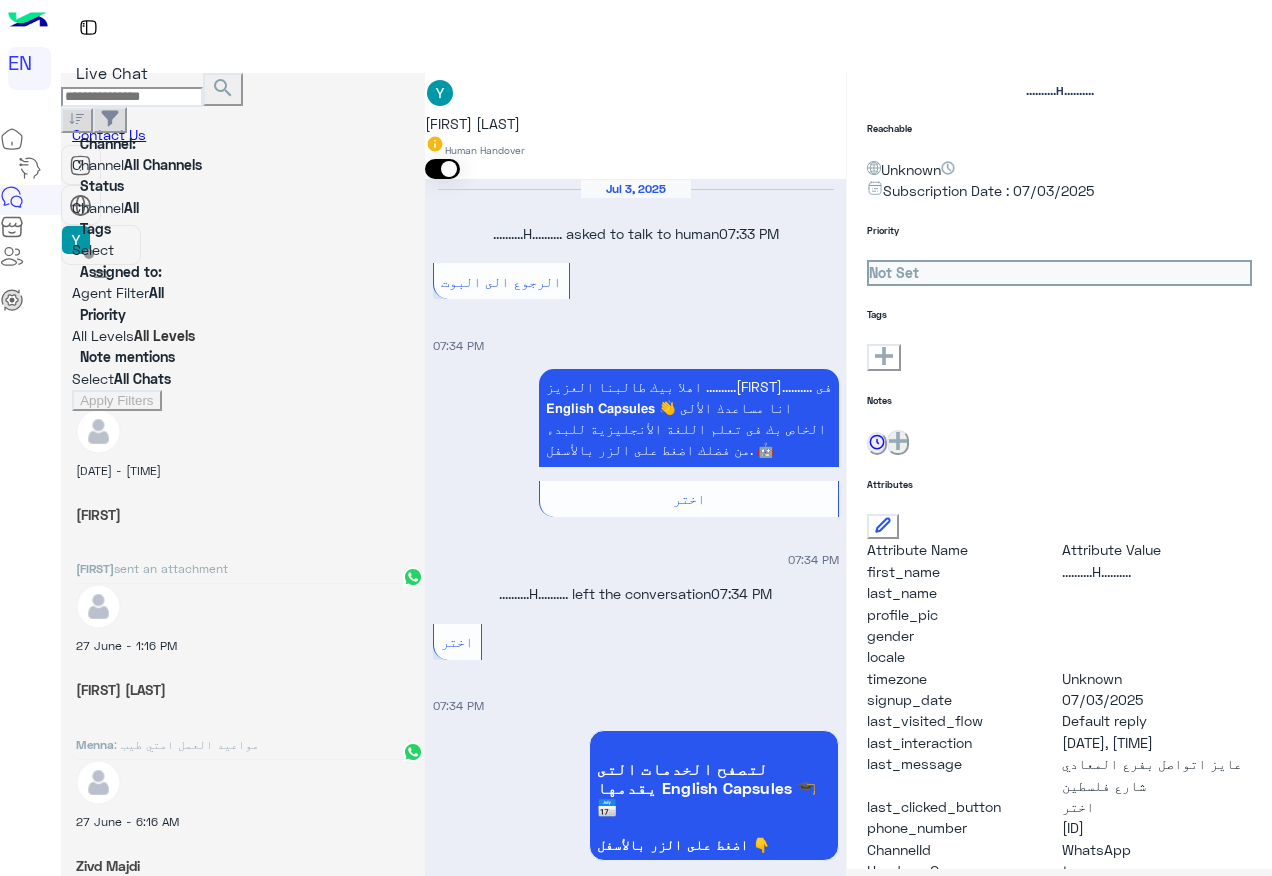 type 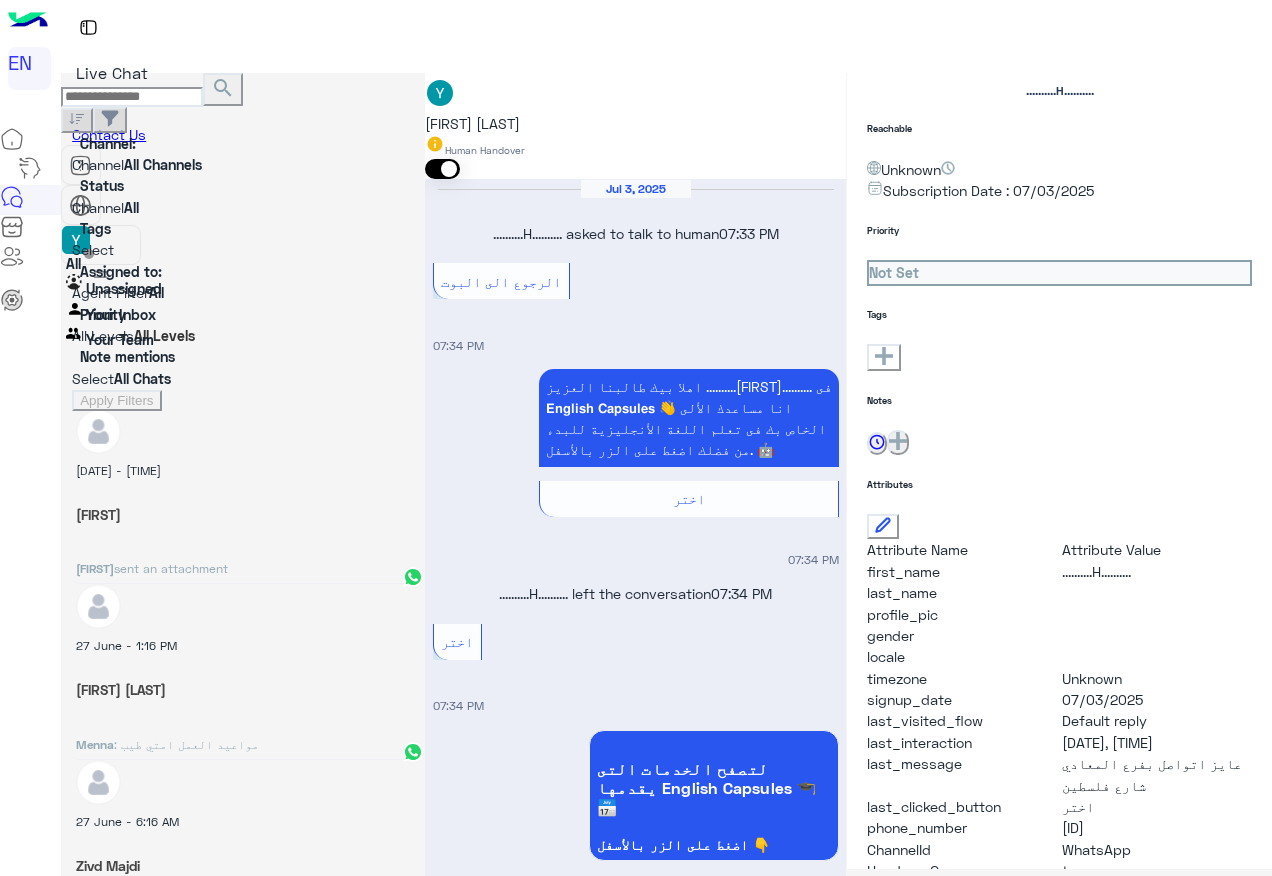 scroll, scrollTop: 1135, scrollLeft: 0, axis: vertical 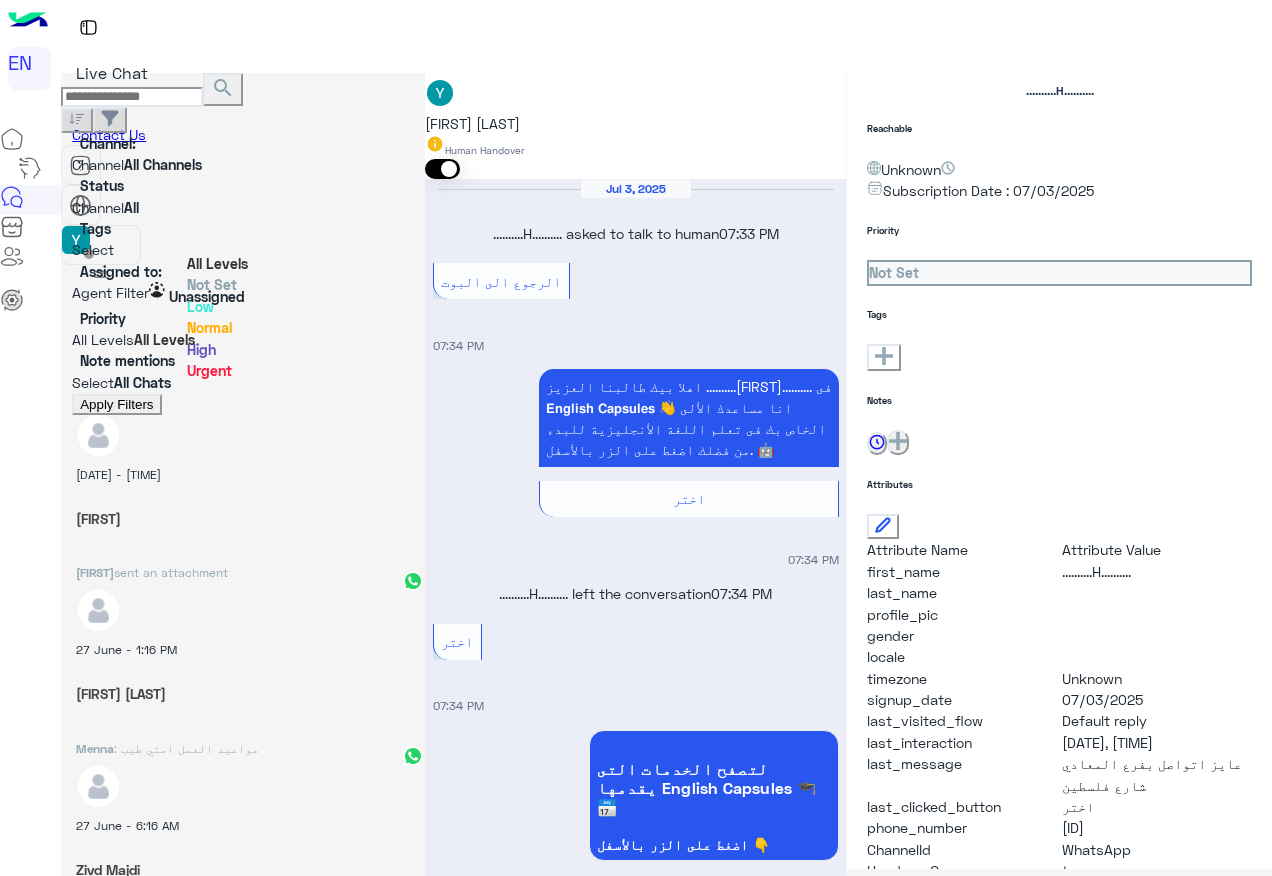 click on "All Levels All Levels" at bounding box center [243, 339] 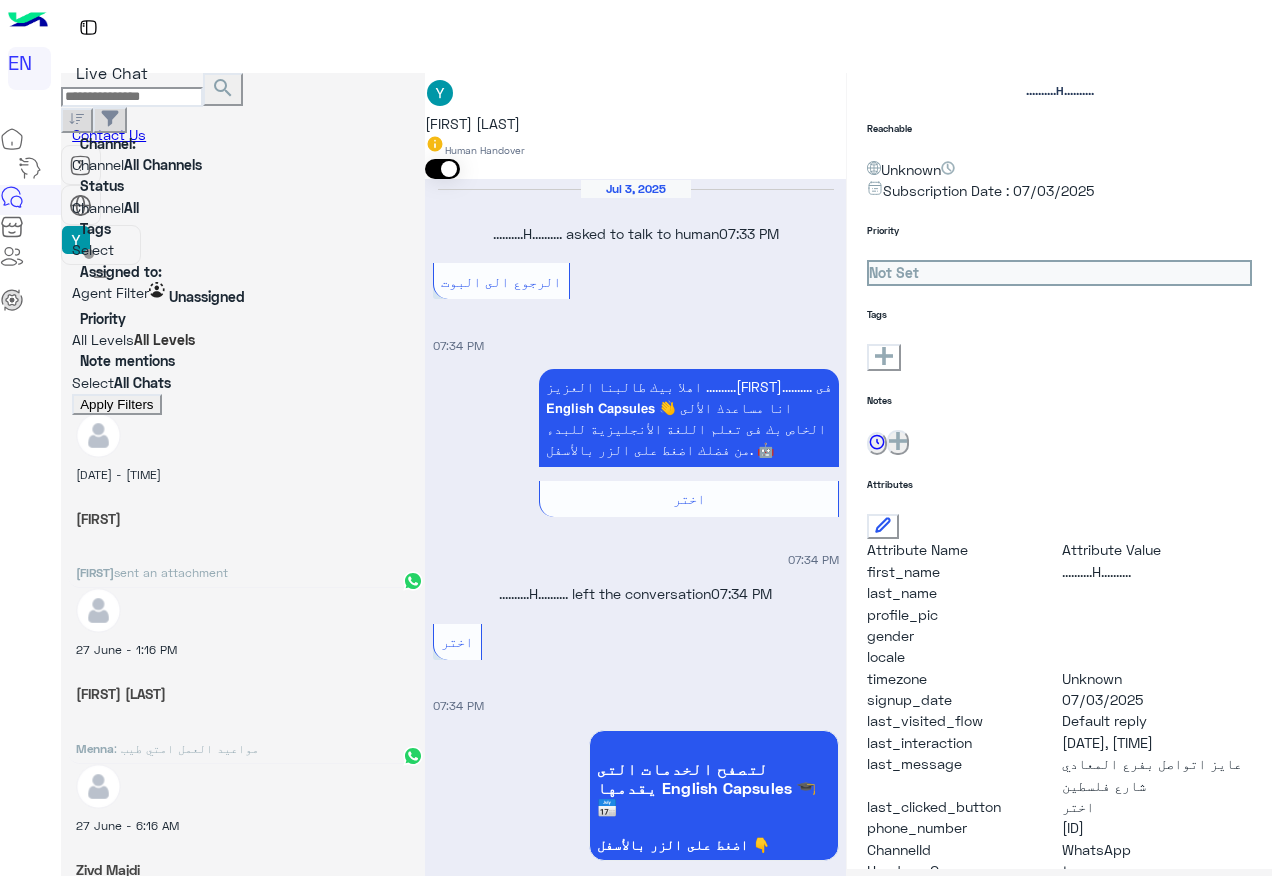 click on "Apply Filters" at bounding box center [116, 404] 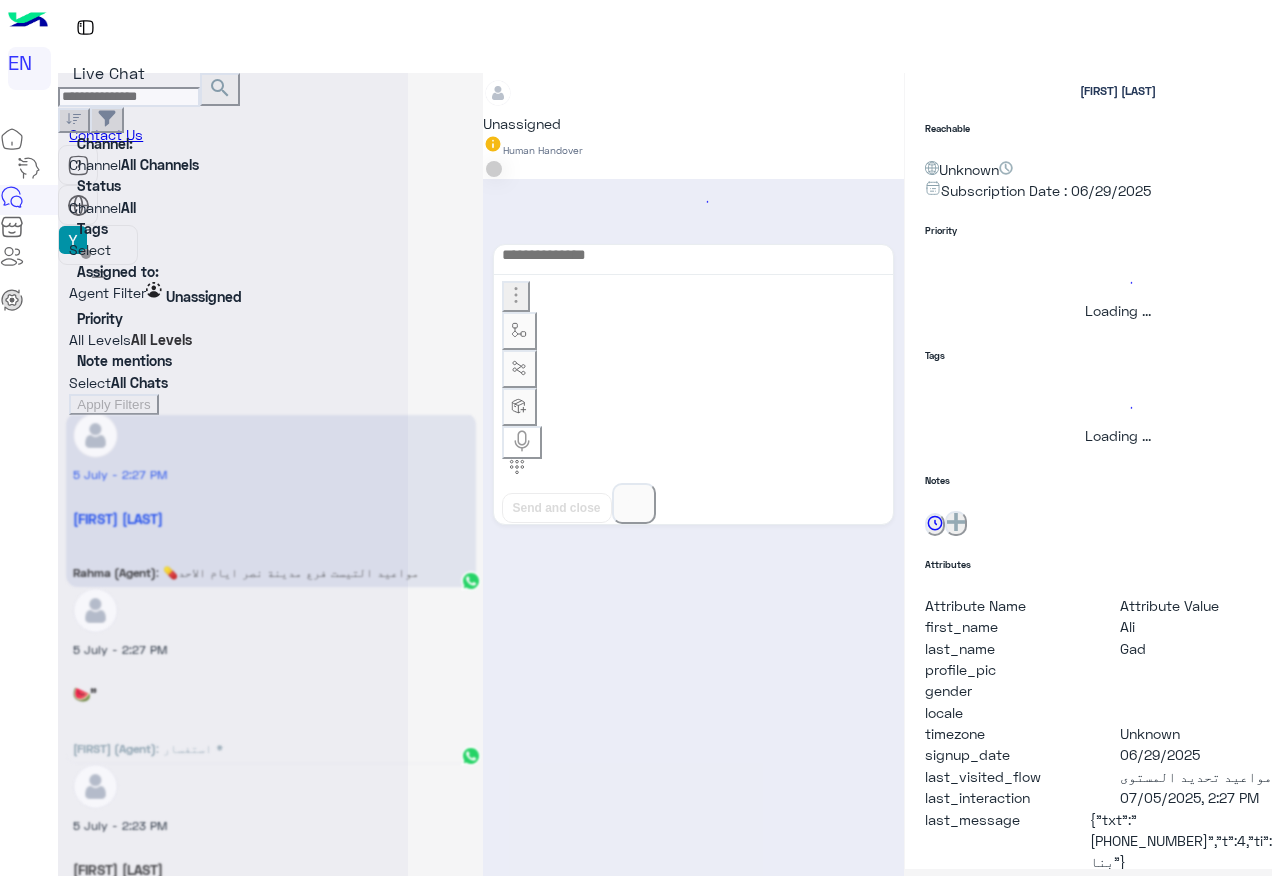 scroll, scrollTop: 668, scrollLeft: 0, axis: vertical 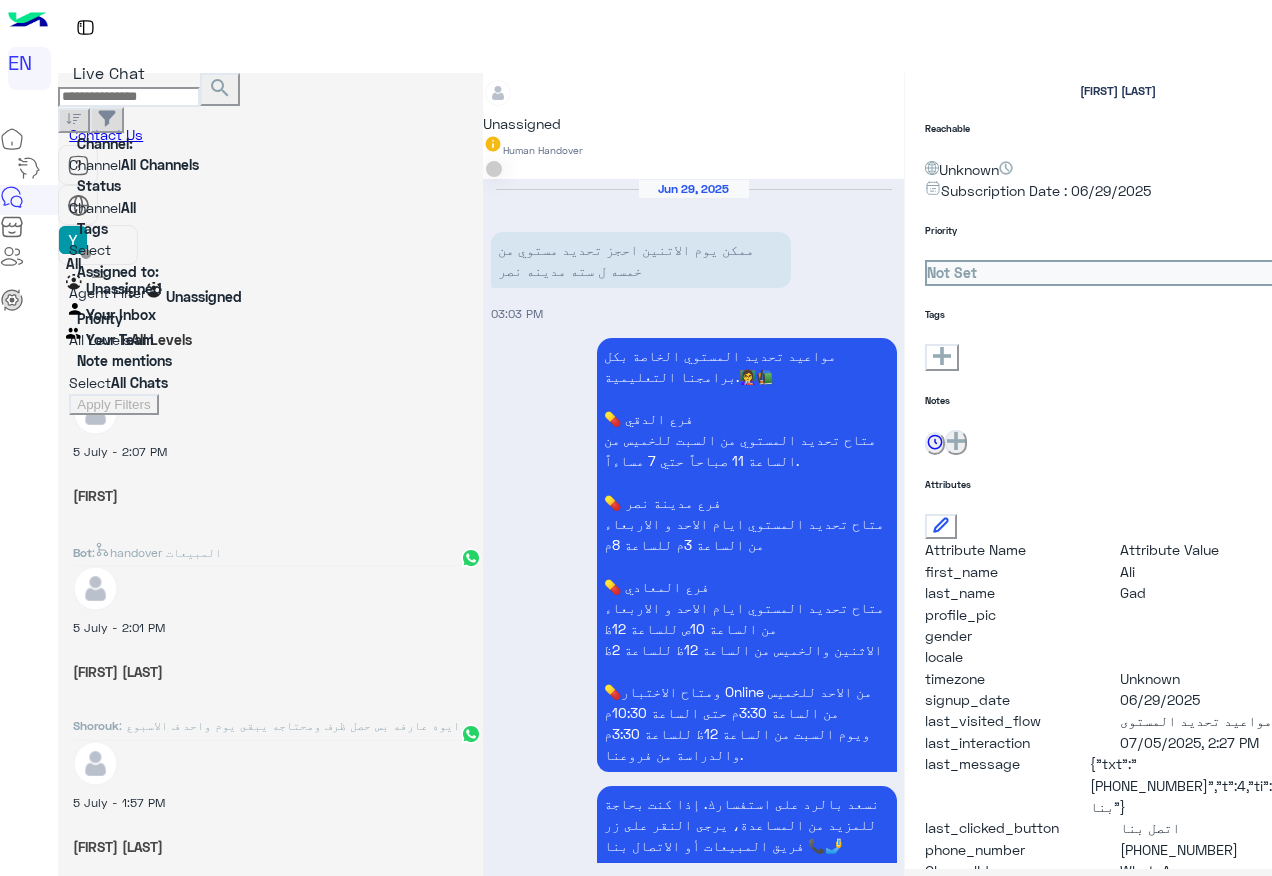 click at bounding box center [270, 292] 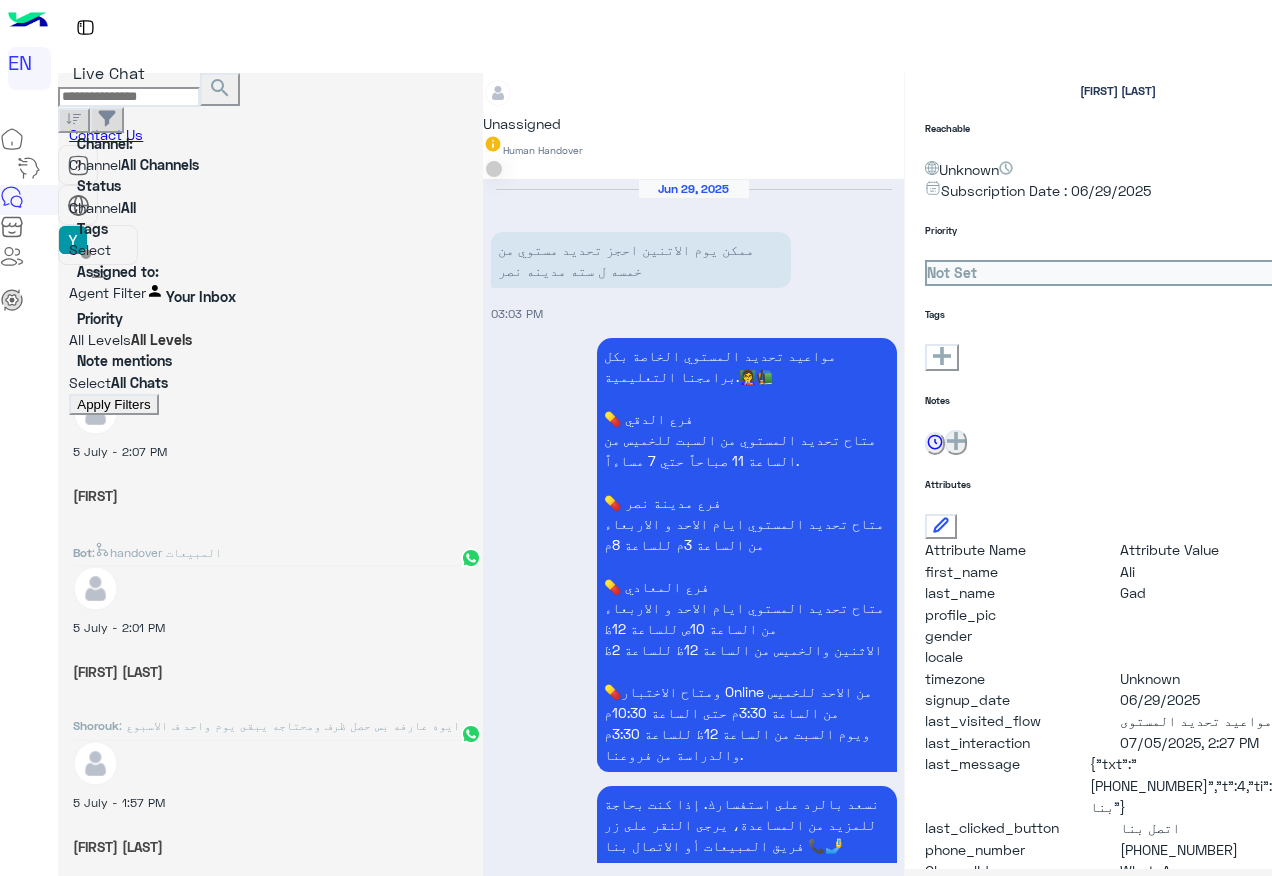 click on "Apply Filters" at bounding box center [113, 404] 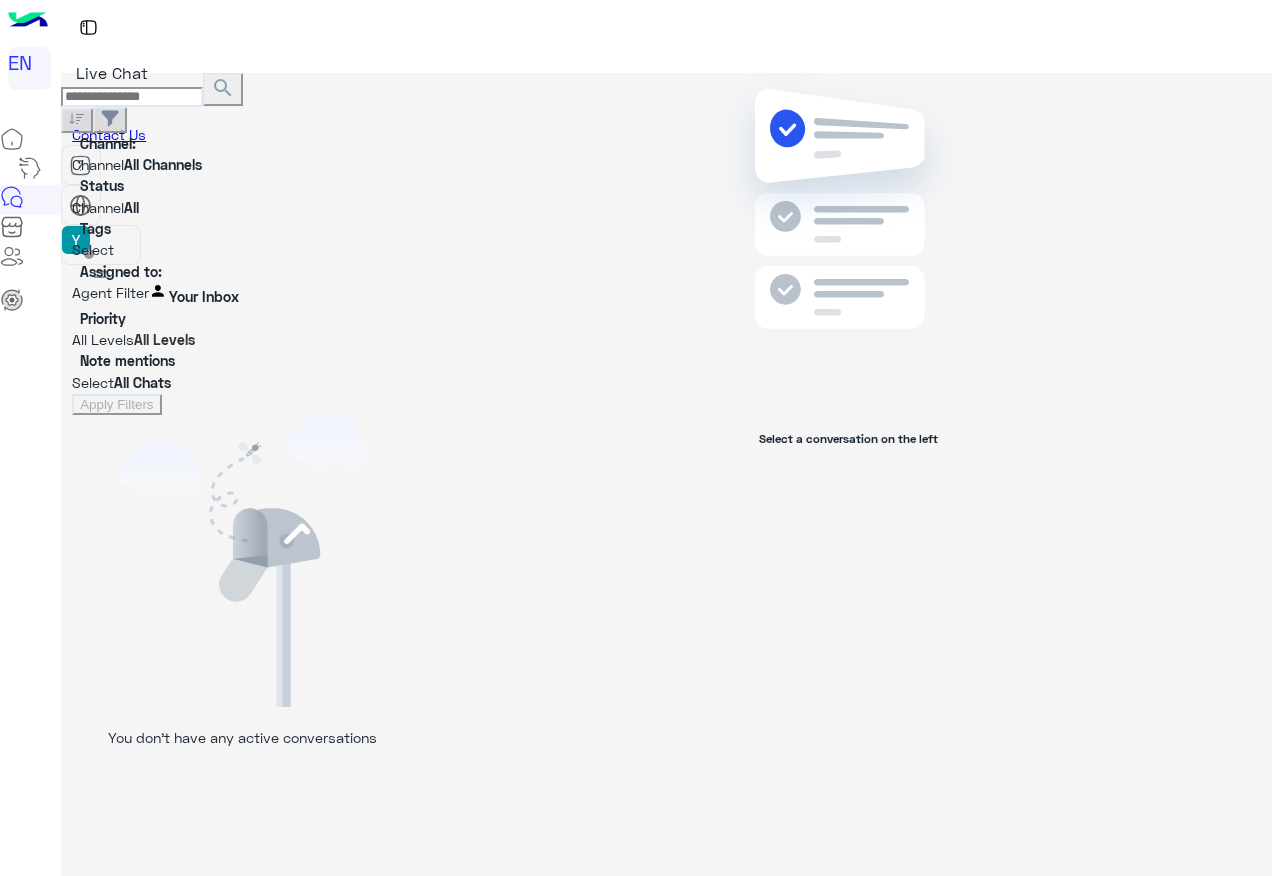 click on "Assigned to:" at bounding box center (121, 271) 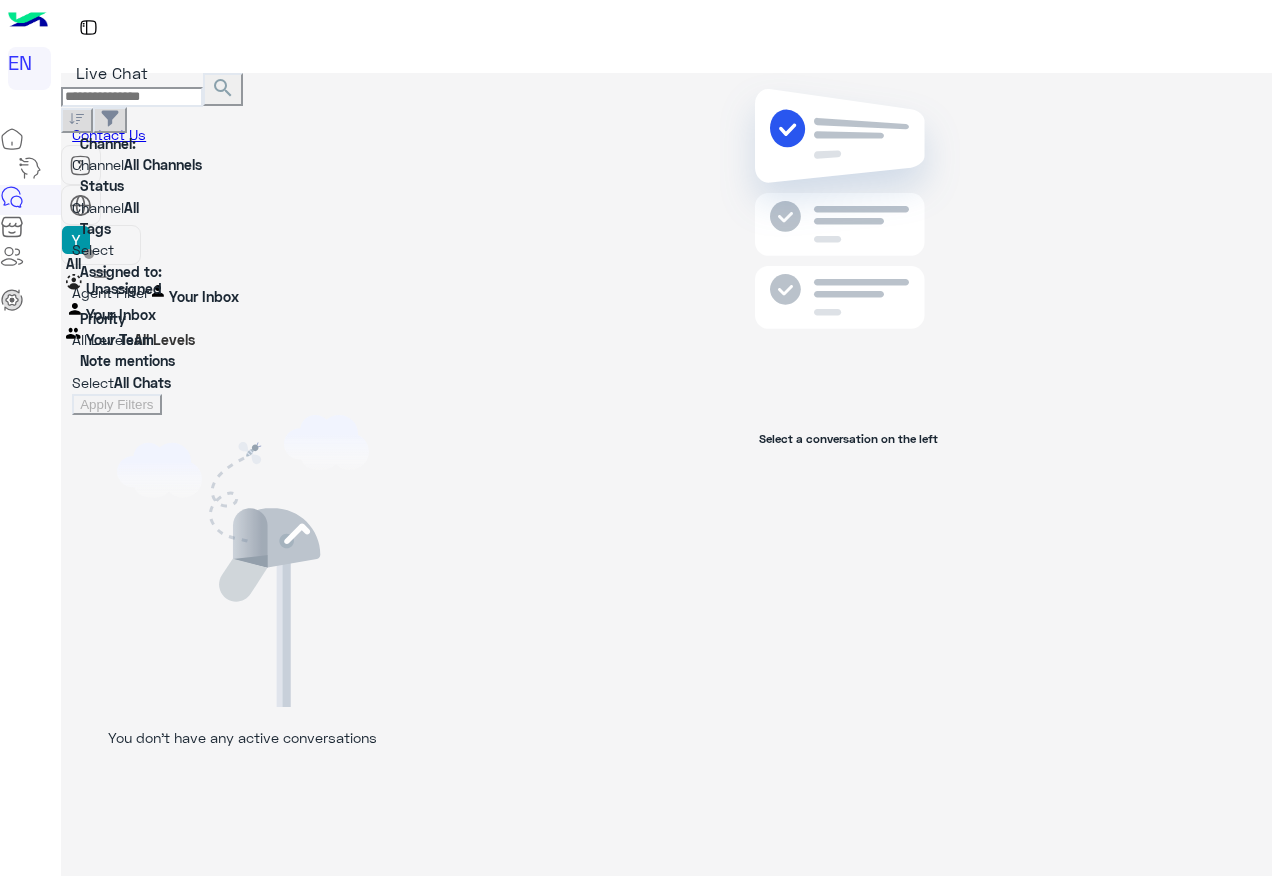 drag, startPoint x: 169, startPoint y: 391, endPoint x: 189, endPoint y: 362, distance: 35.22783 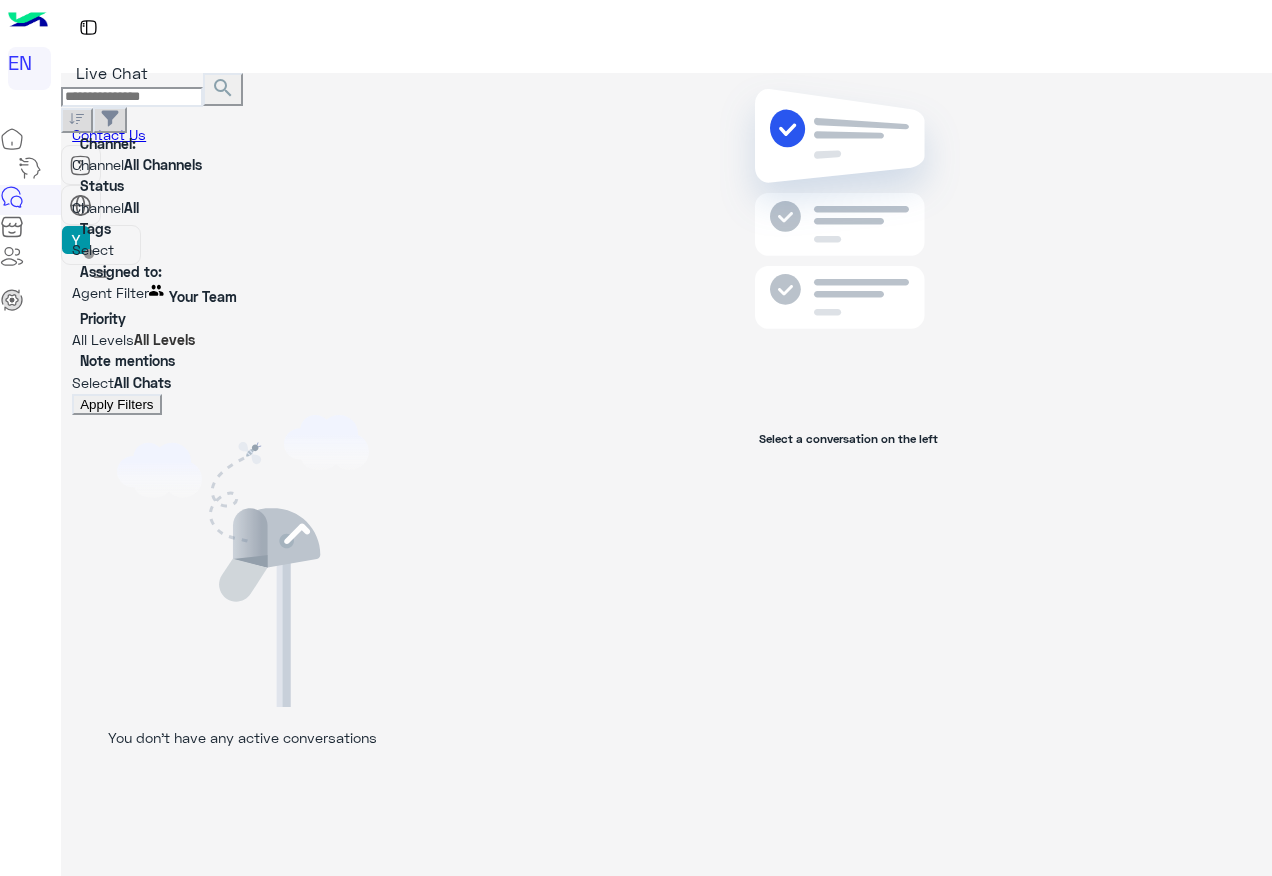 click on "Apply Filters" at bounding box center [116, 404] 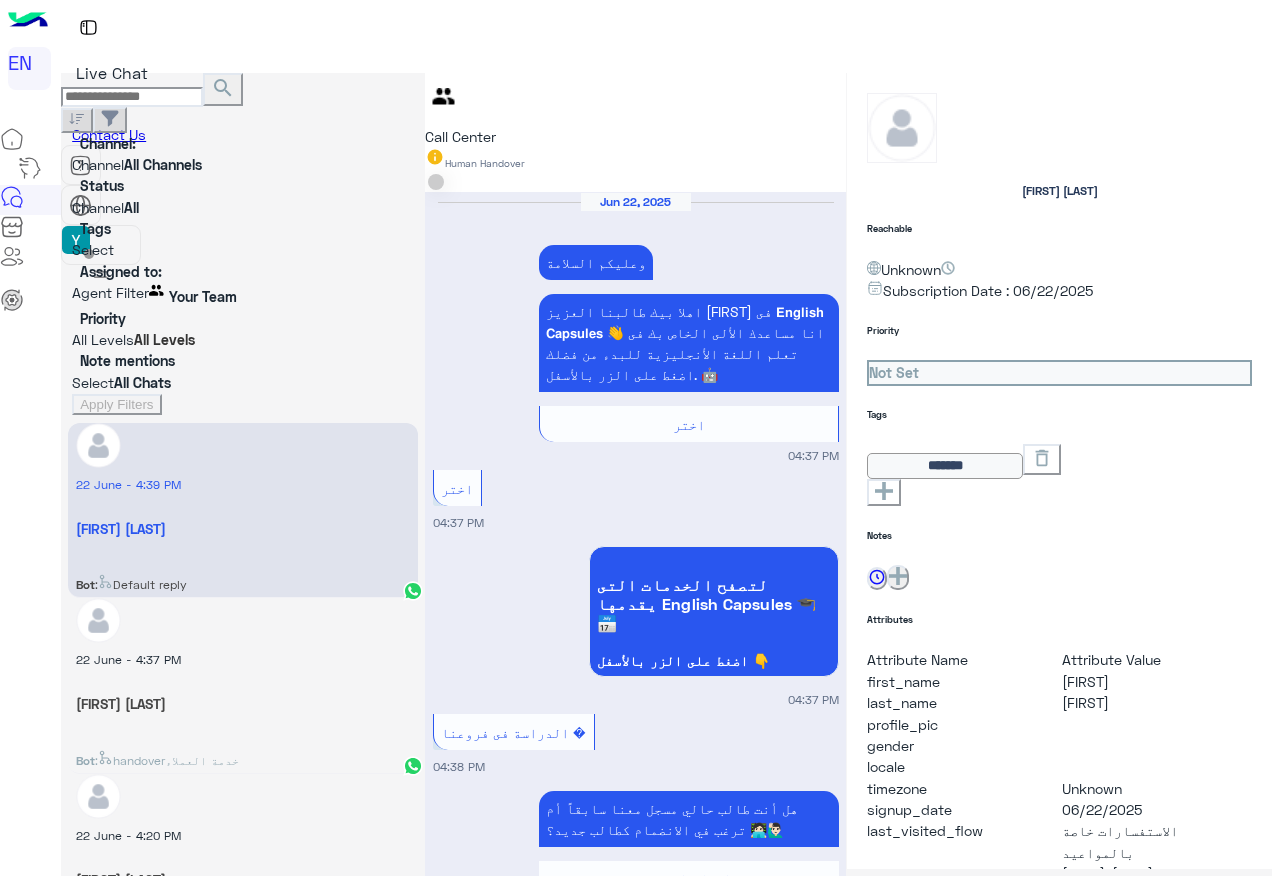 scroll, scrollTop: 1431, scrollLeft: 0, axis: vertical 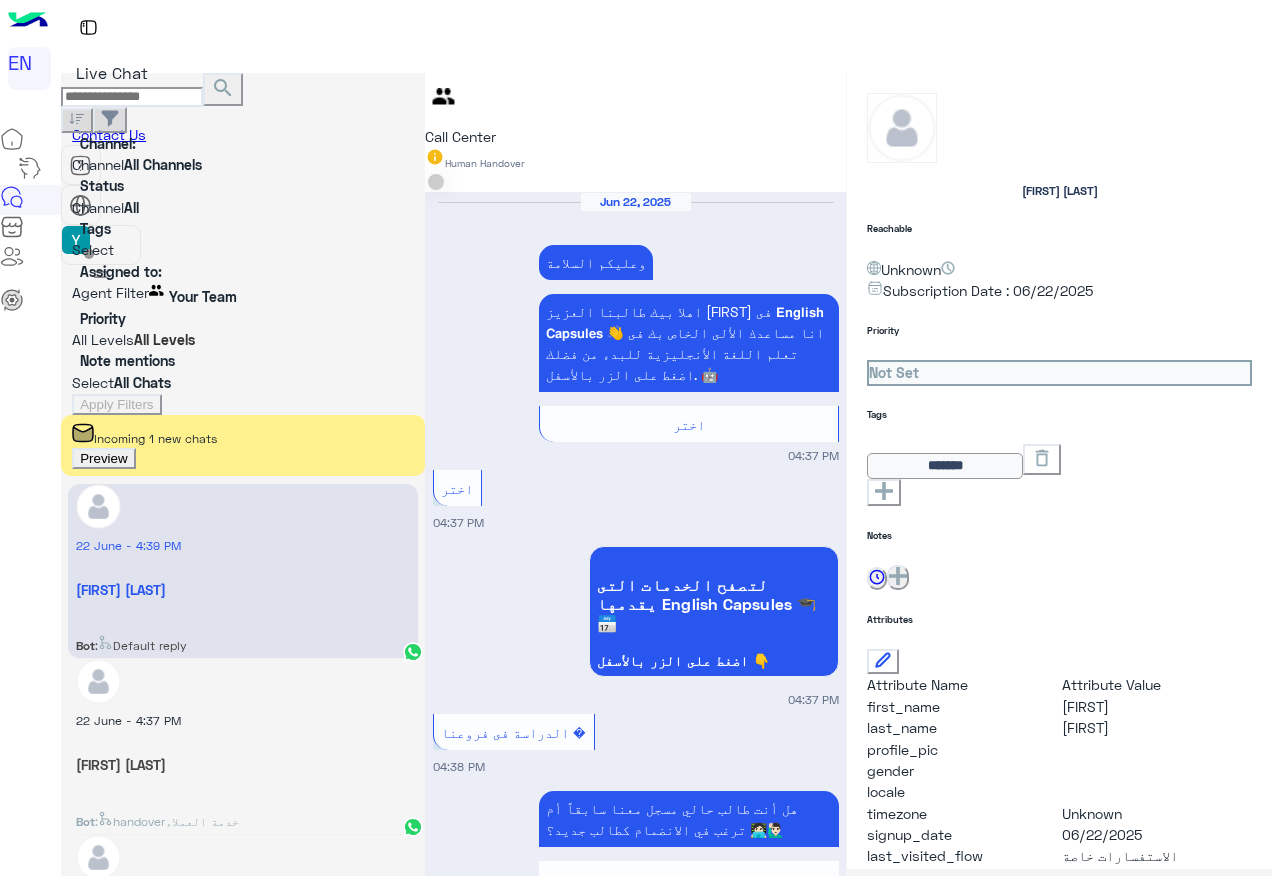 click on "Preview" at bounding box center (103, 458) 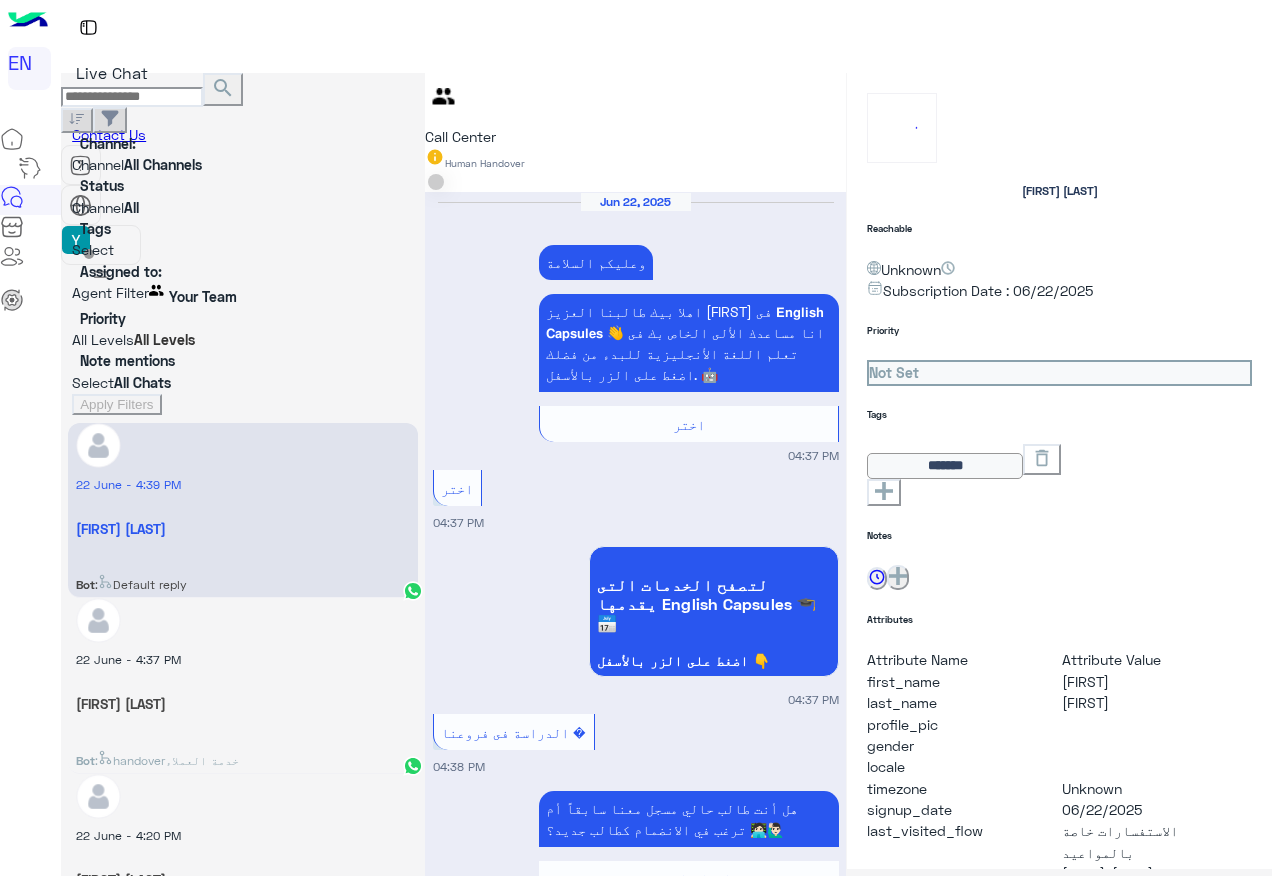 scroll, scrollTop: 1431, scrollLeft: 0, axis: vertical 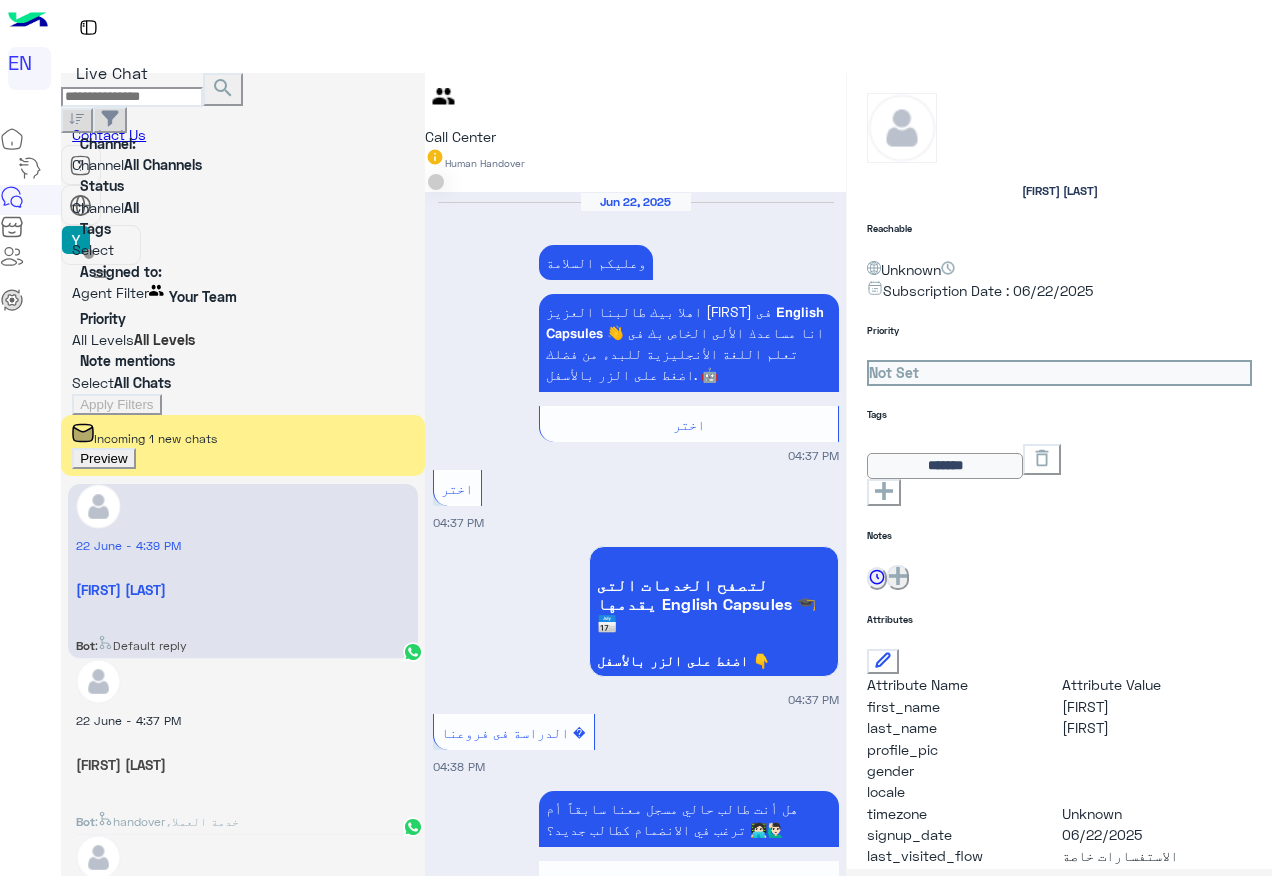 click on "Preview" at bounding box center (103, 458) 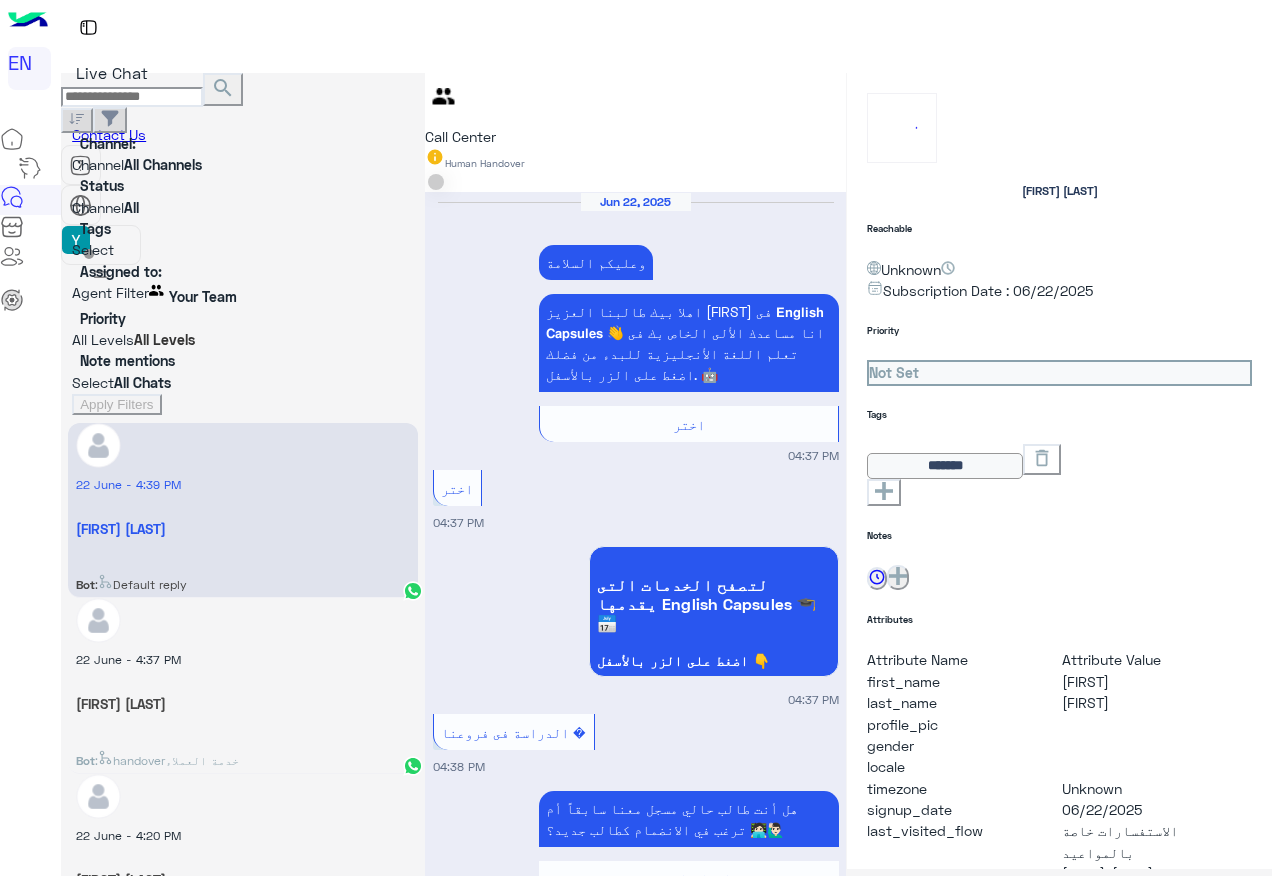 scroll, scrollTop: 1431, scrollLeft: 0, axis: vertical 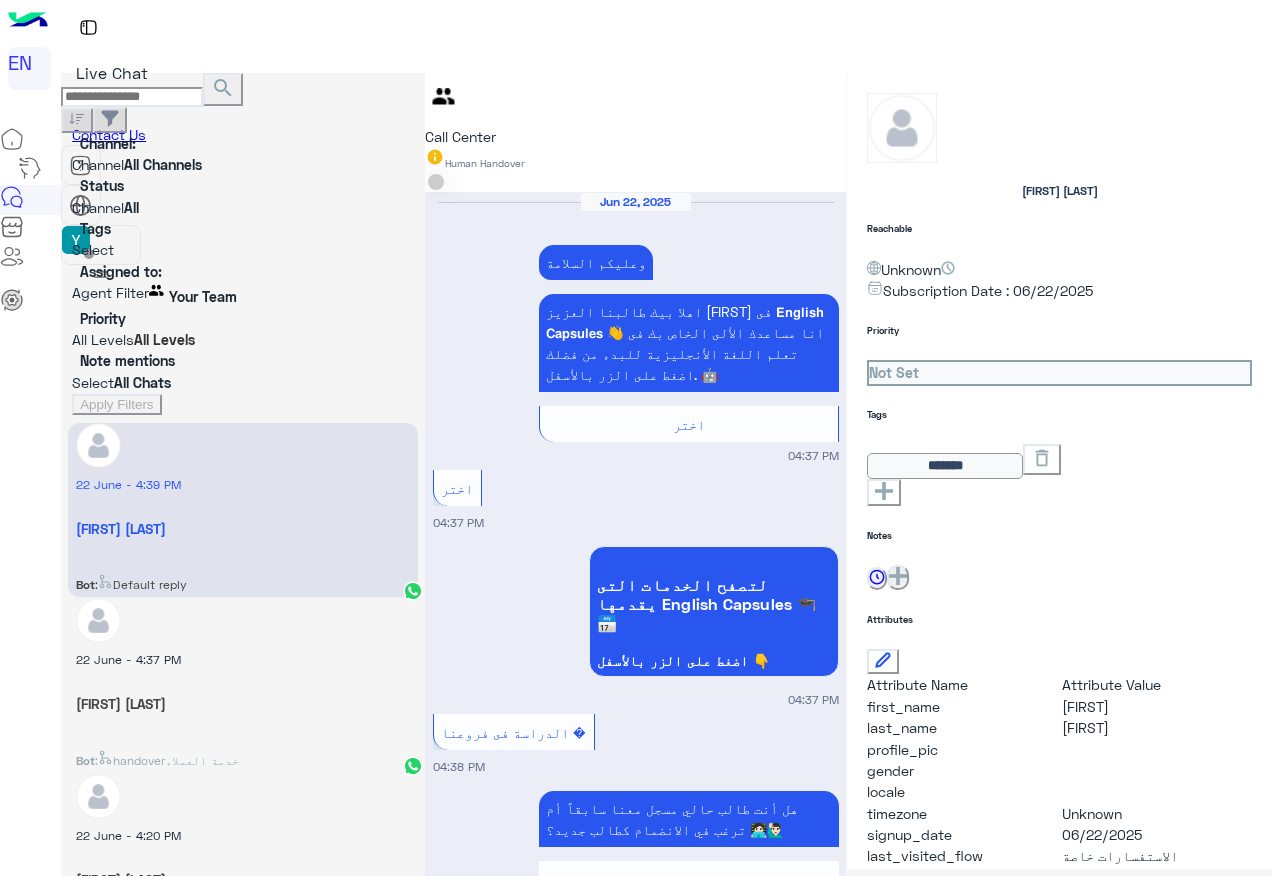 click at bounding box center (243, 292) 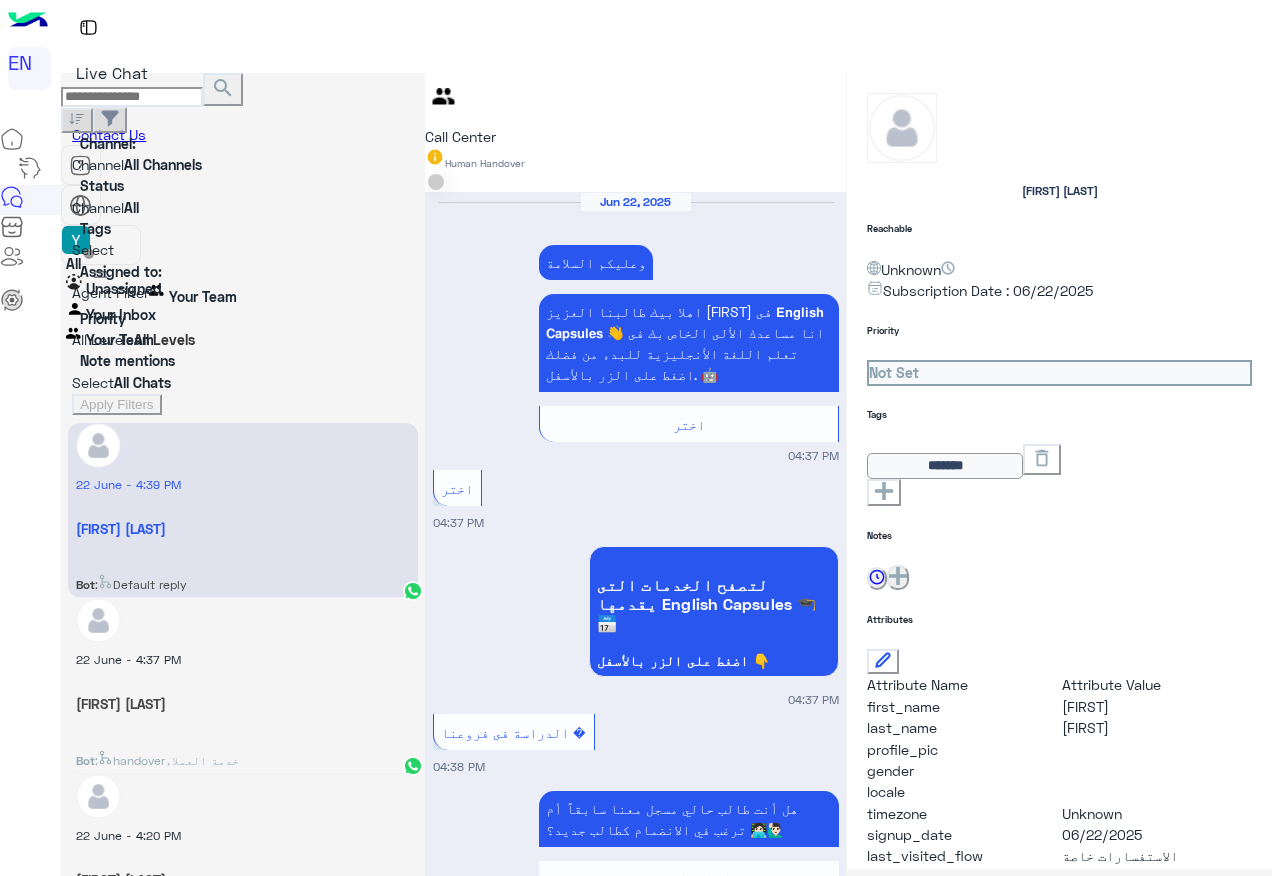 scroll, scrollTop: 1, scrollLeft: 0, axis: vertical 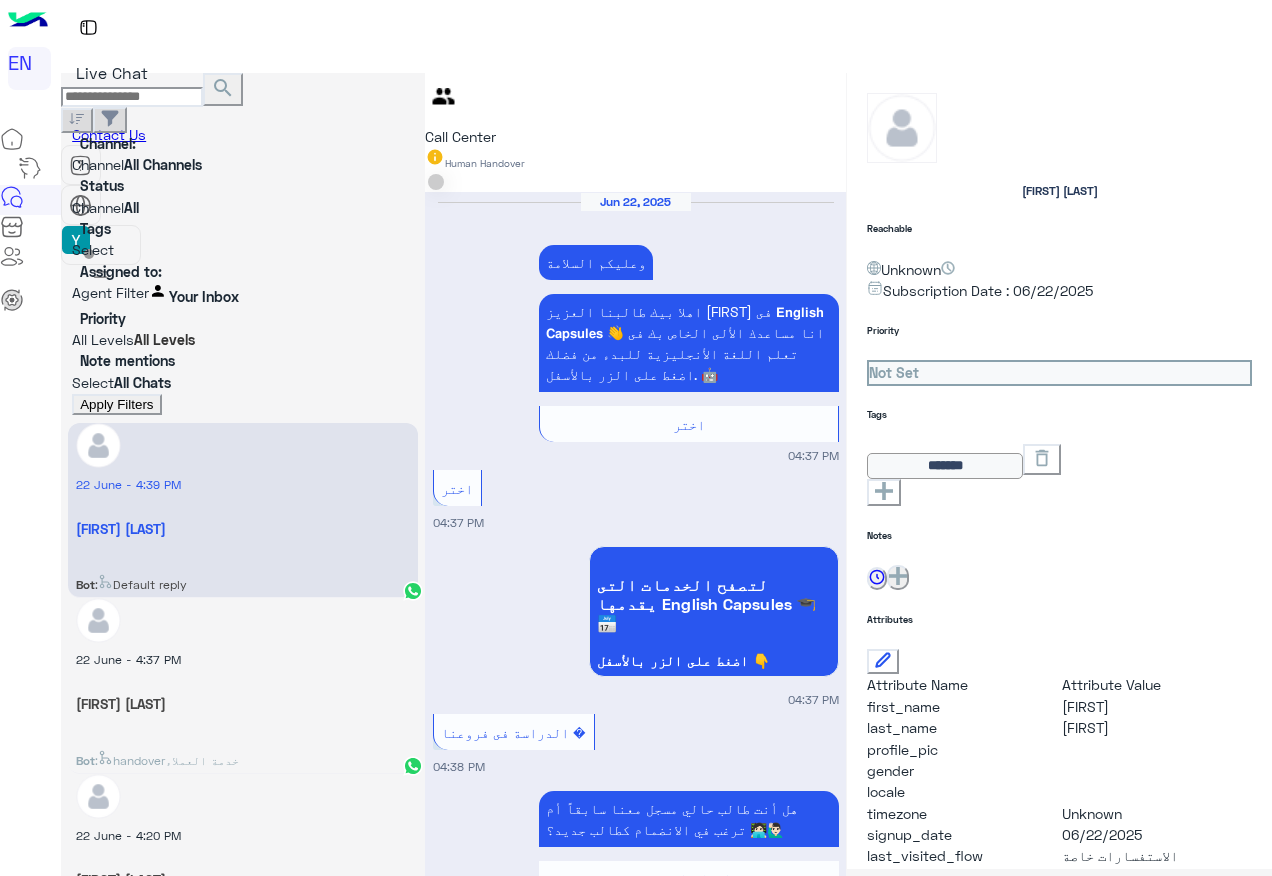 click on "Apply Filters" at bounding box center [116, 404] 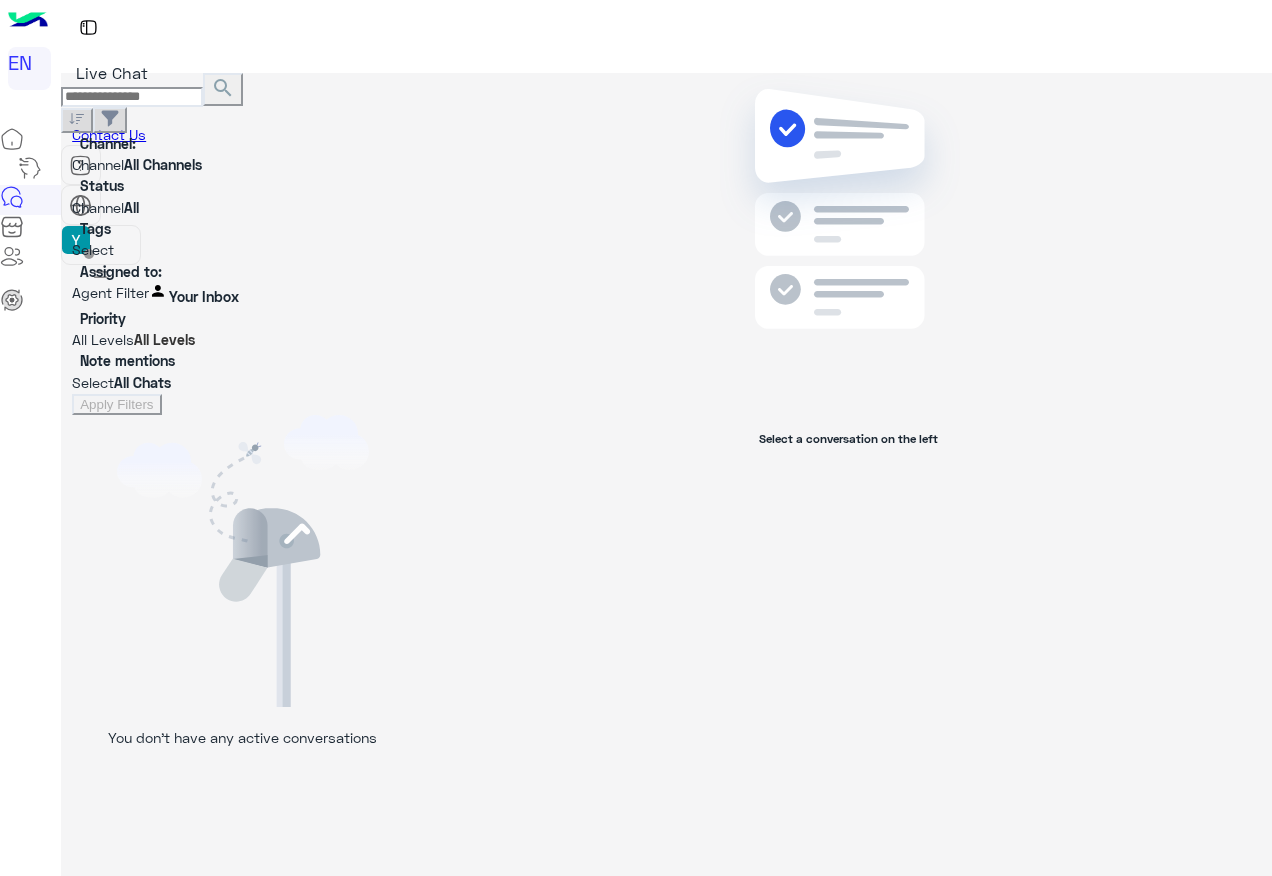 click at bounding box center [243, 292] 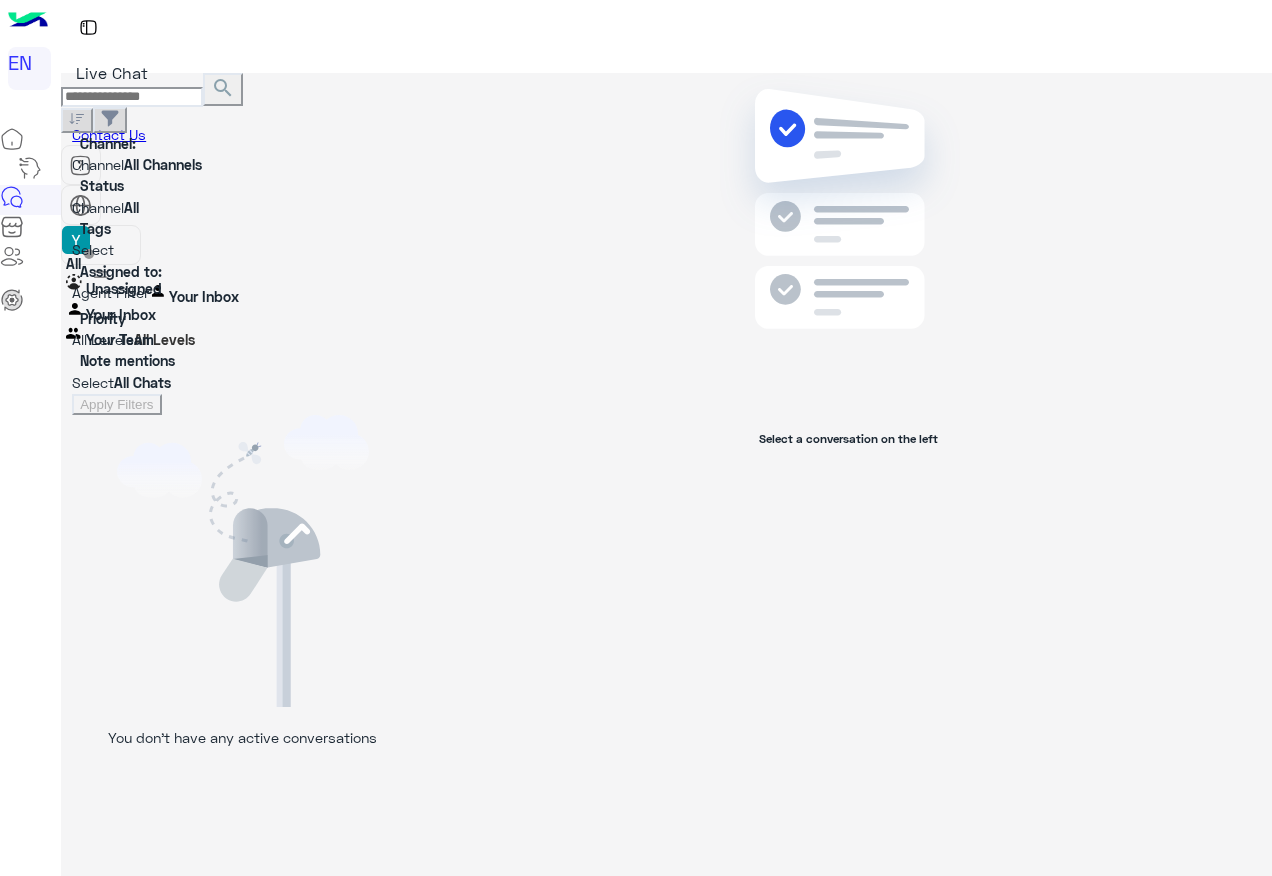 click on "Unassigned" at bounding box center (124, 288) 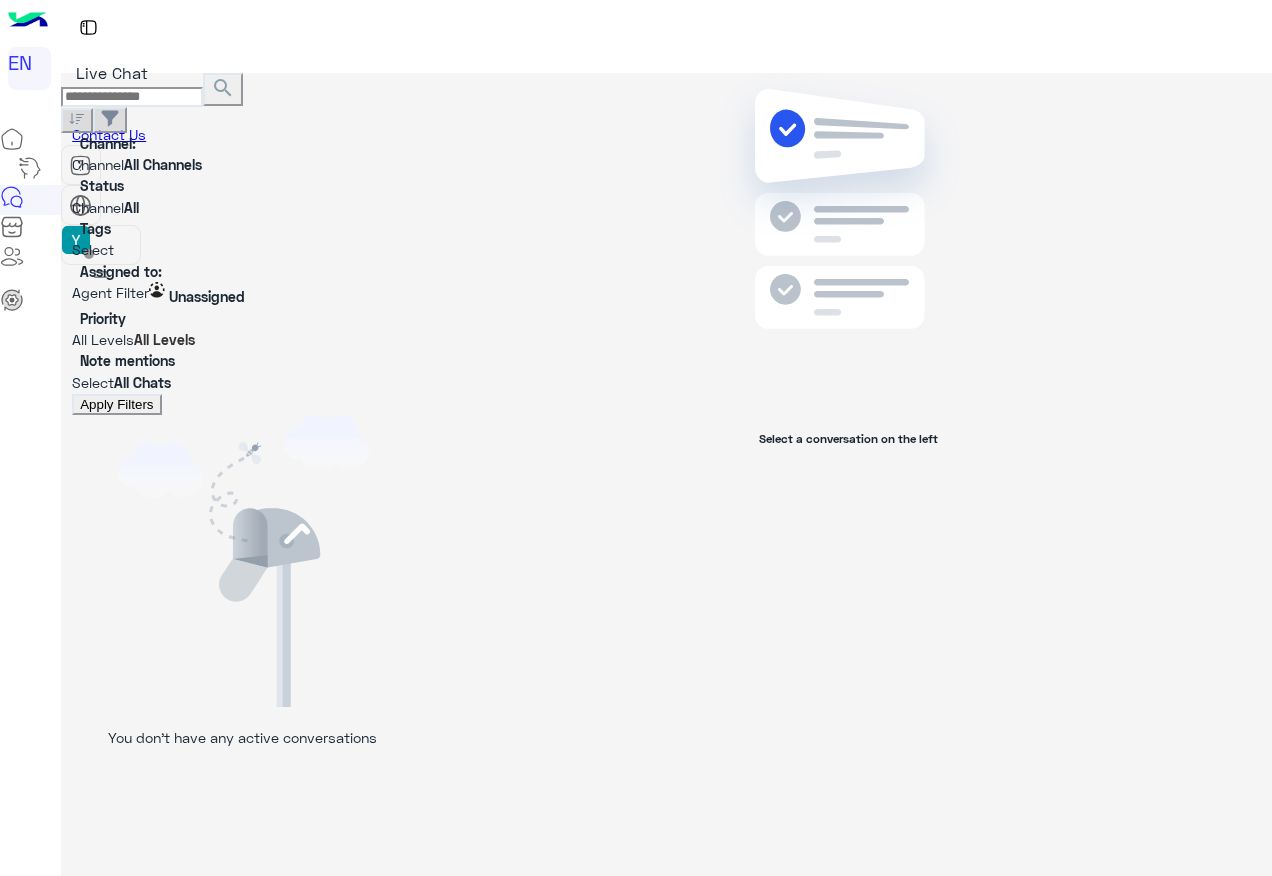 click on "Apply Filters" at bounding box center [116, 404] 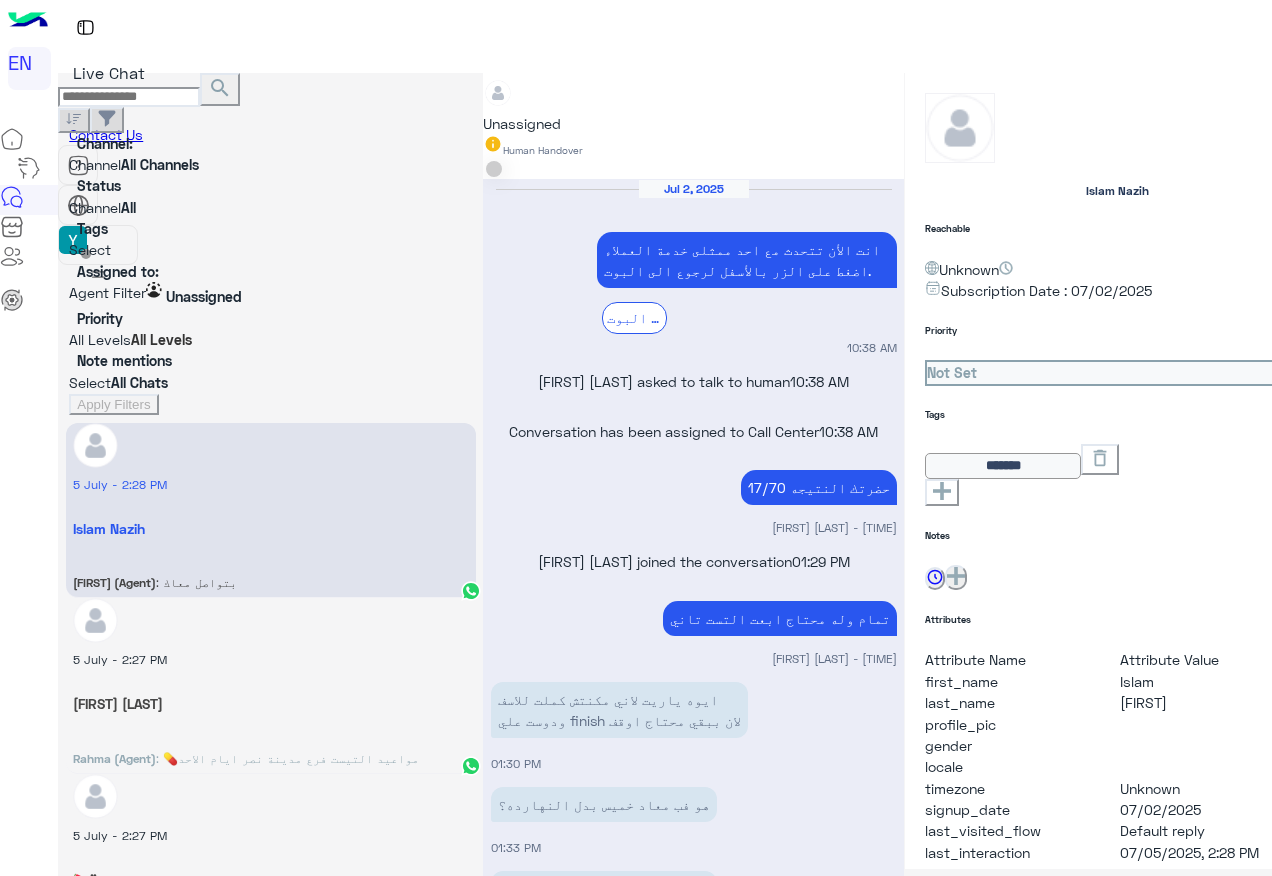 scroll, scrollTop: 898, scrollLeft: 0, axis: vertical 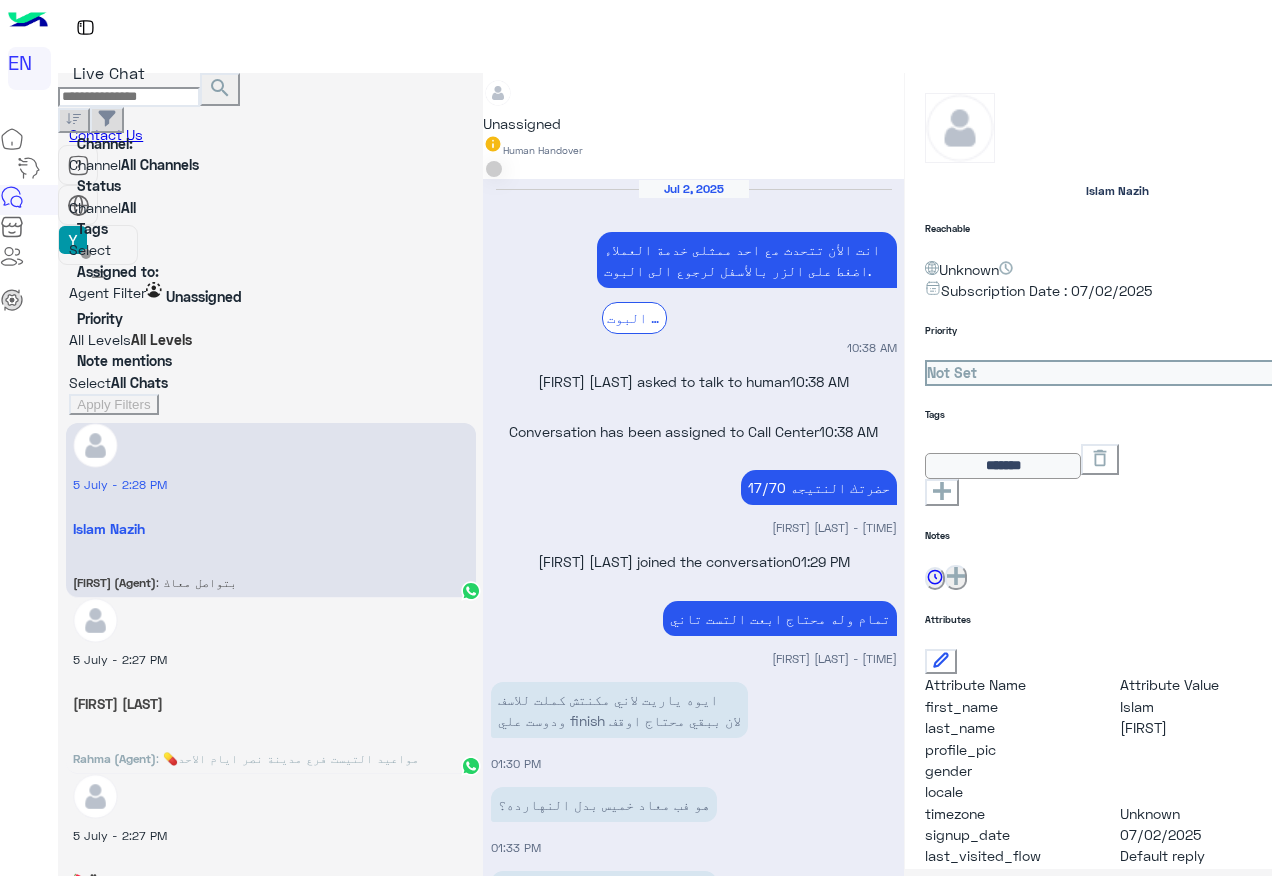 click at bounding box center [472, 294] 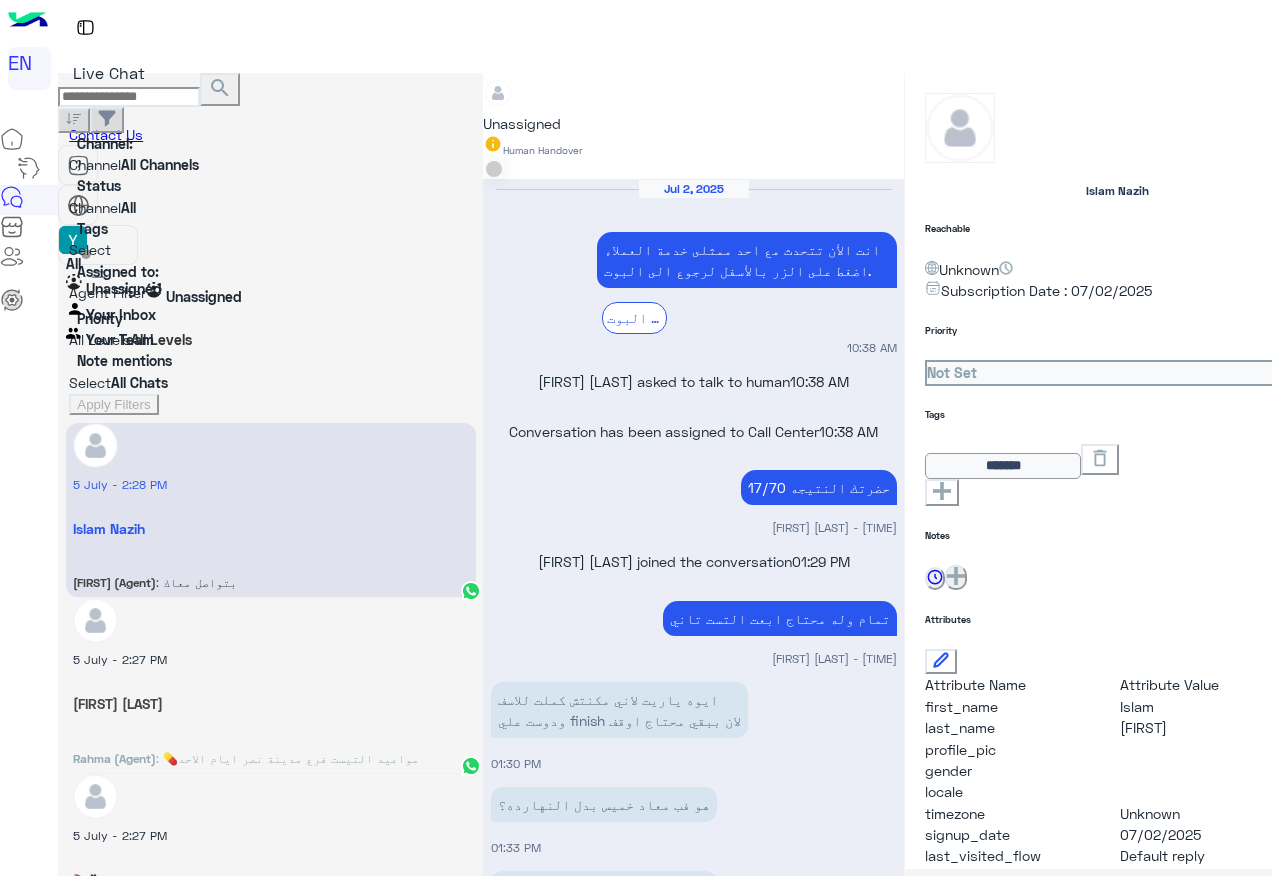 click on "All" at bounding box center [133, 263] 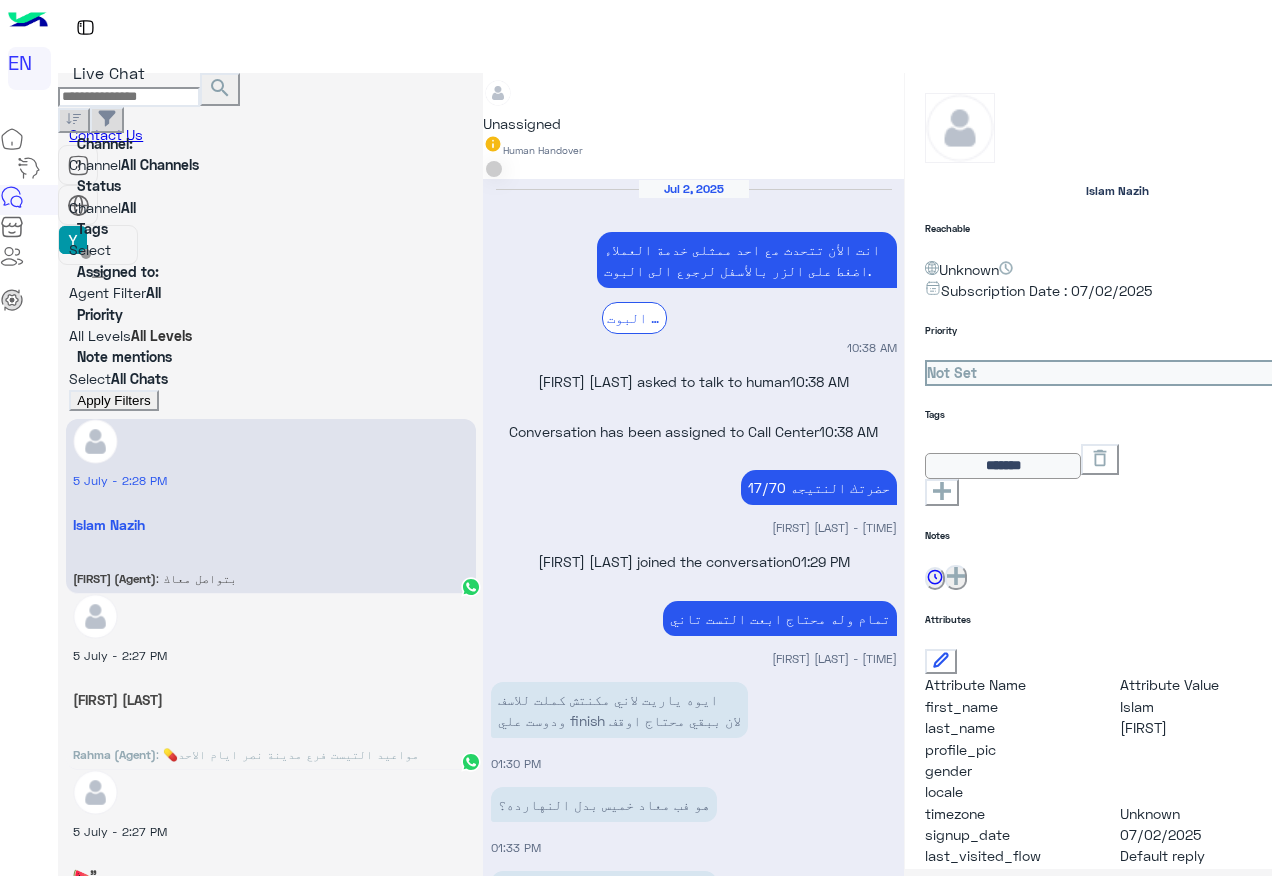click on "Apply Filters" at bounding box center (113, 400) 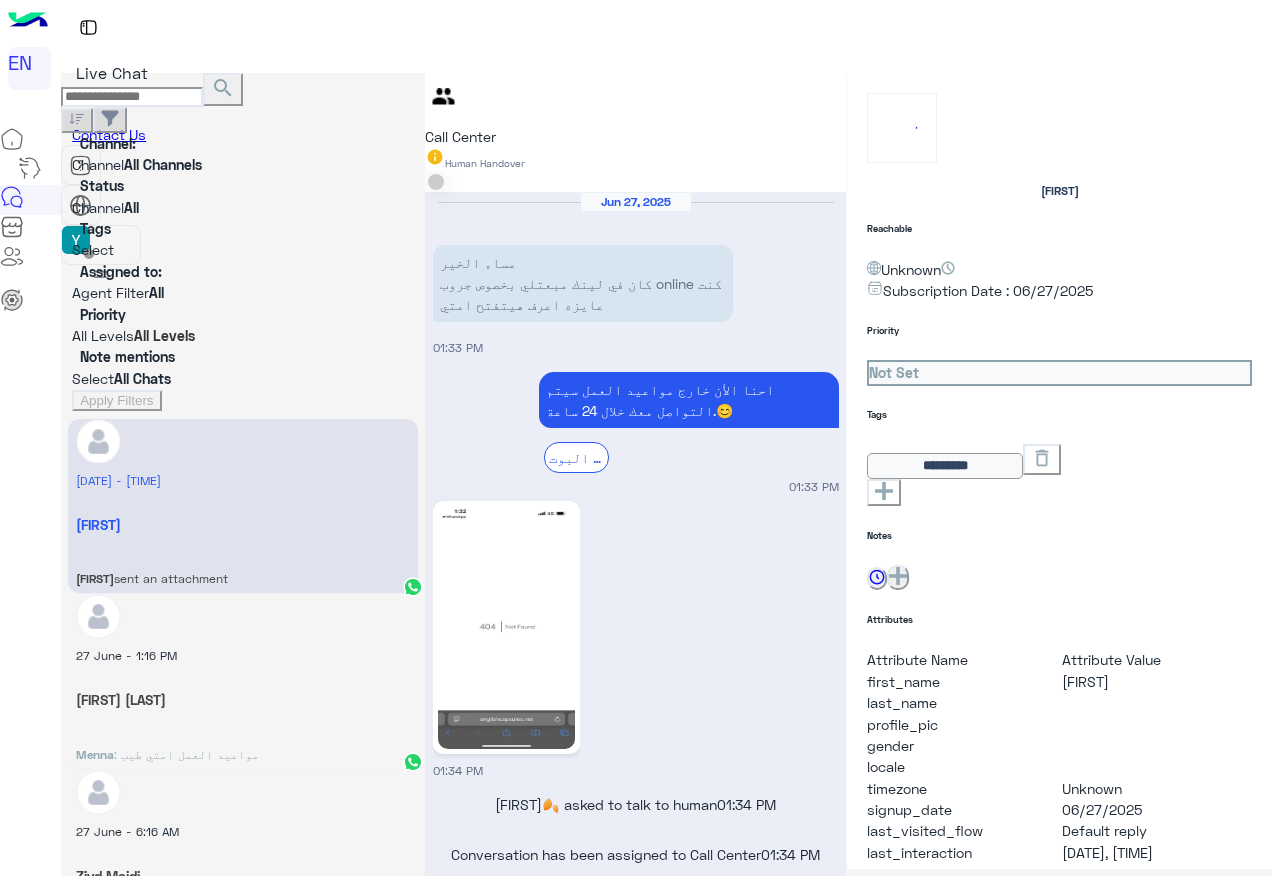 scroll, scrollTop: 143, scrollLeft: 0, axis: vertical 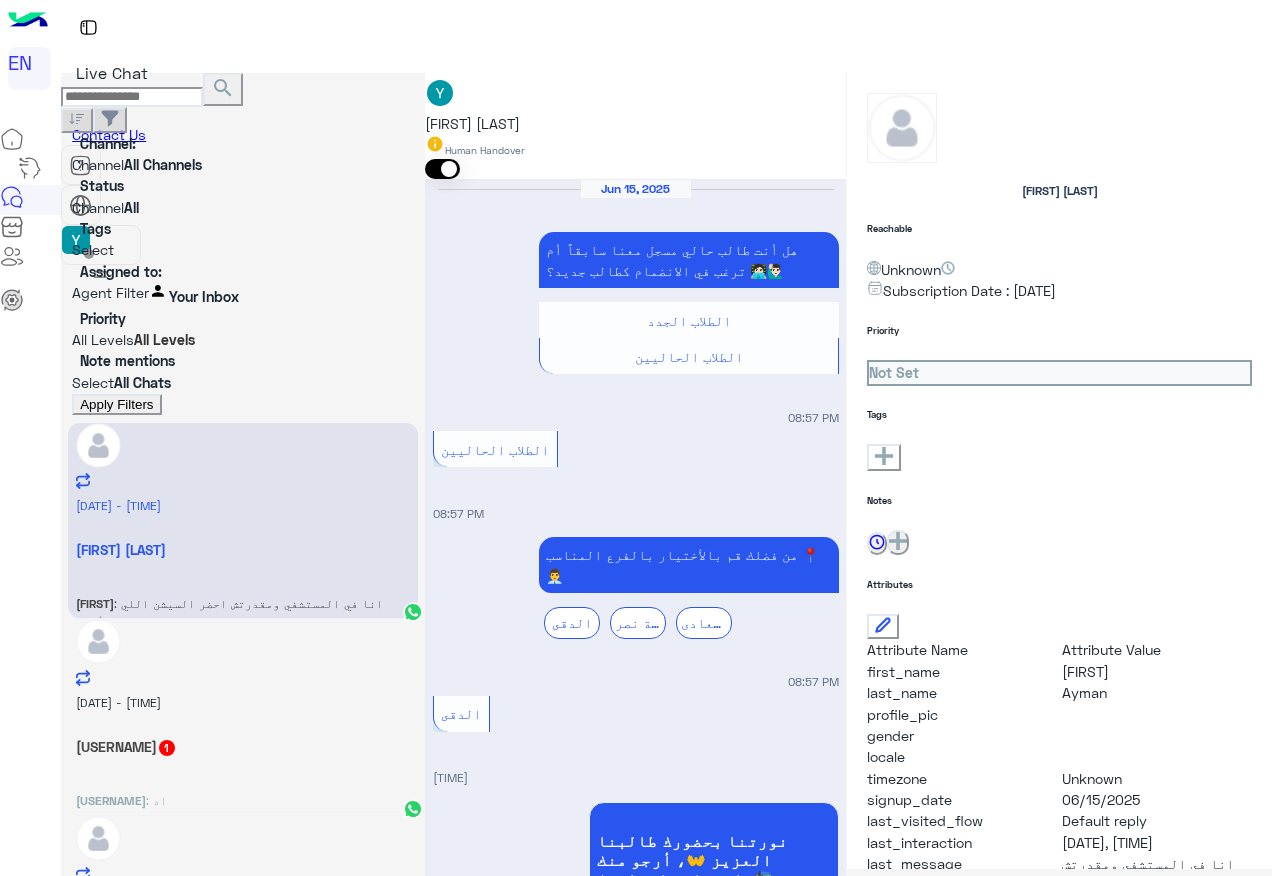 click at bounding box center (635, 2841) 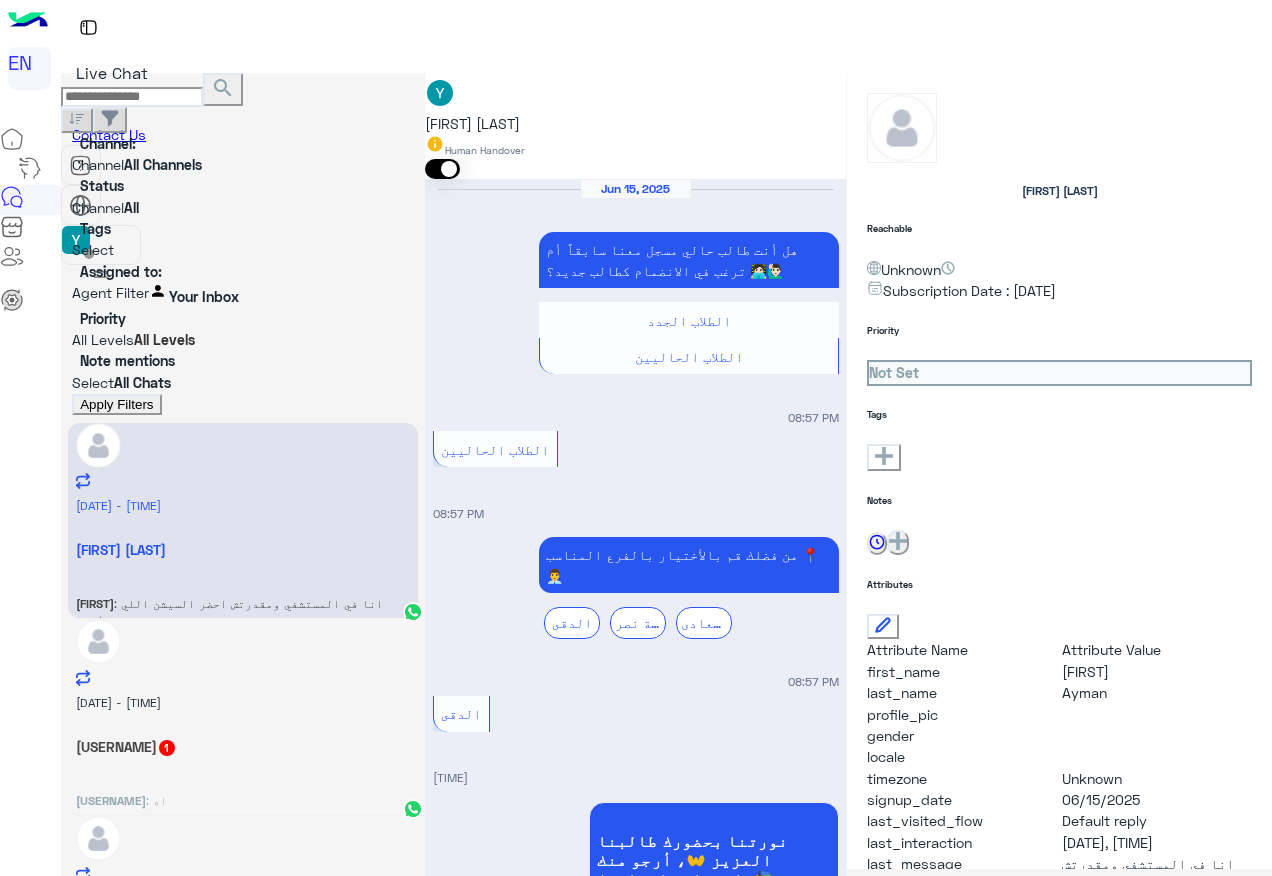 scroll, scrollTop: 1331, scrollLeft: 0, axis: vertical 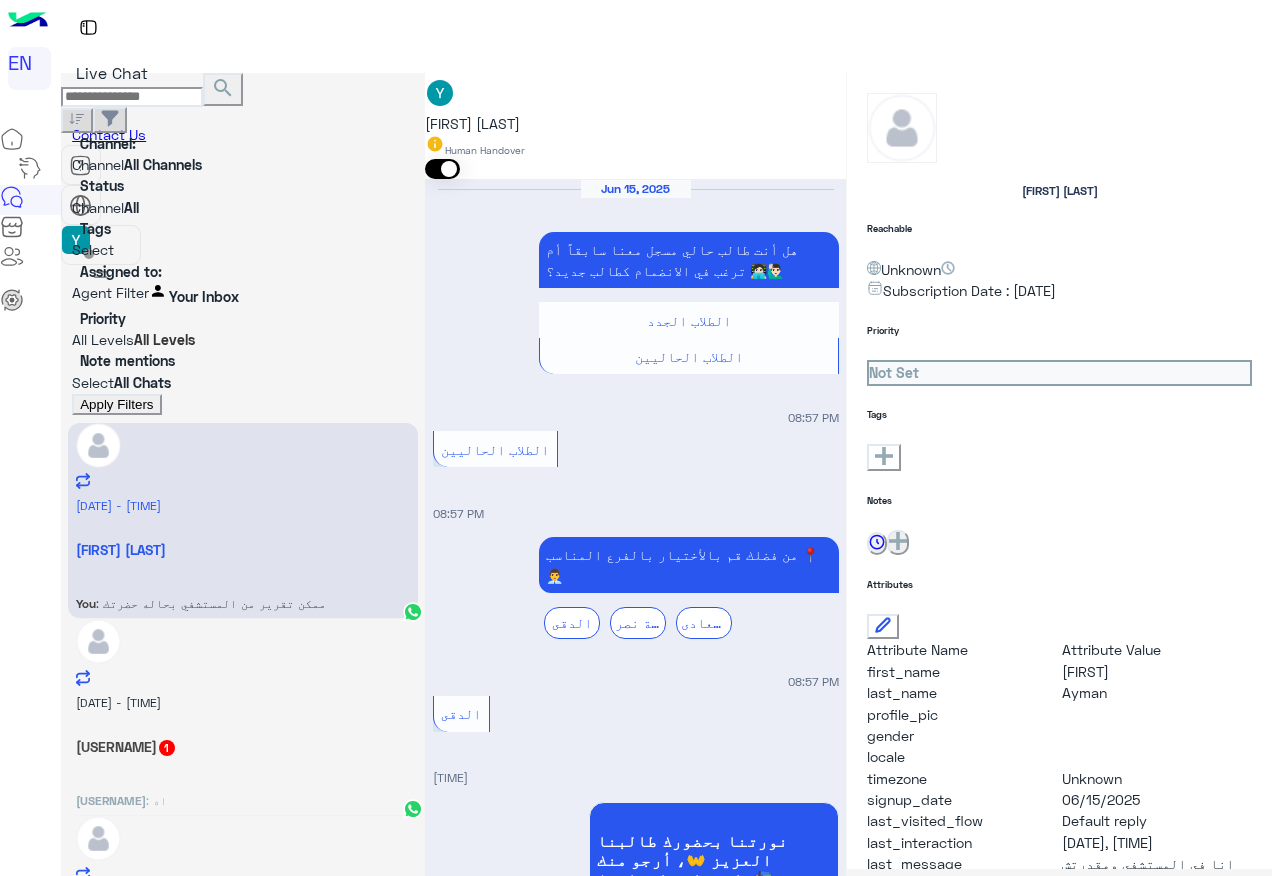 click on "[USERNAME]" at bounding box center (86, 603) 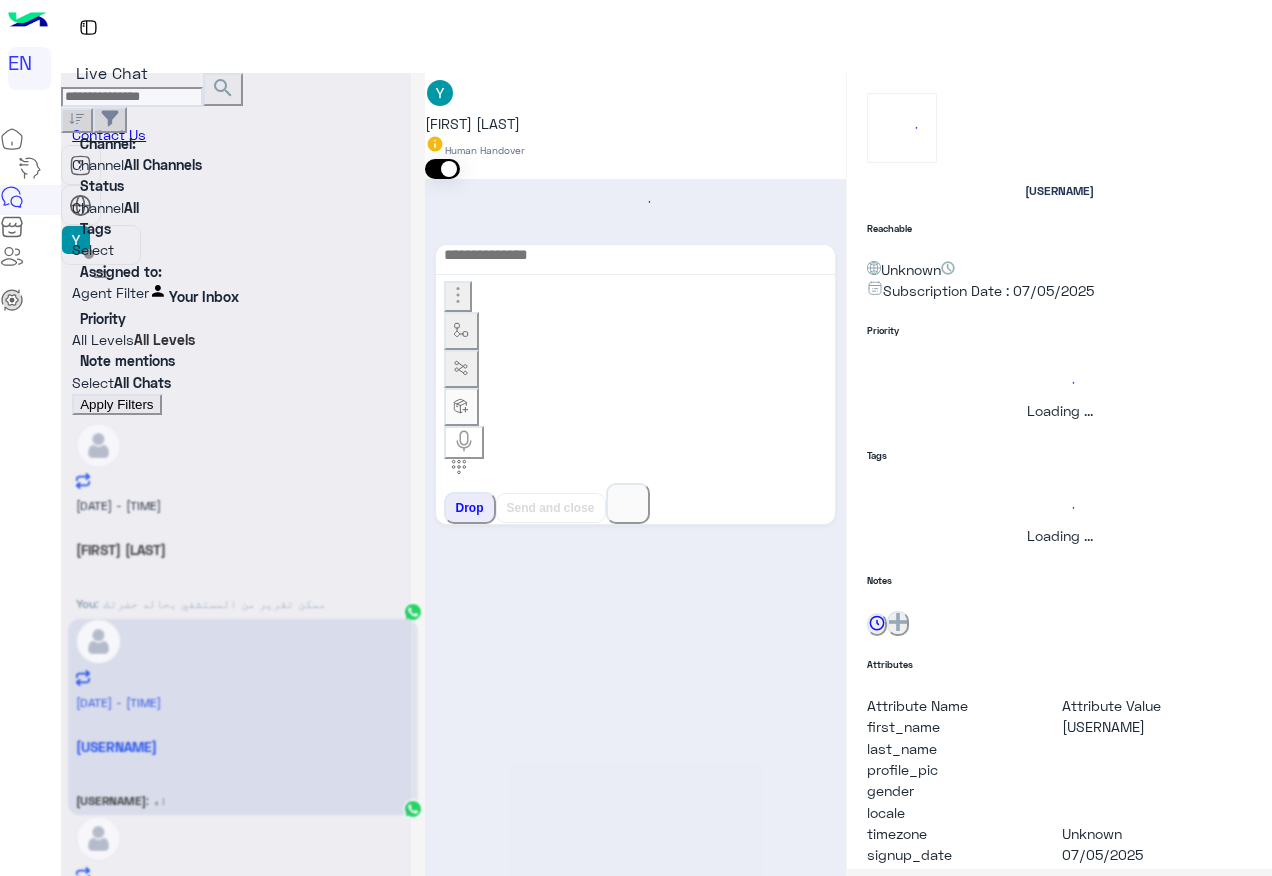 scroll, scrollTop: 1123, scrollLeft: 0, axis: vertical 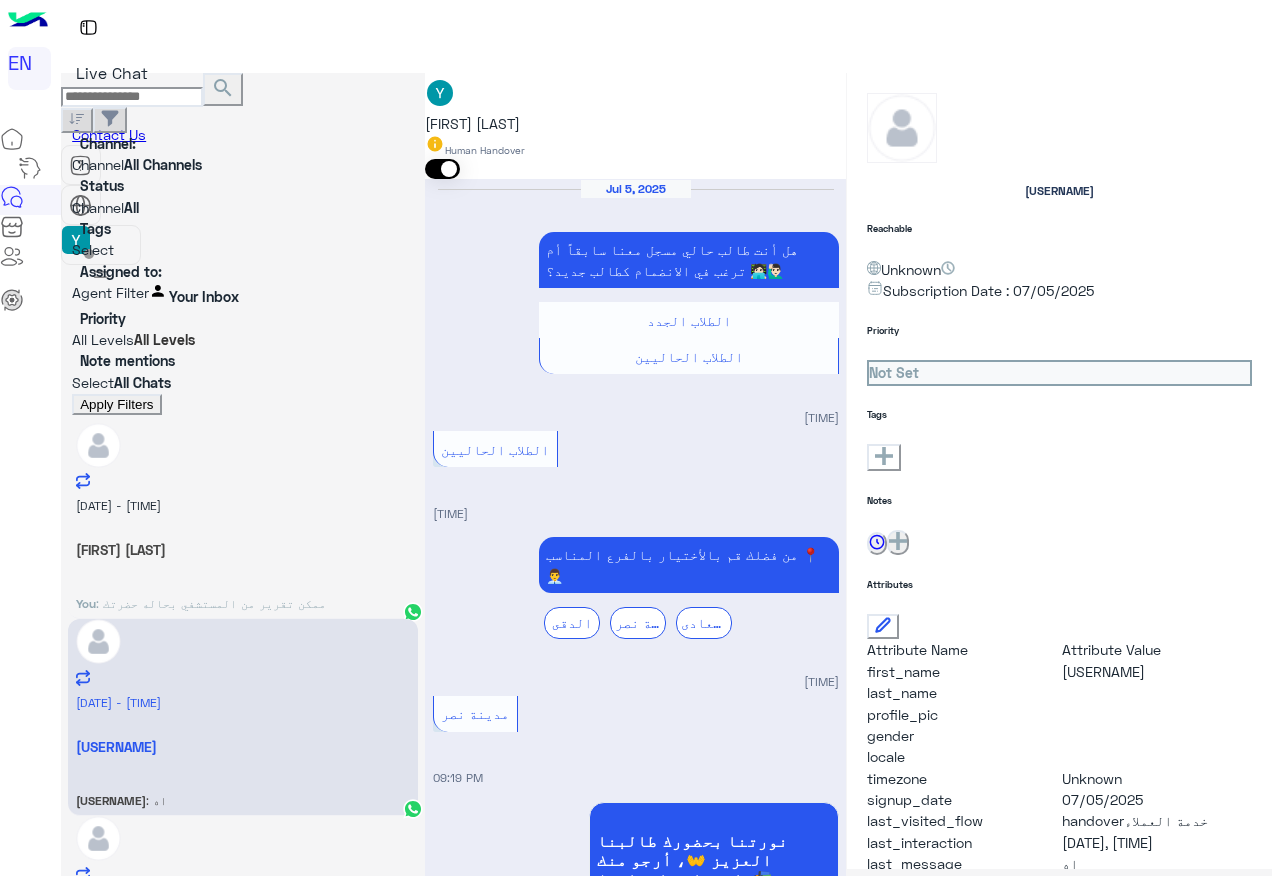 click on "[PHONE]" at bounding box center (466, 2253) 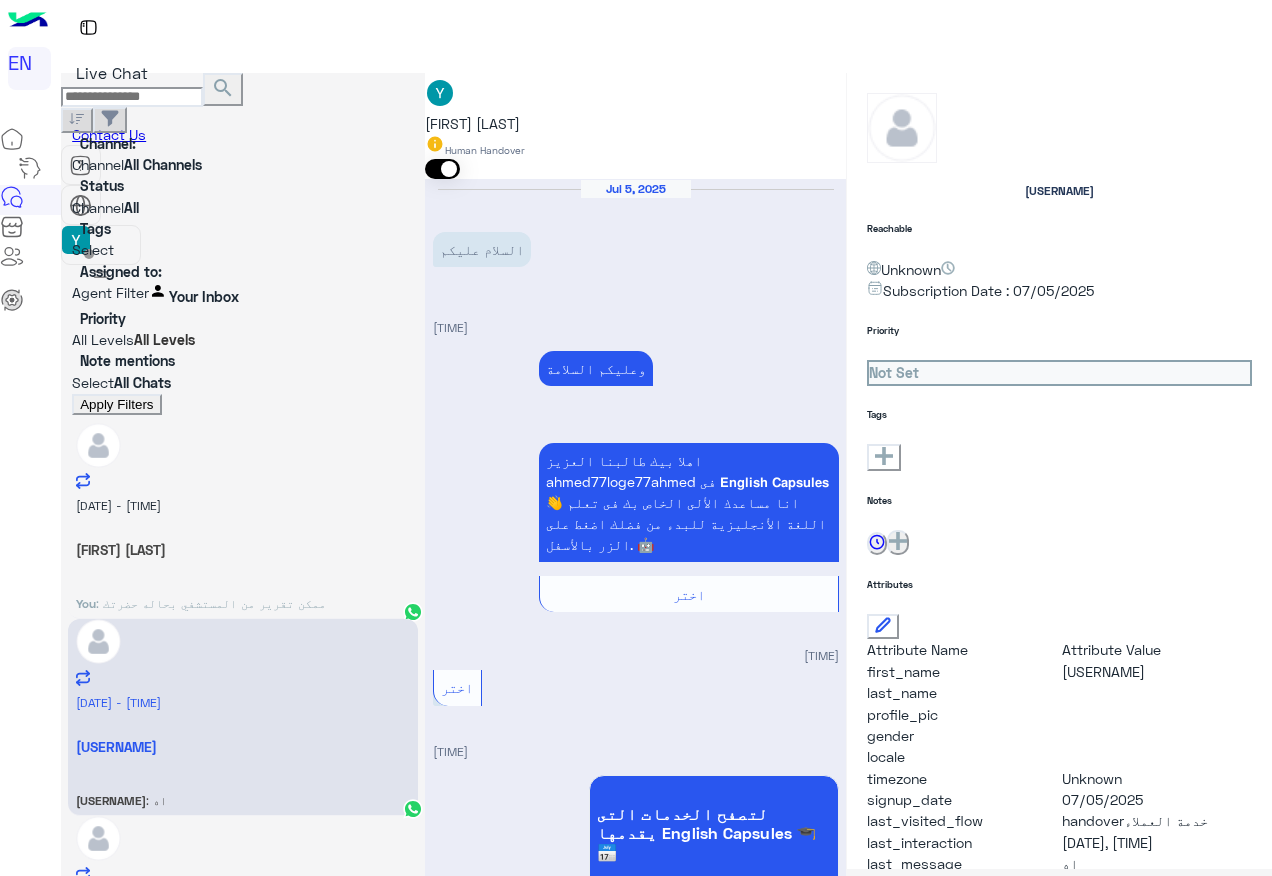 scroll, scrollTop: 1670, scrollLeft: 0, axis: vertical 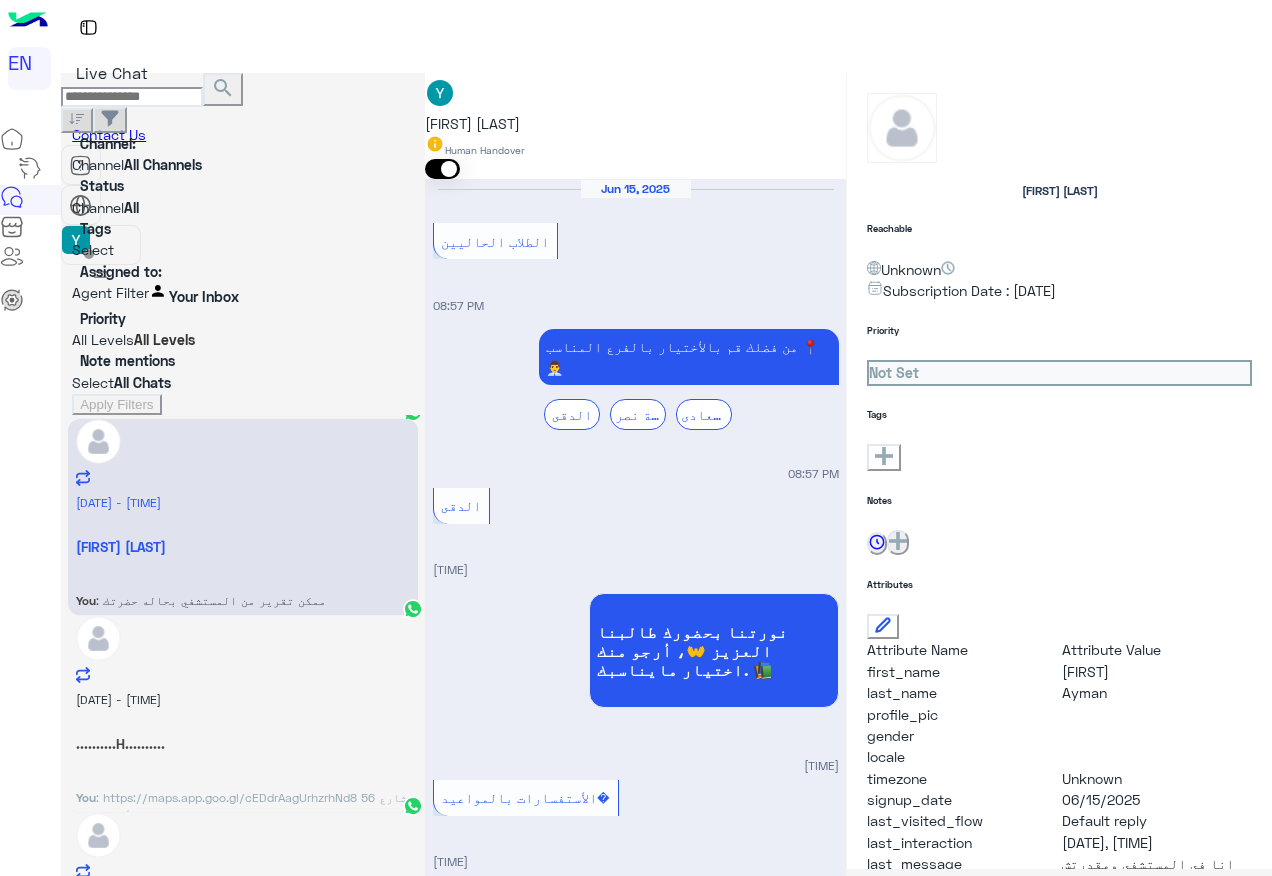click at bounding box center (72, 295) 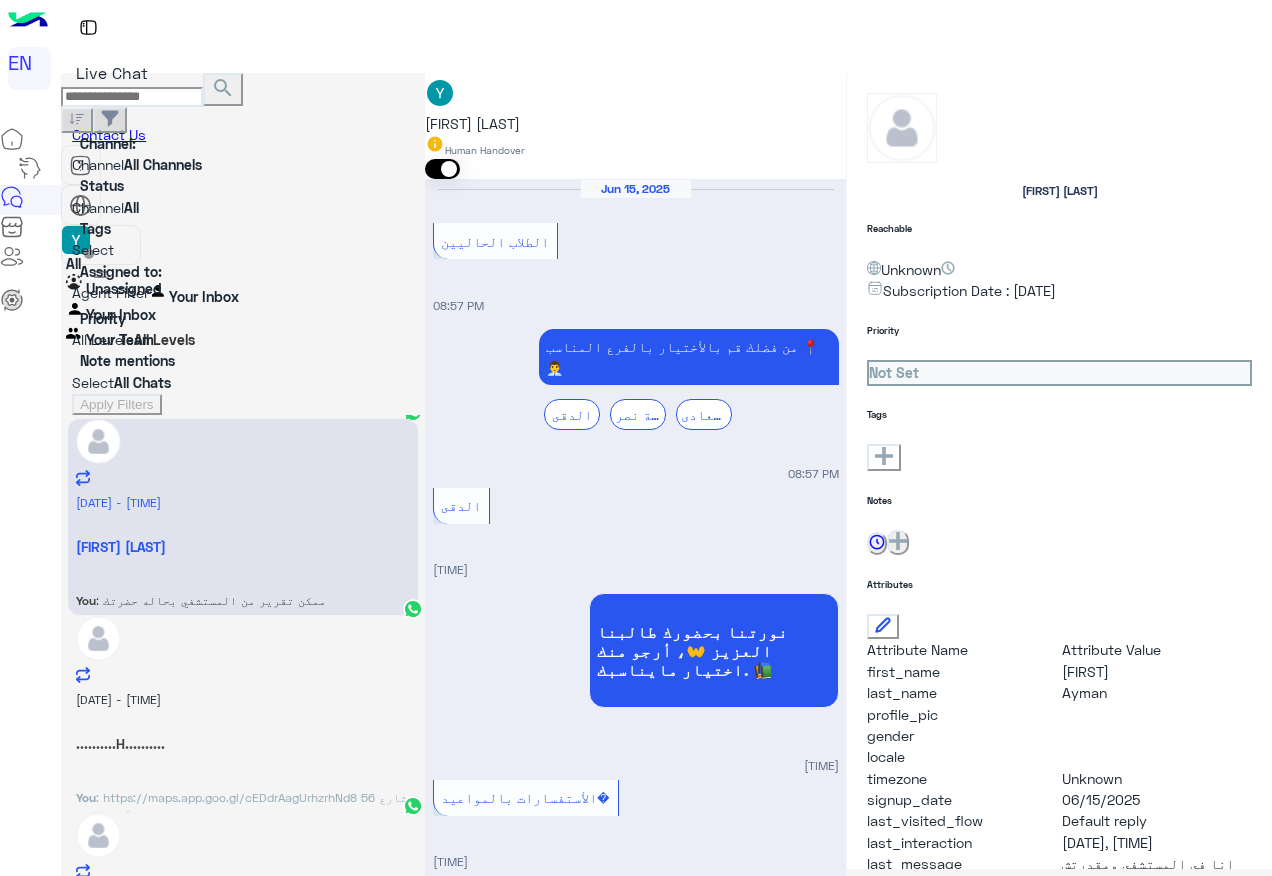 click on "Your Team" at bounding box center (120, 339) 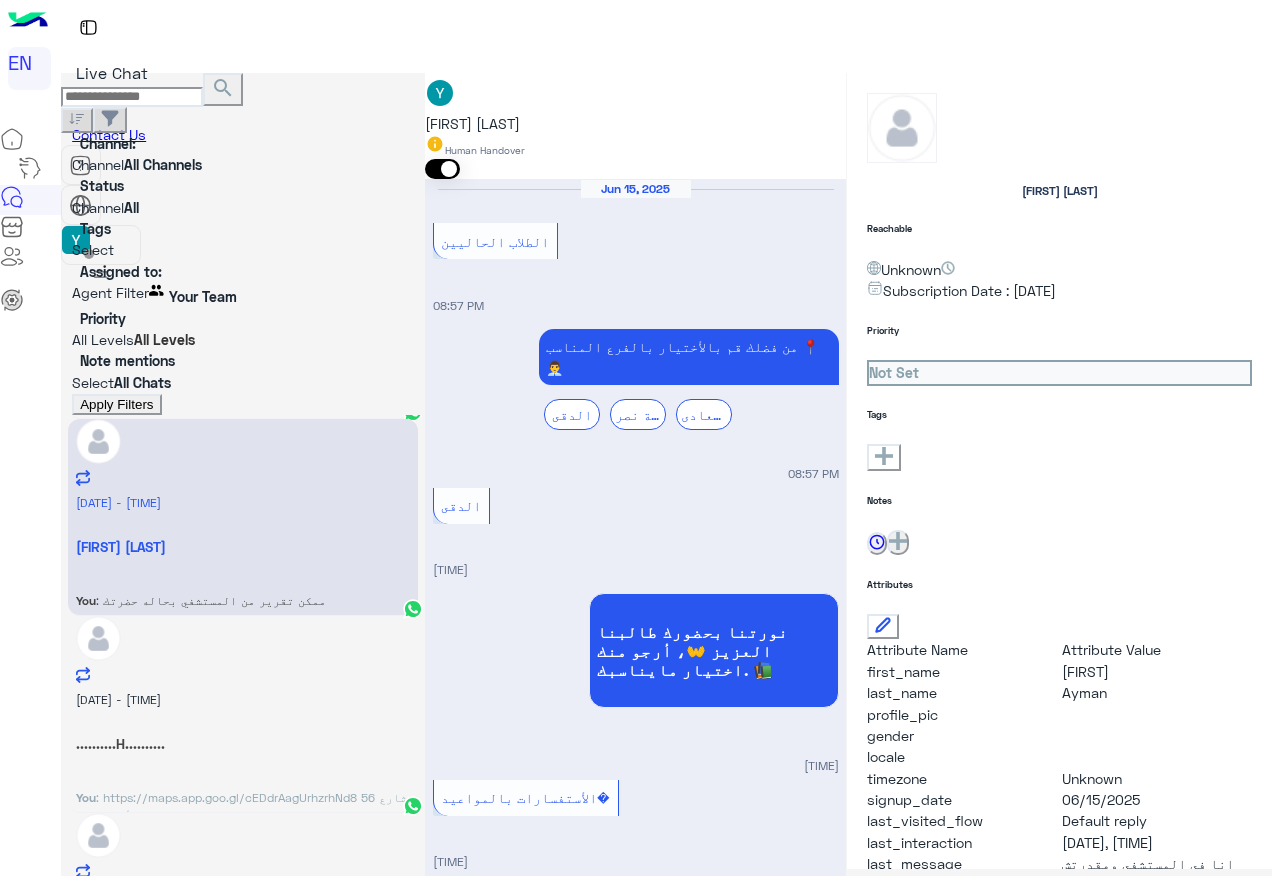click on "Apply Filters" at bounding box center (116, 404) 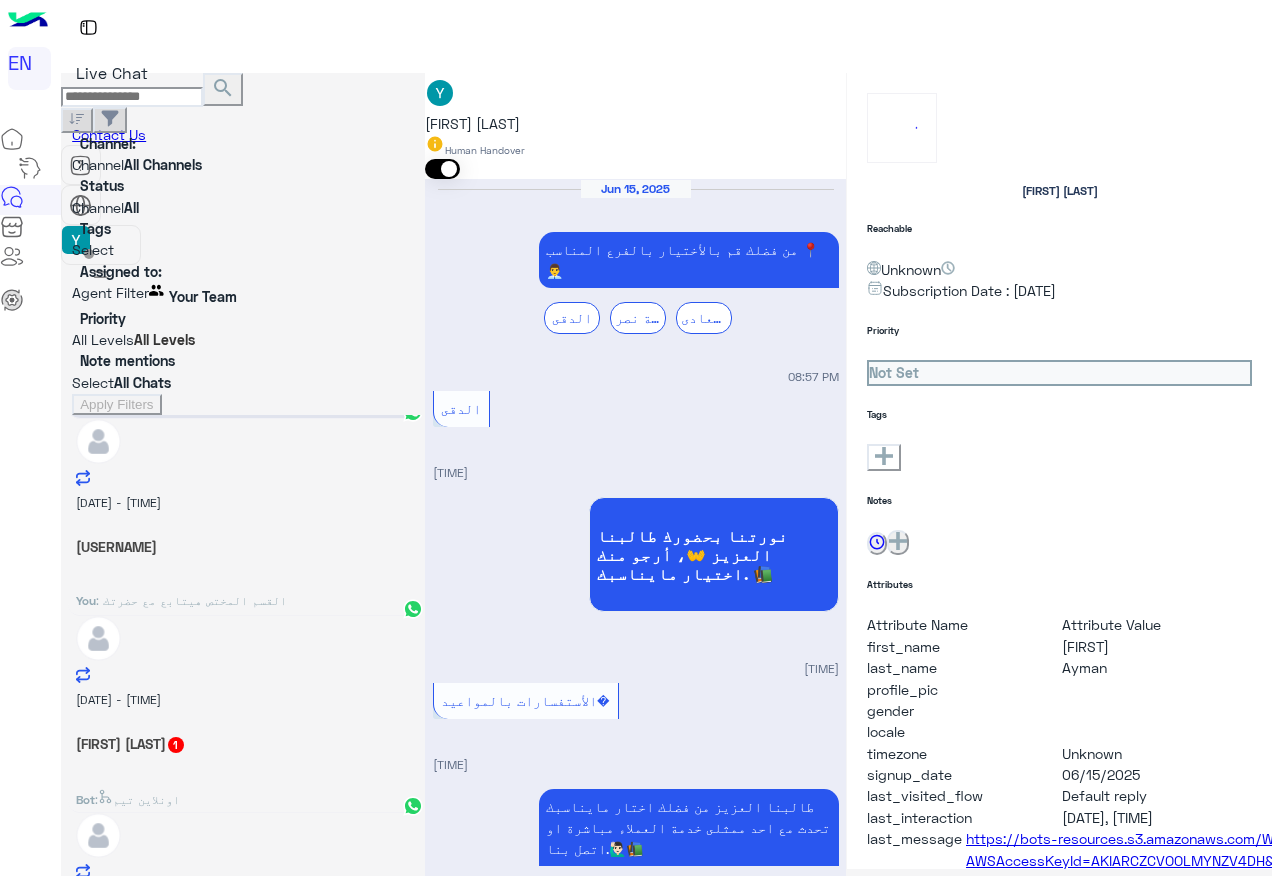 scroll, scrollTop: 1365, scrollLeft: 0, axis: vertical 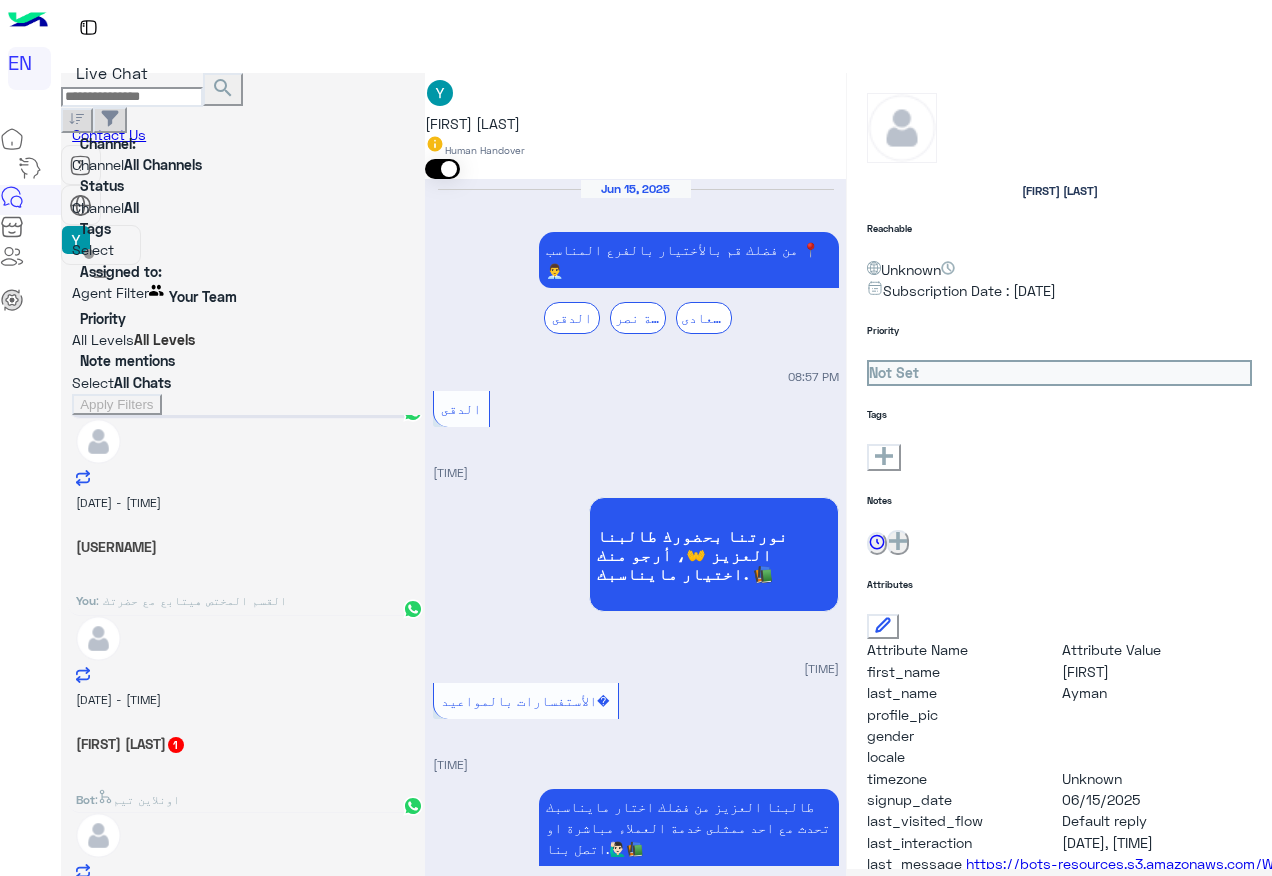 click at bounding box center (506, 2701) 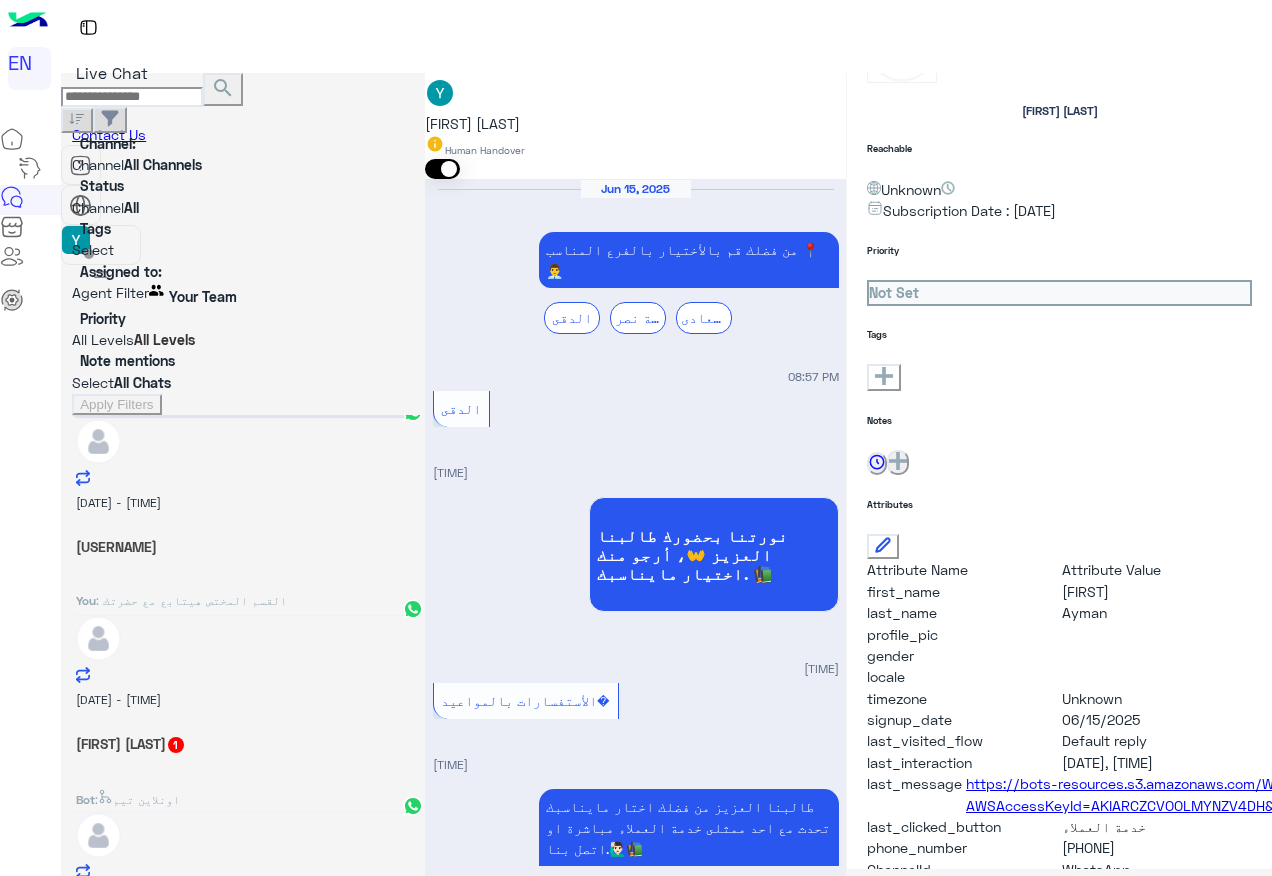 scroll, scrollTop: 200, scrollLeft: 0, axis: vertical 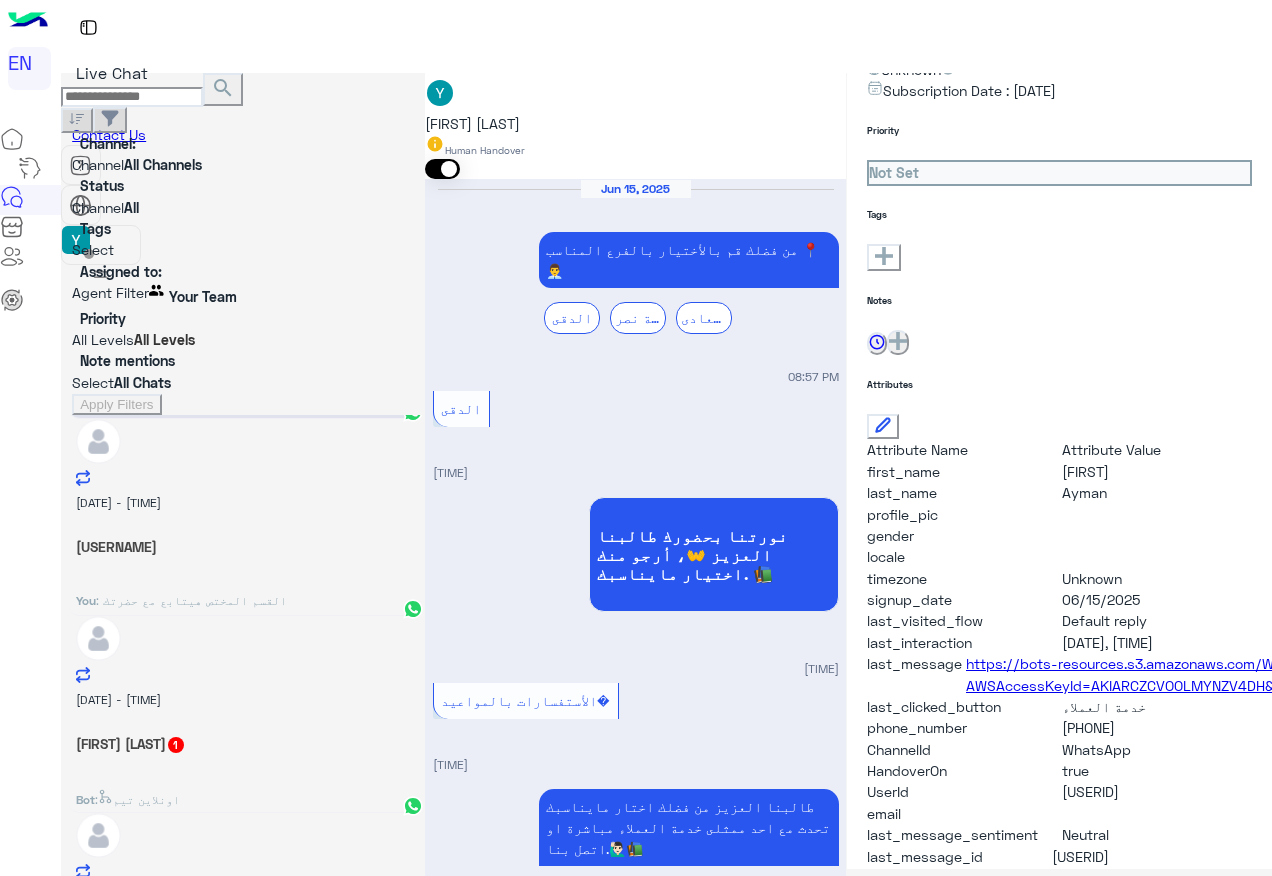 click on "[PHONE]" at bounding box center [1157, 471] 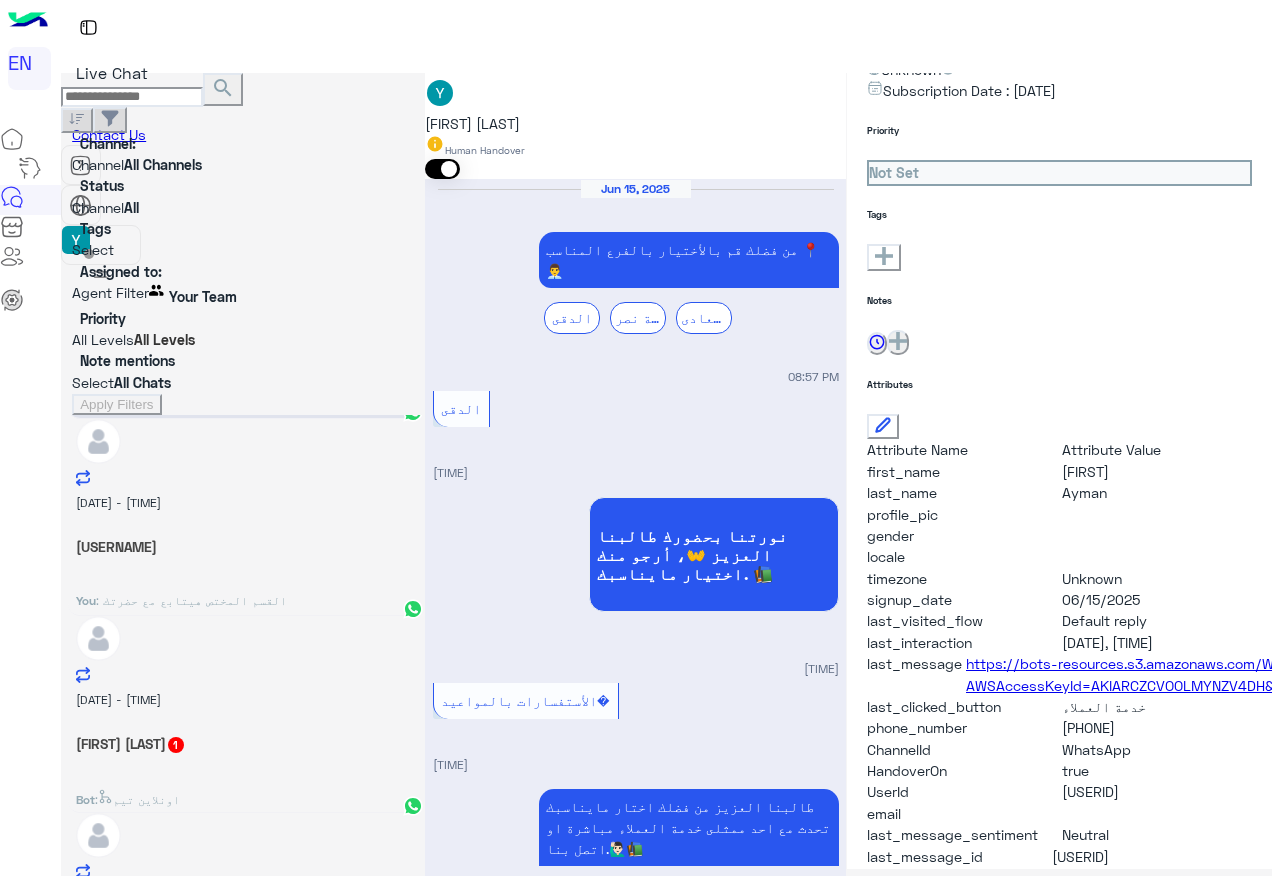 copy on "[PHONE]" 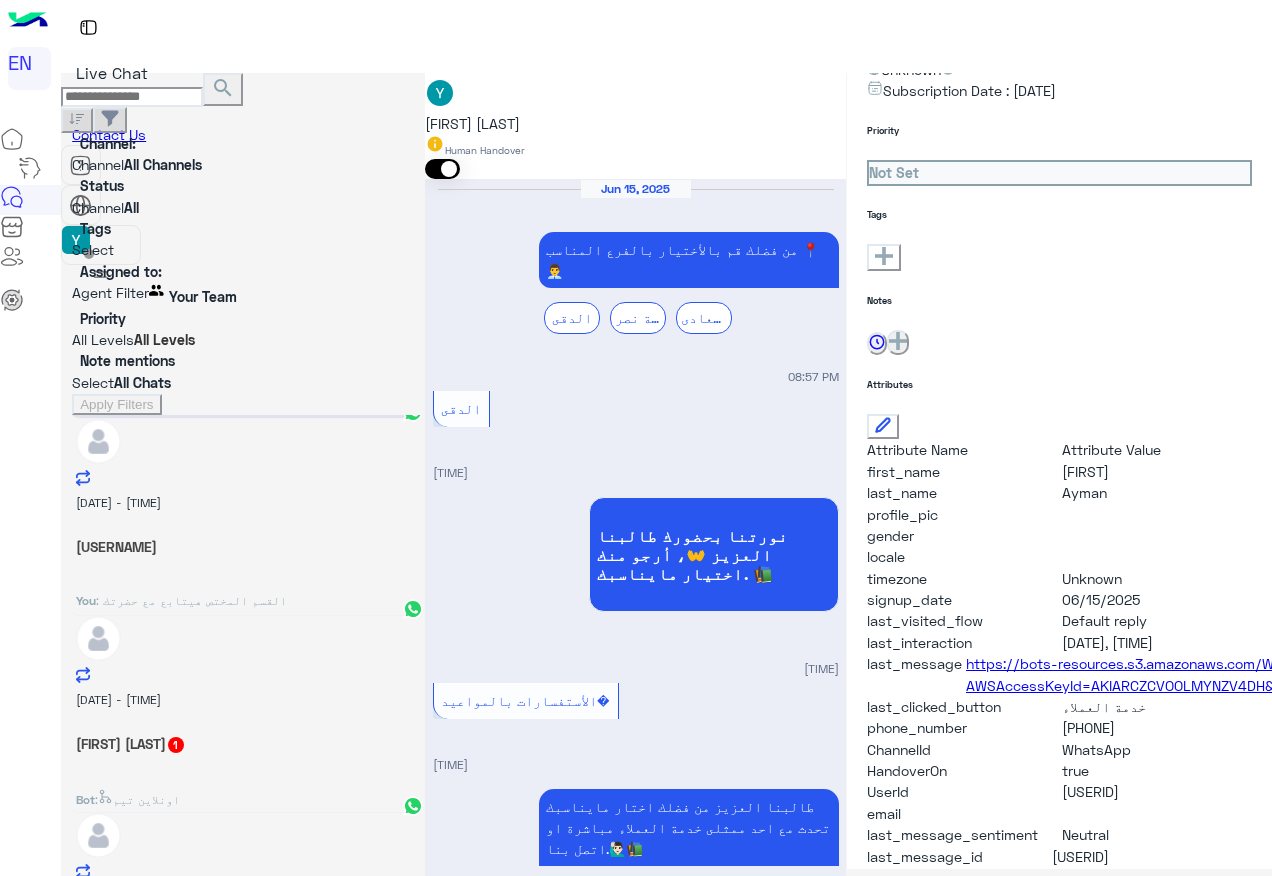 click at bounding box center (635, 2965) 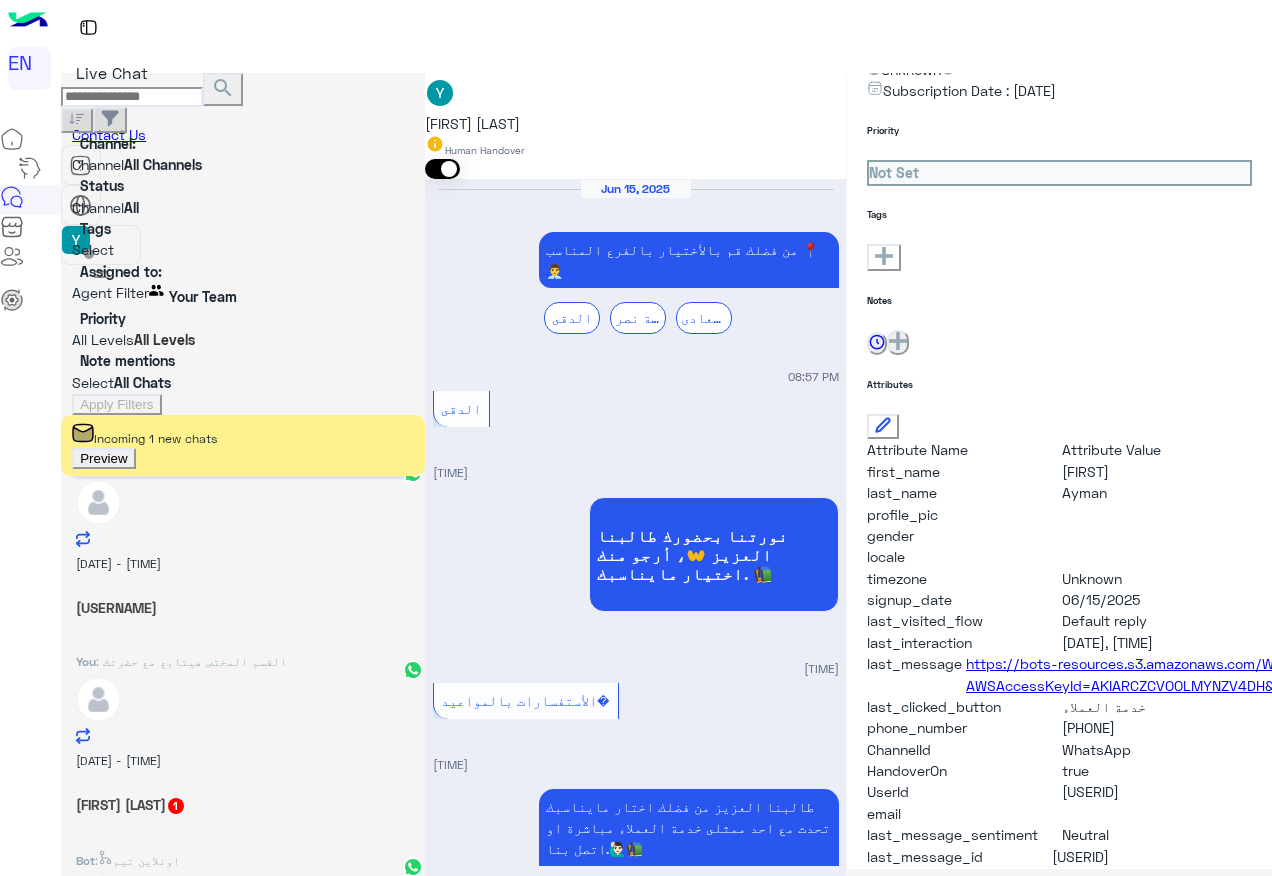 click at bounding box center [635, 2965] 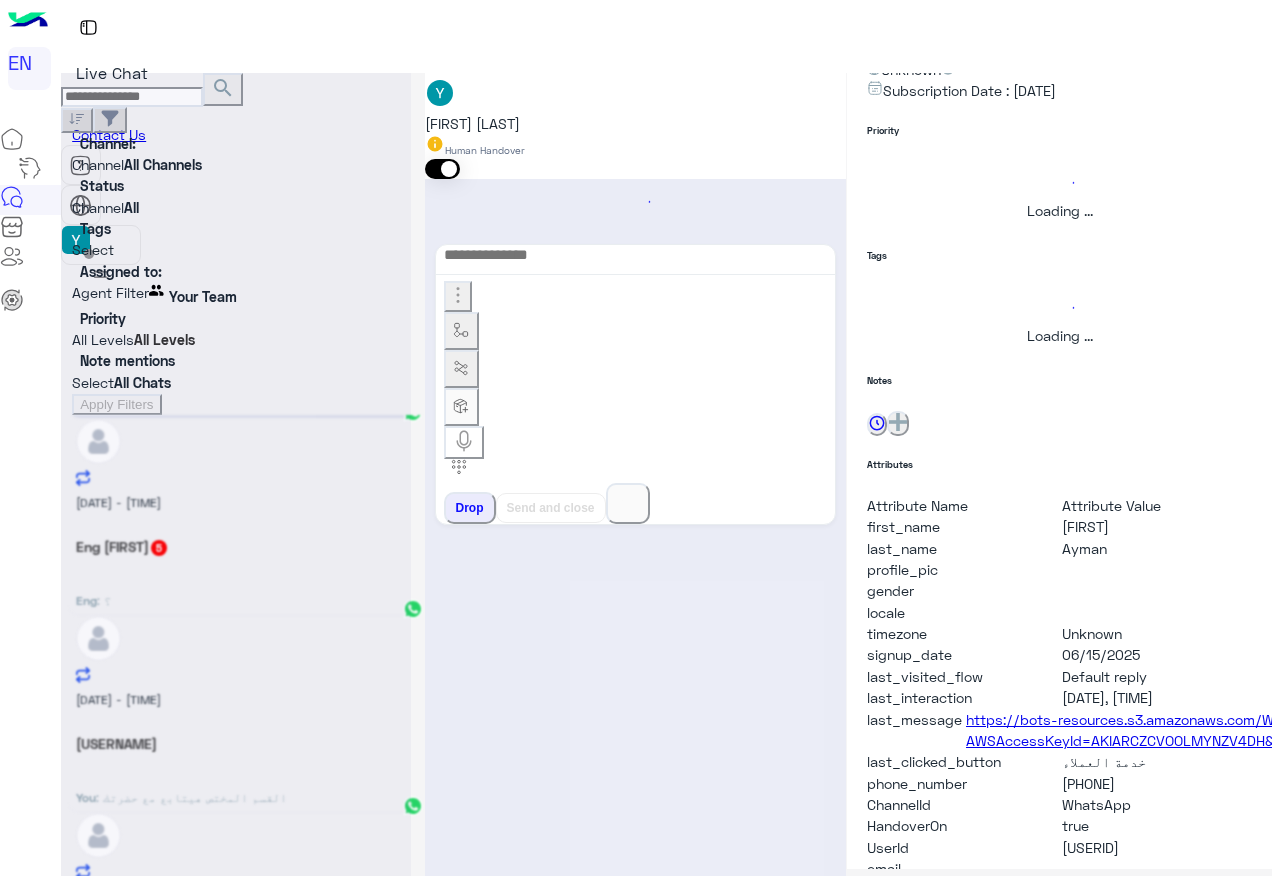 scroll, scrollTop: 0, scrollLeft: 0, axis: both 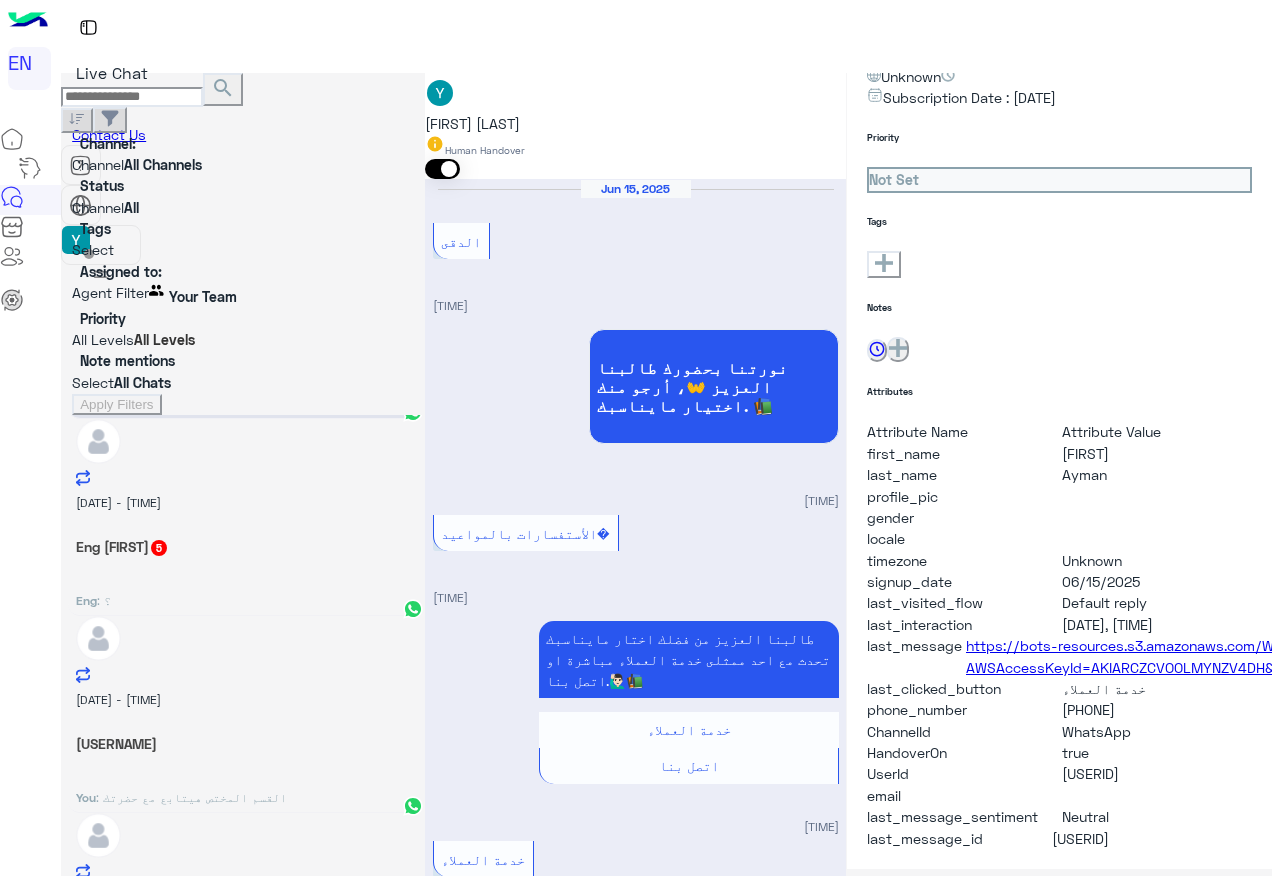 click on "[FIRST] [LAST] 2" at bounding box center (243, 349) 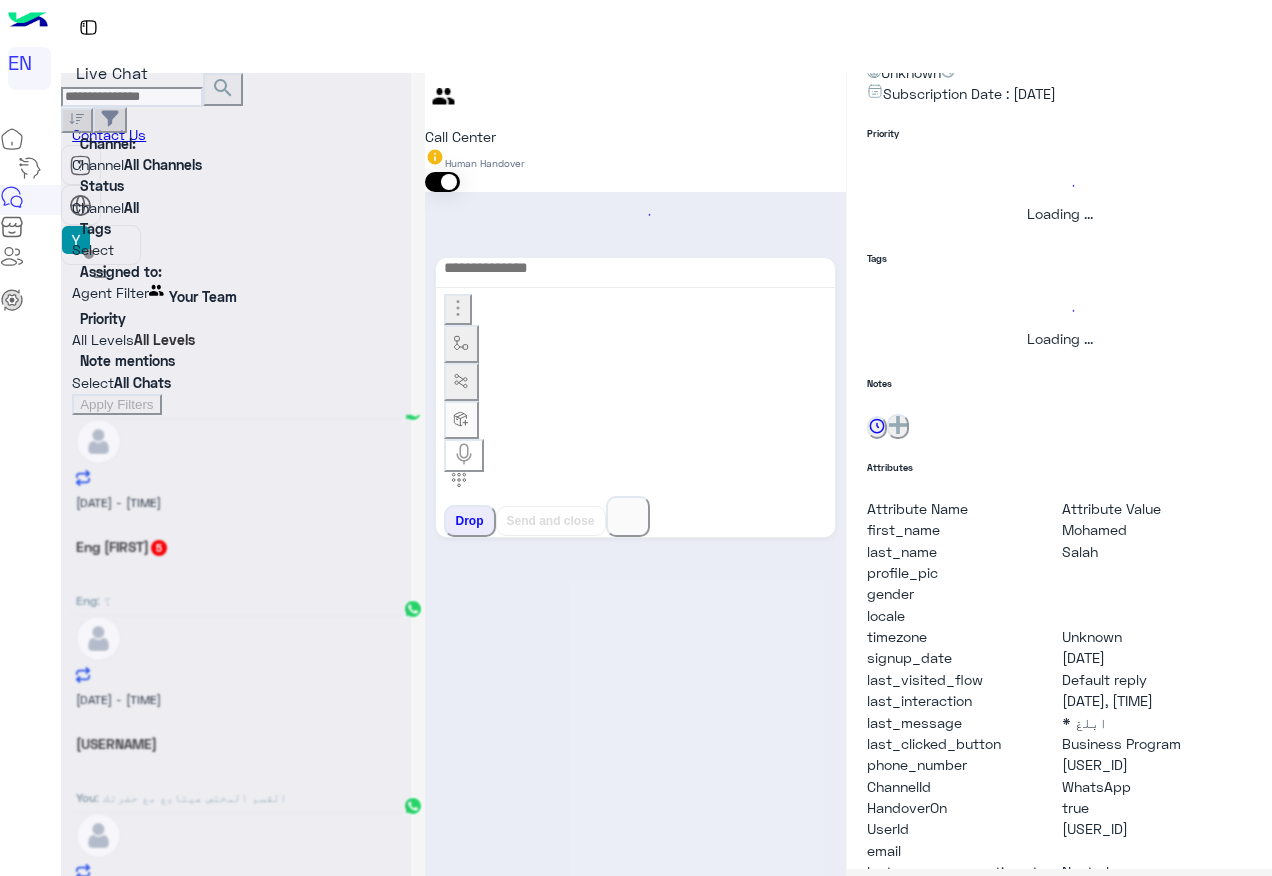 scroll, scrollTop: 200, scrollLeft: 0, axis: vertical 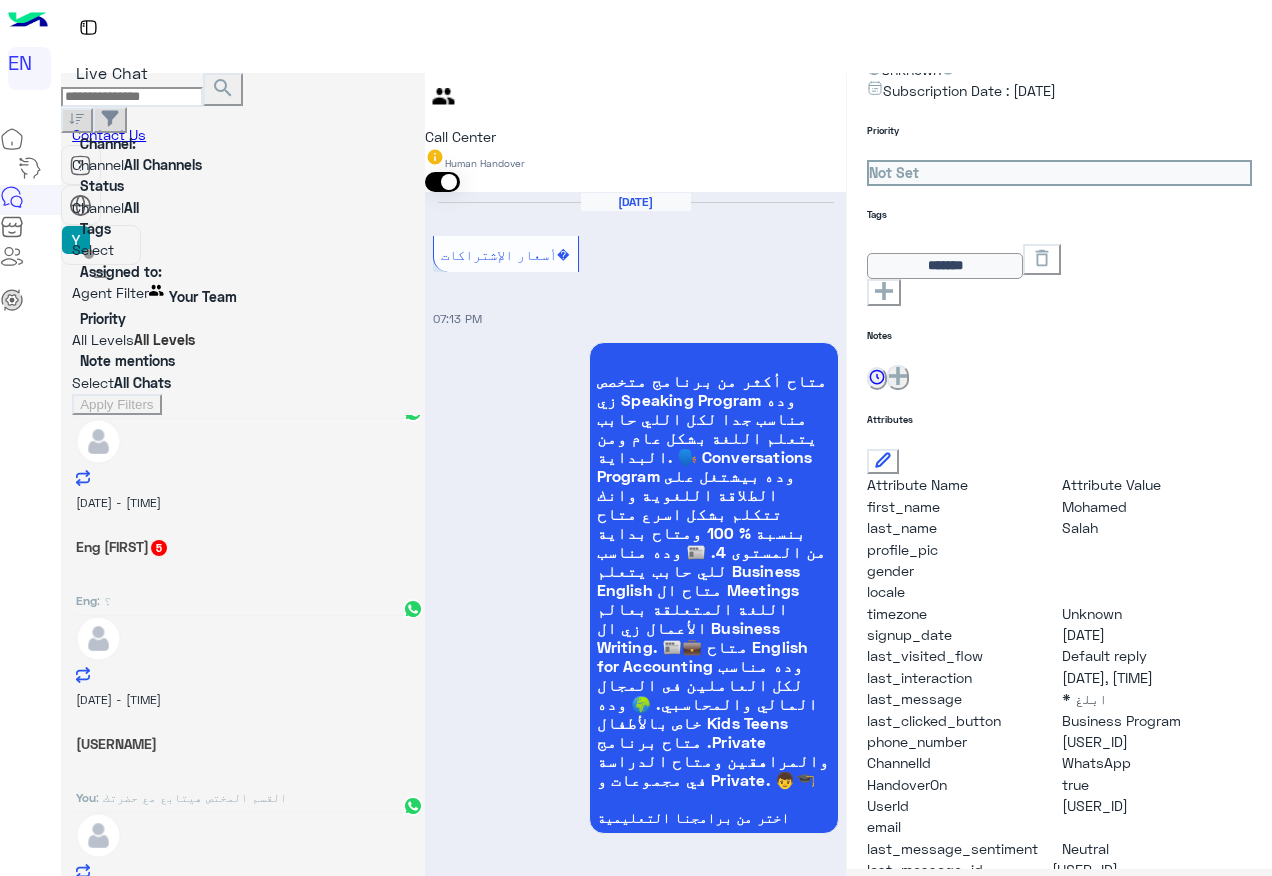 click on "[USER_ID]" at bounding box center [1157, 506] 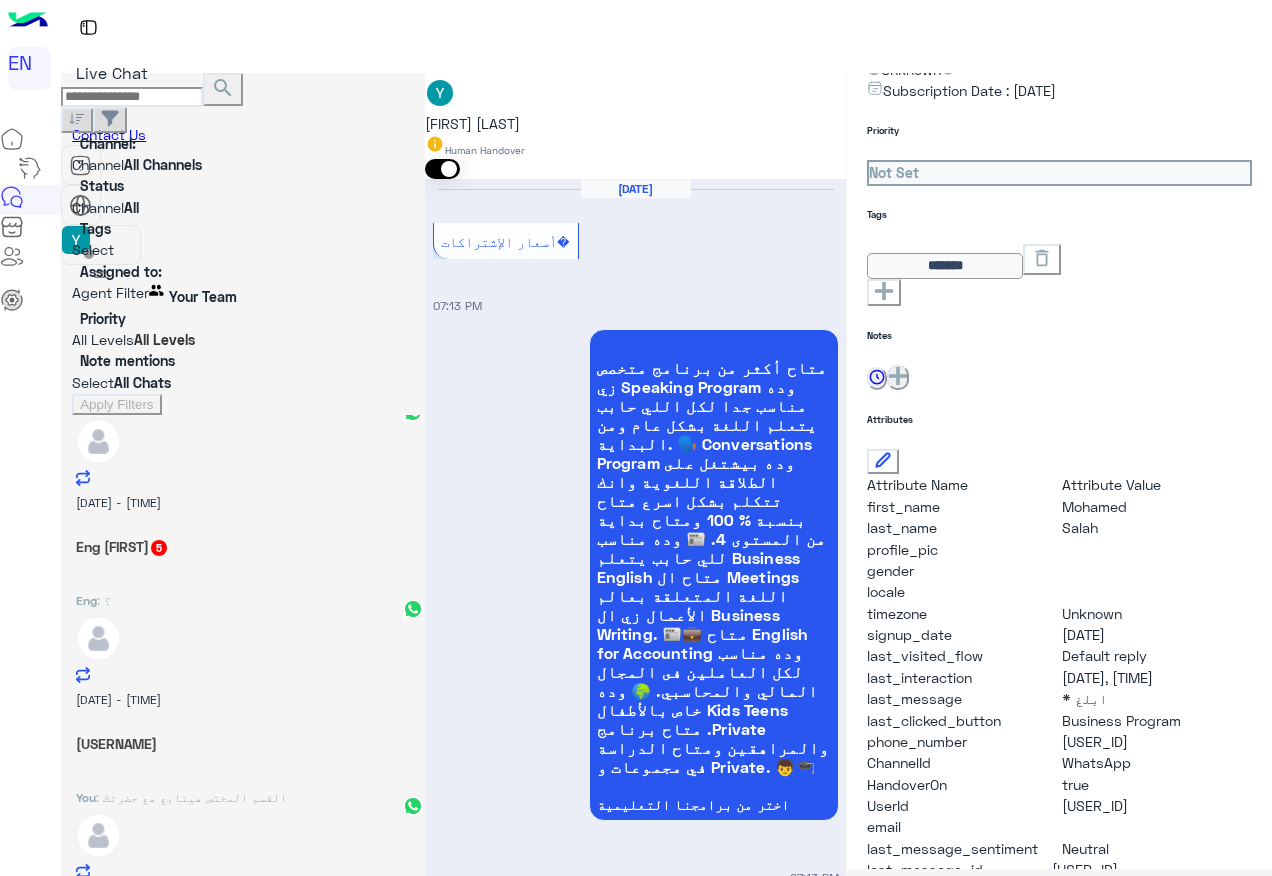 click on "Bot :   اونلاين تيم" at bounding box center [243, 400] 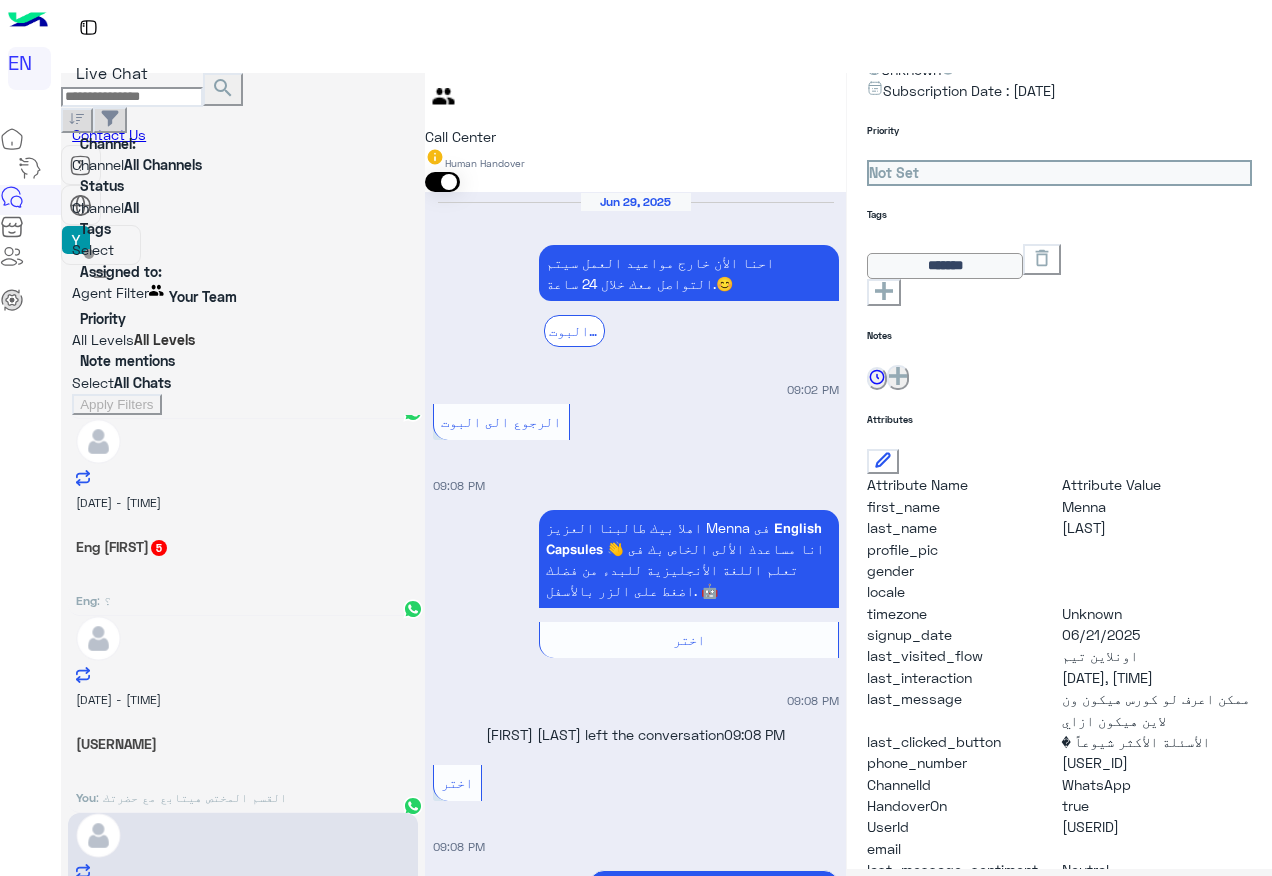scroll, scrollTop: 744, scrollLeft: 0, axis: vertical 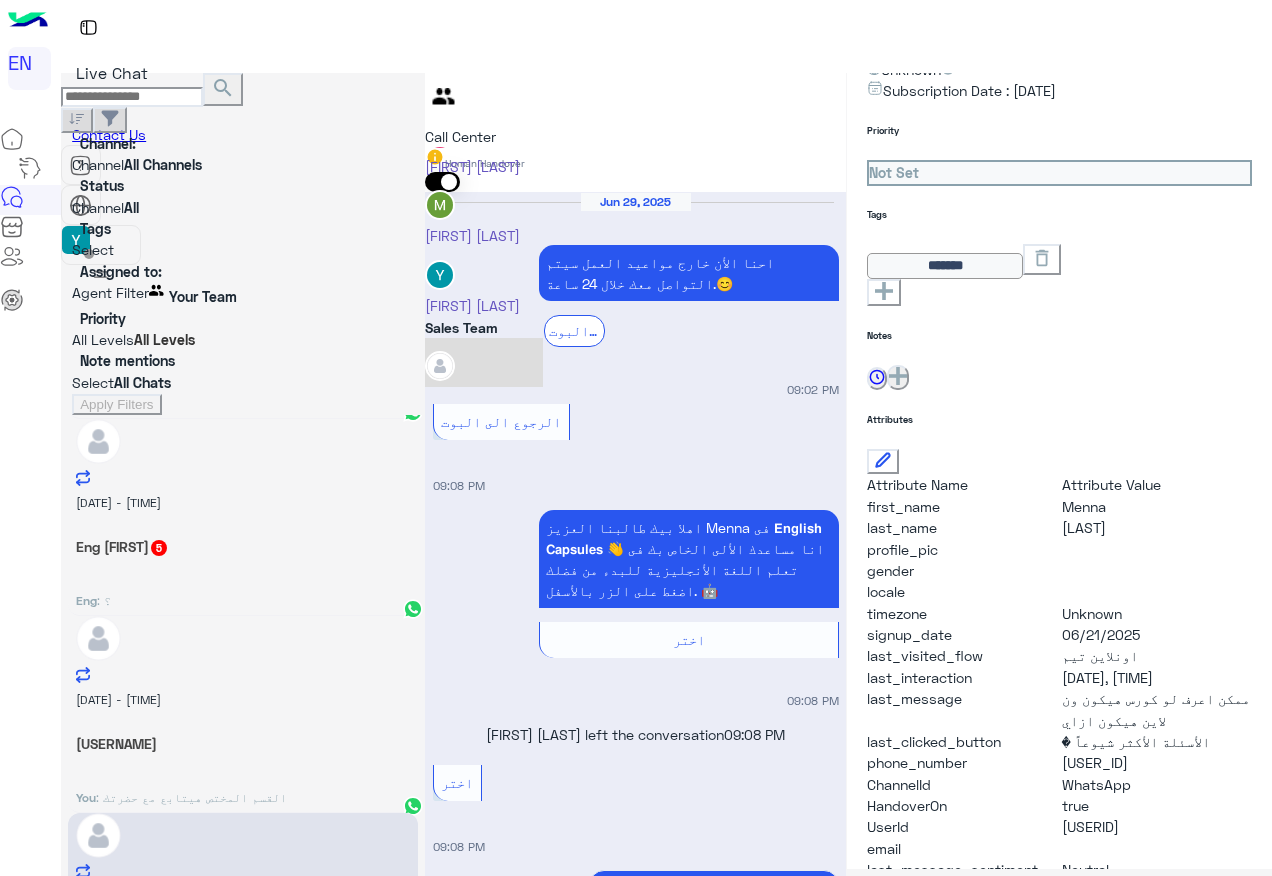 click on "Your browser does not support the audio tag." at bounding box center (595, 1771) 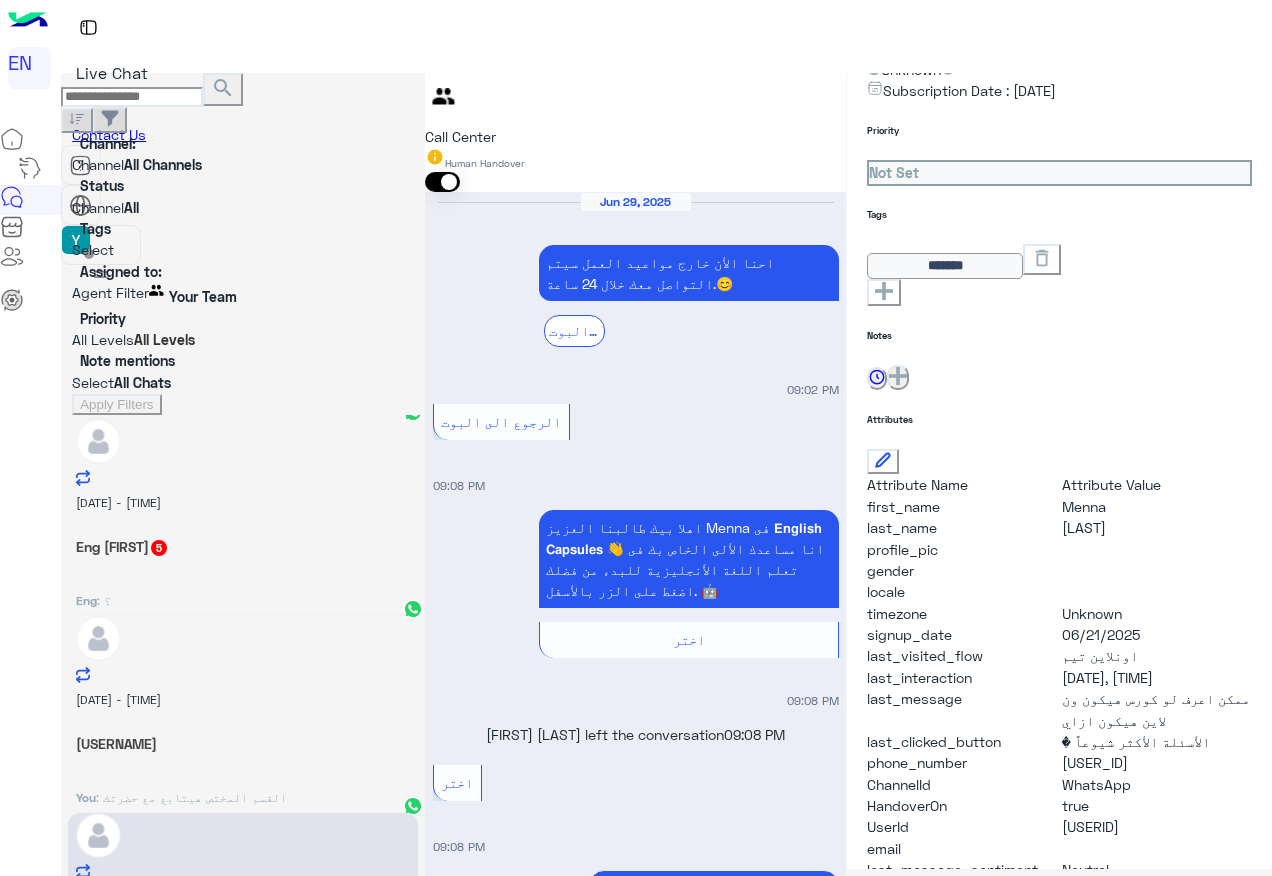 click on "[USER_ID]" at bounding box center (1157, 506) 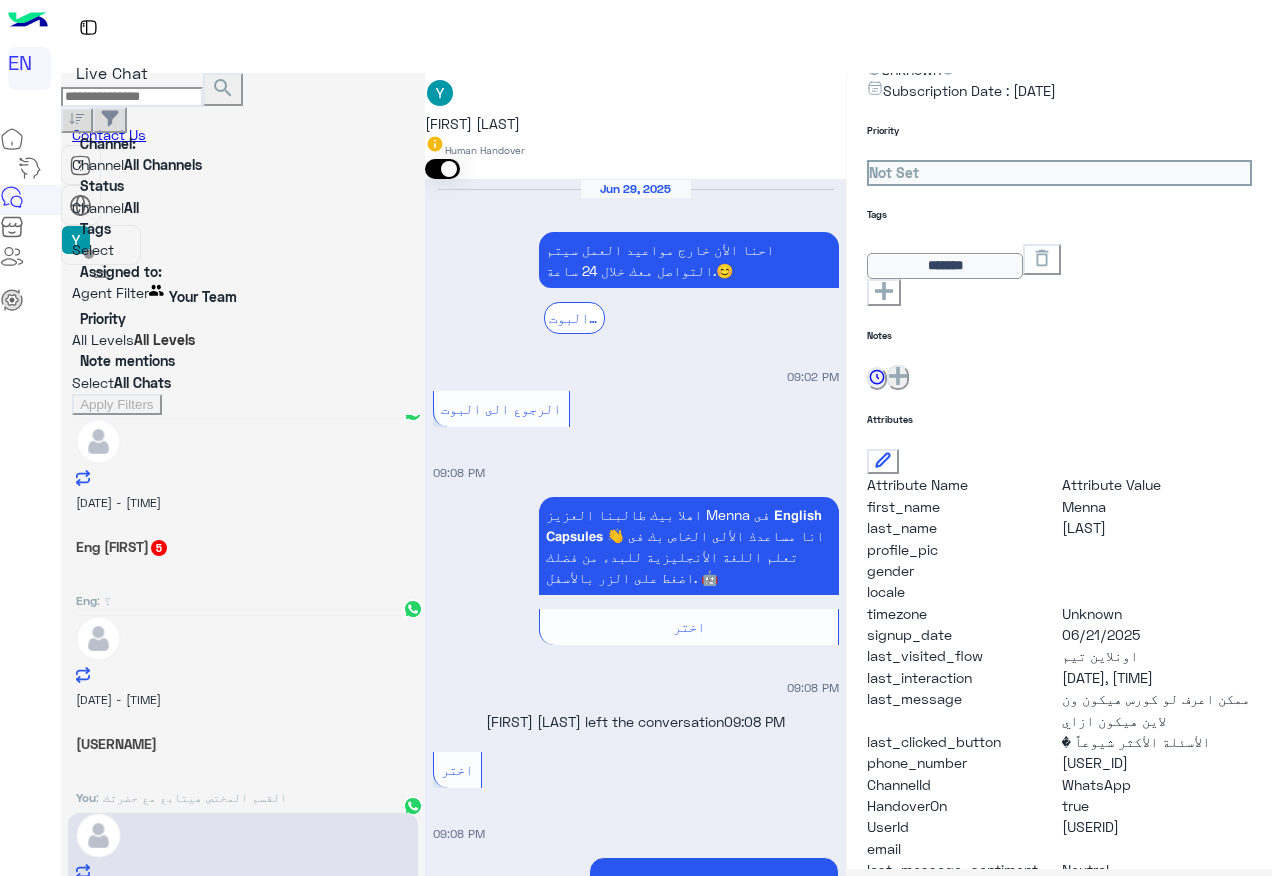 scroll, scrollTop: 1434, scrollLeft: 0, axis: vertical 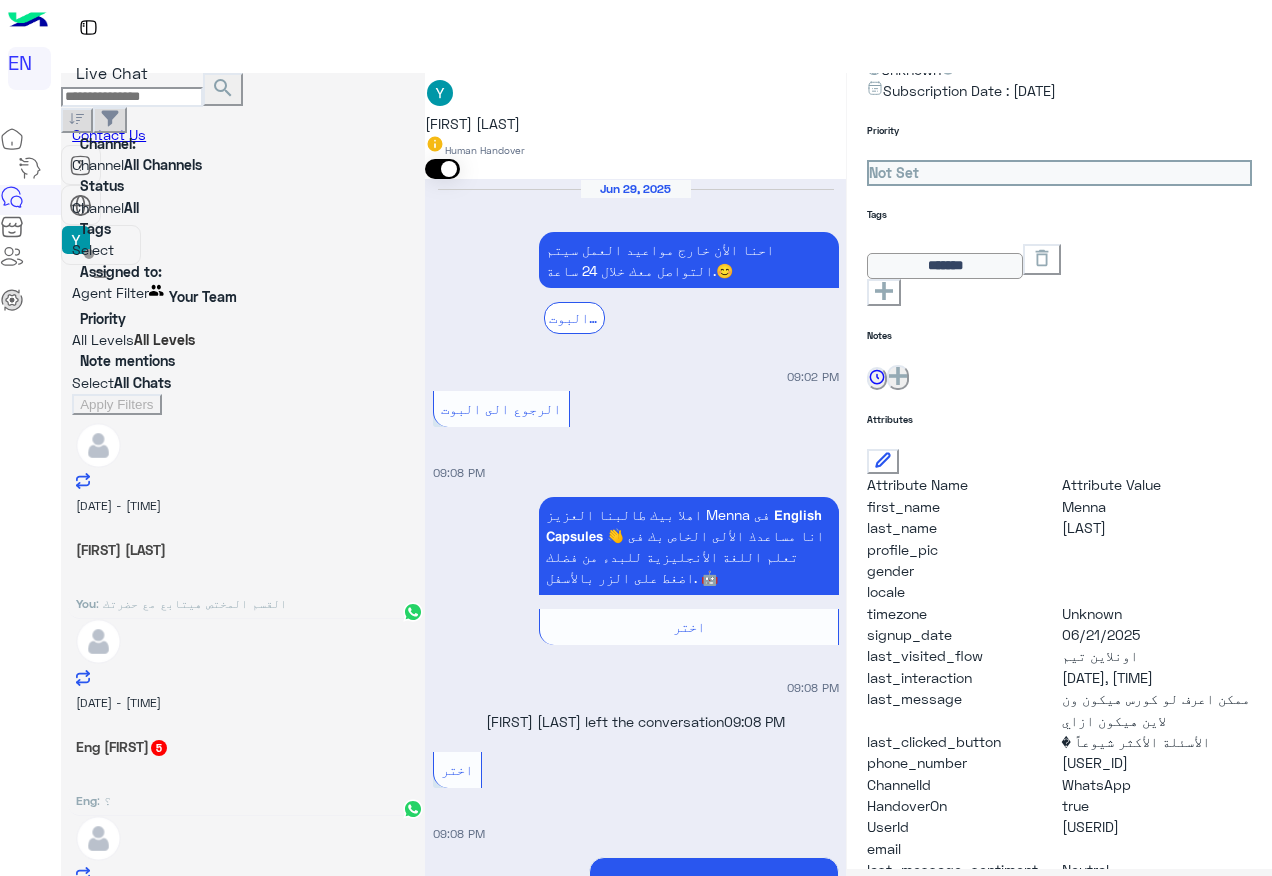 click on "[DATE] - [TIME] [FIRST] [LAST] You : القسم المختص هيتابع مع حضرتك" at bounding box center [242, 521] 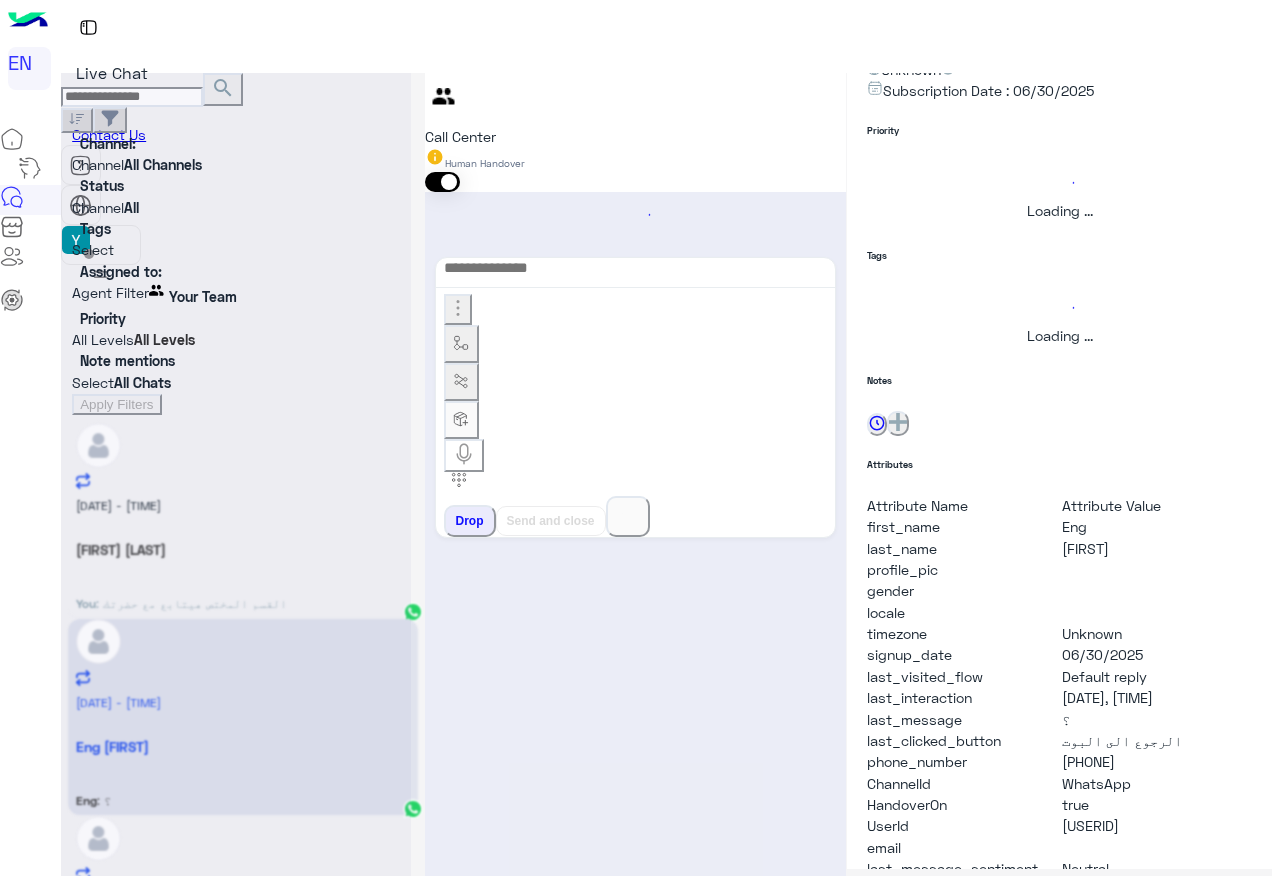 scroll, scrollTop: 0, scrollLeft: 0, axis: both 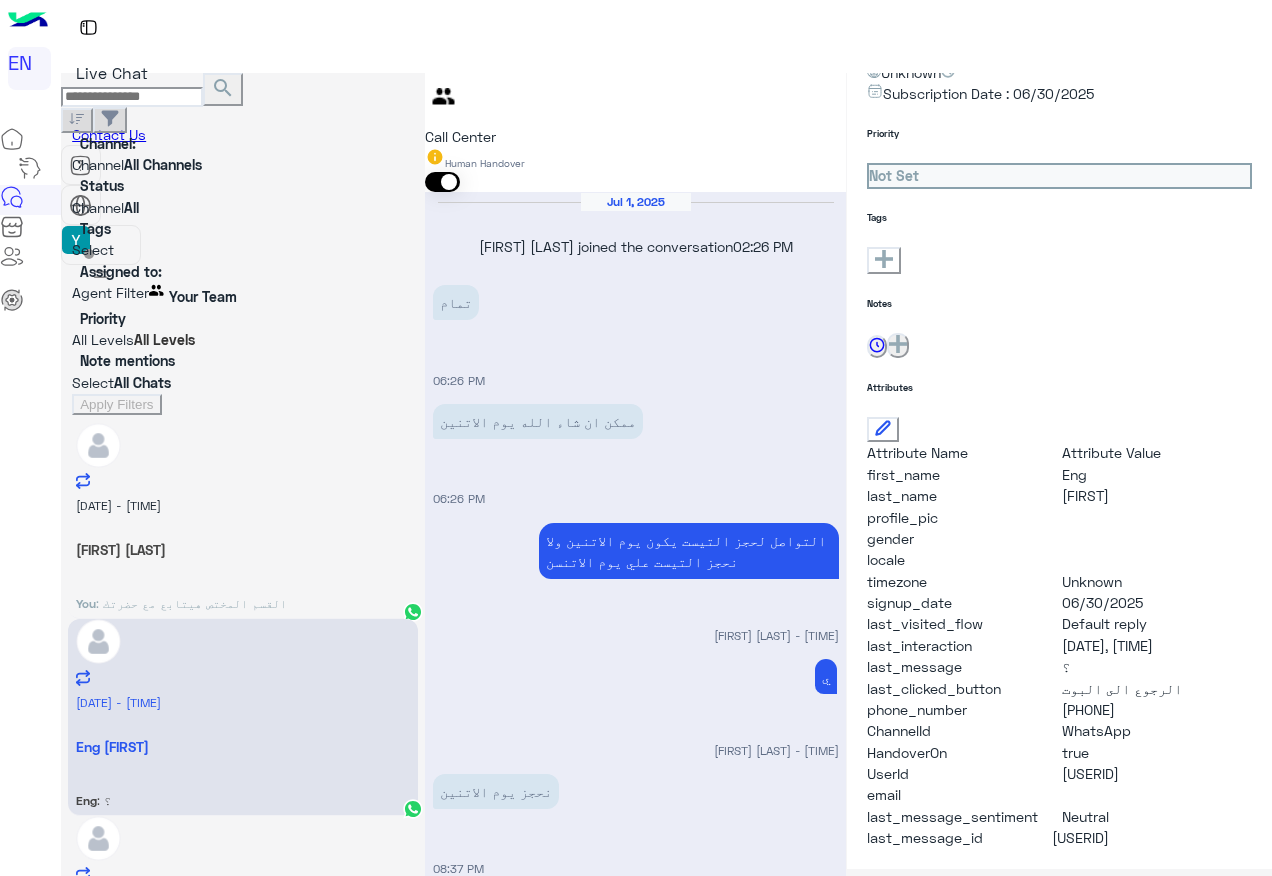 click at bounding box center (72, 295) 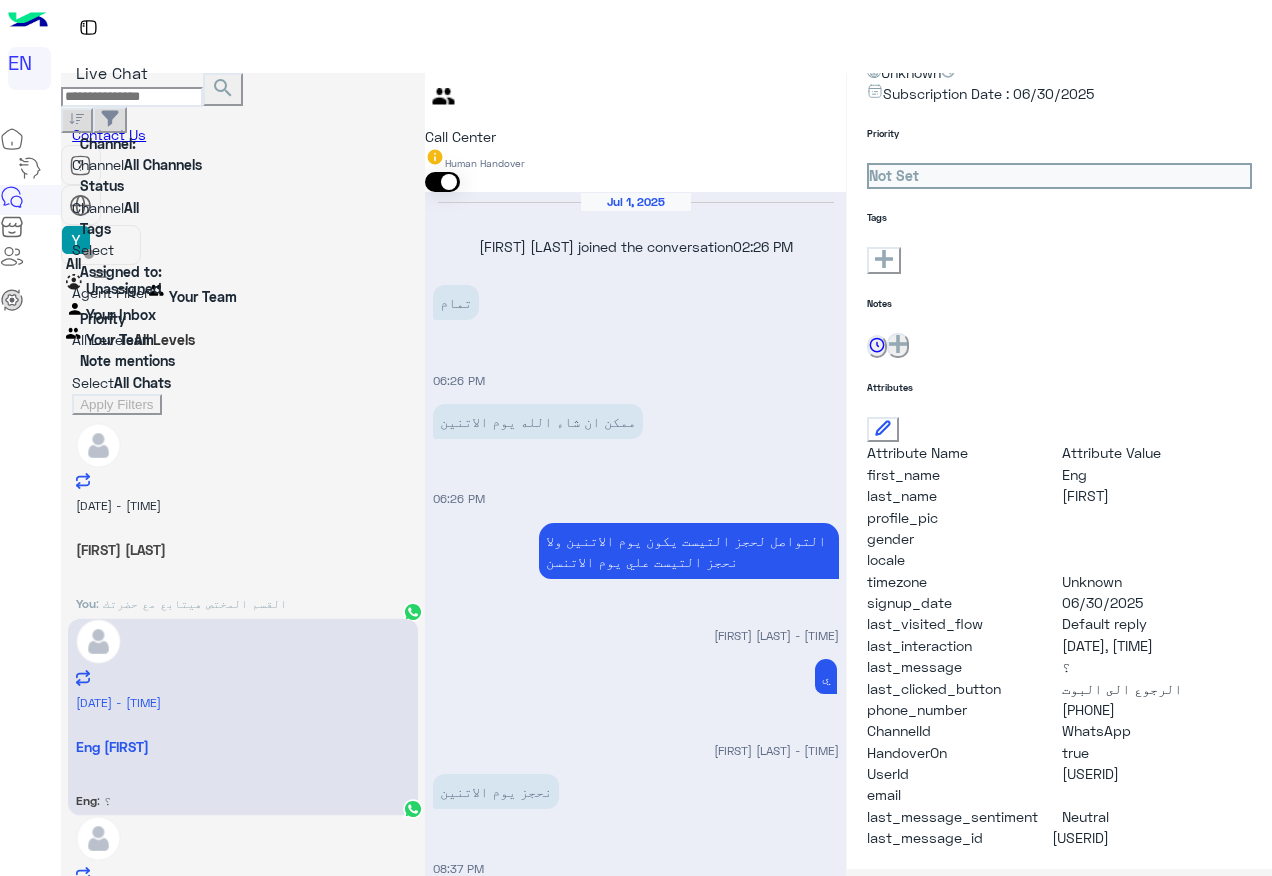 scroll, scrollTop: 1, scrollLeft: 0, axis: vertical 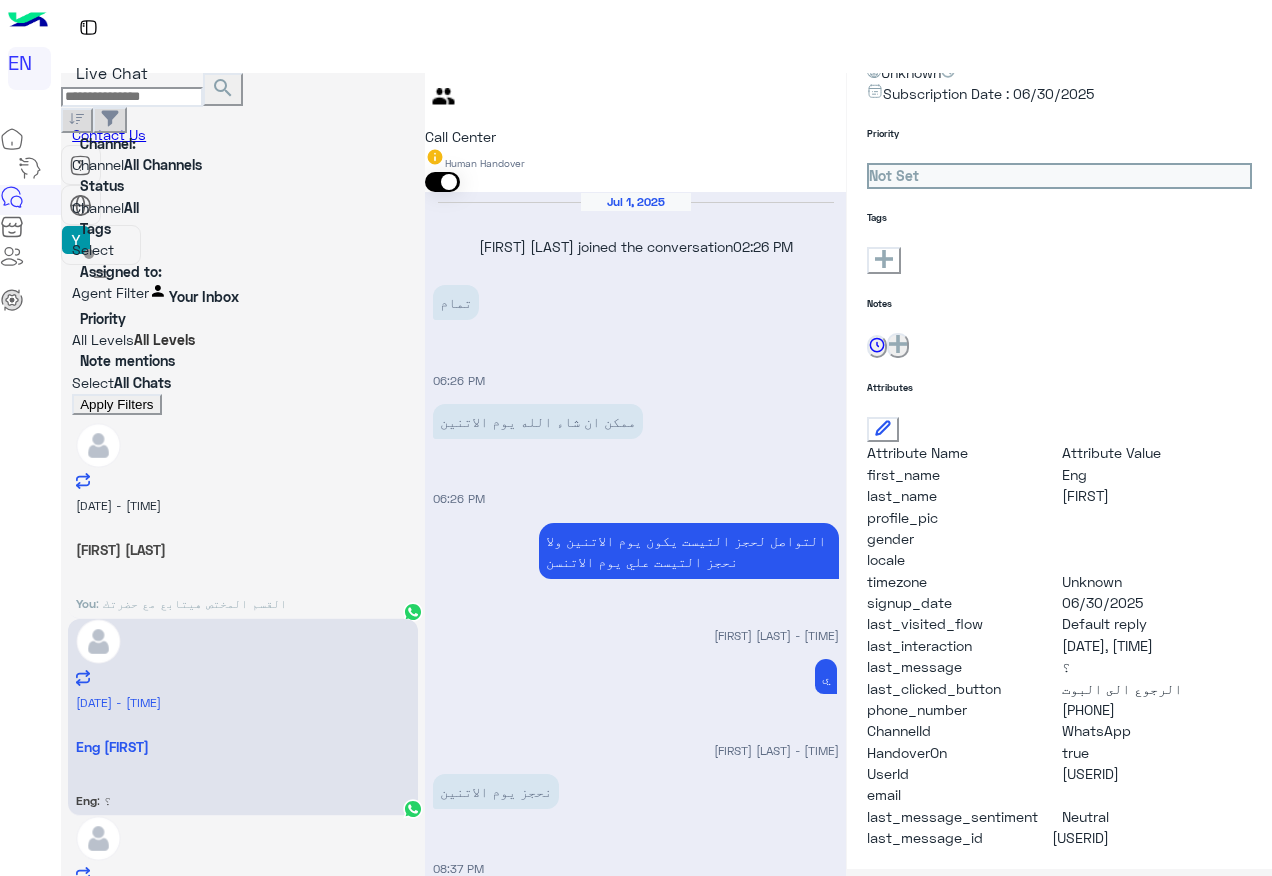 click on "Apply Filters" at bounding box center [116, 404] 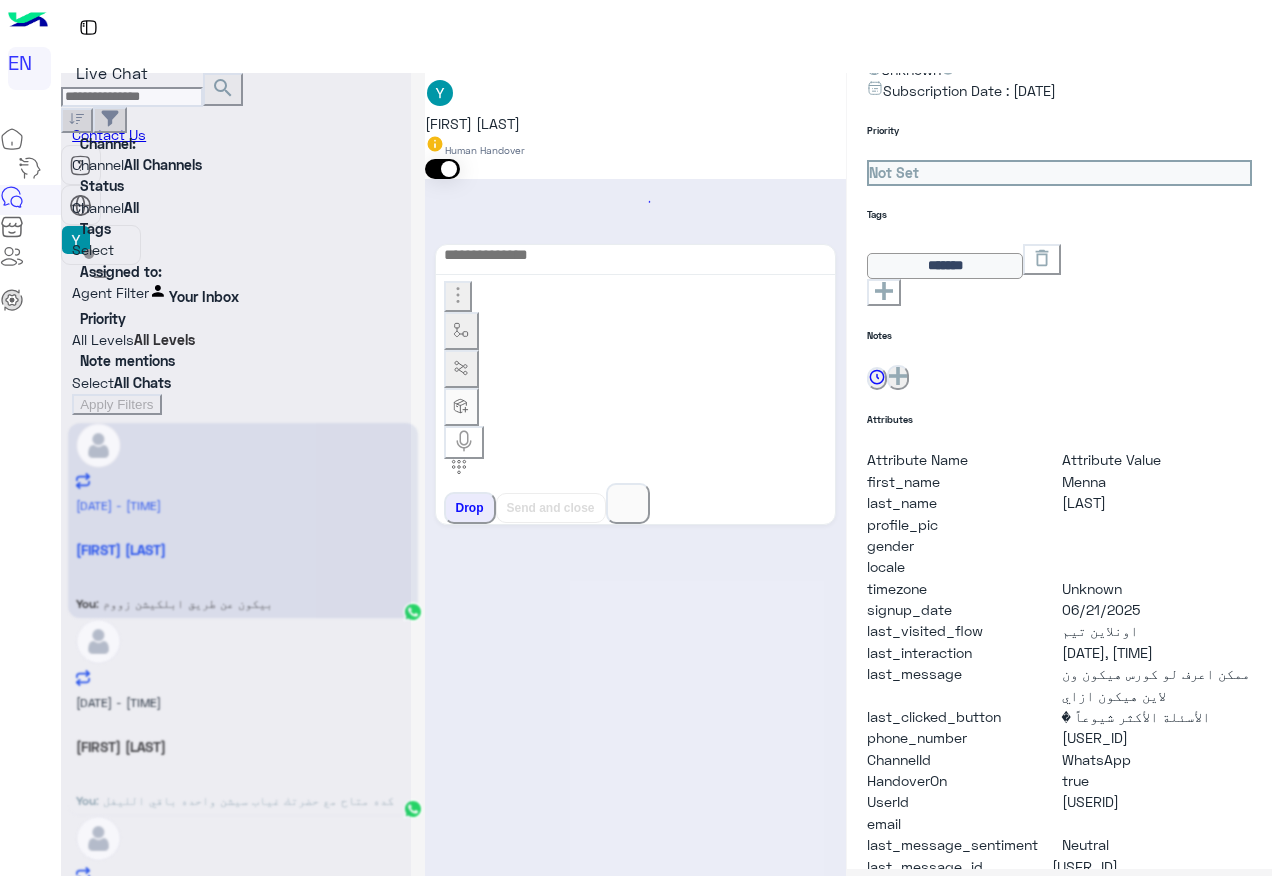 scroll, scrollTop: 1155, scrollLeft: 0, axis: vertical 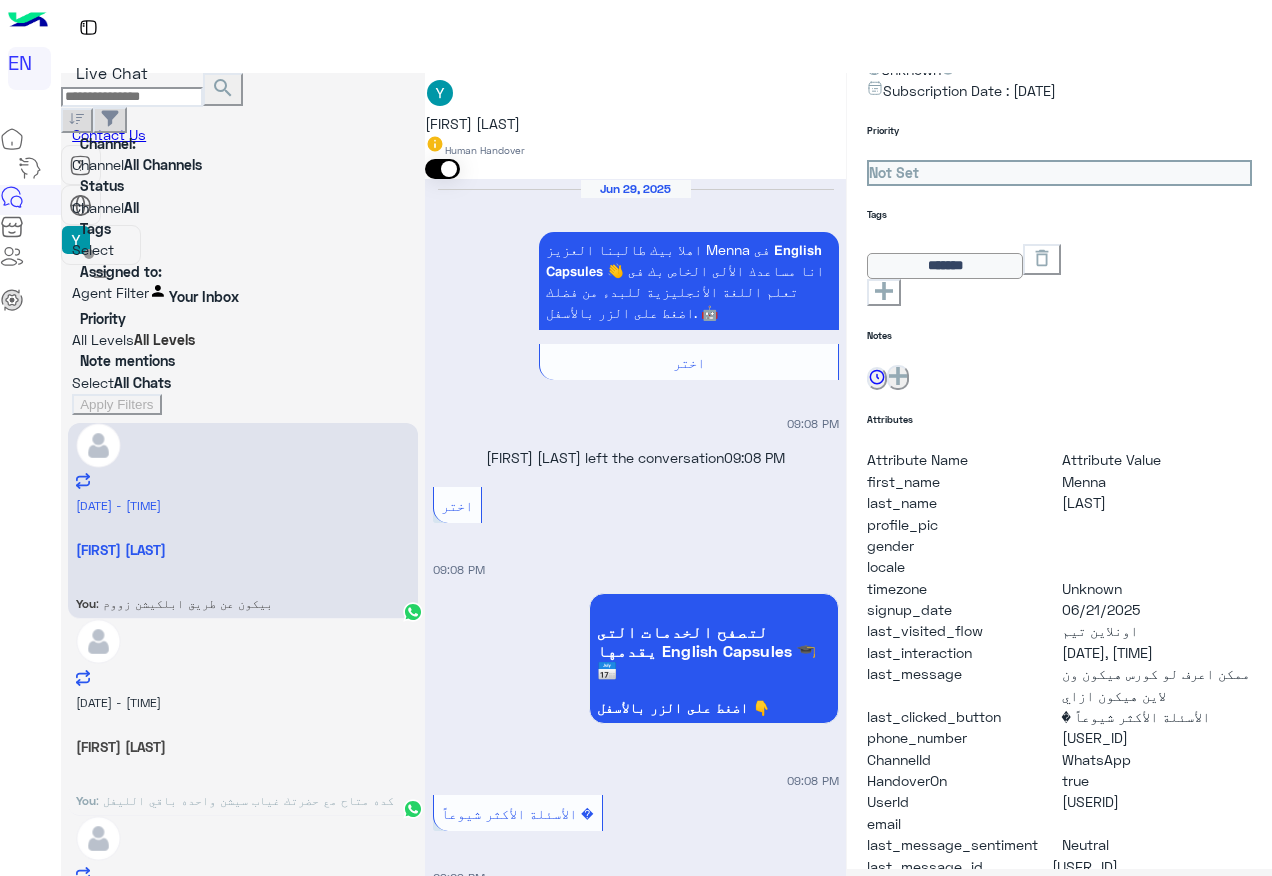 click at bounding box center (243, 292) 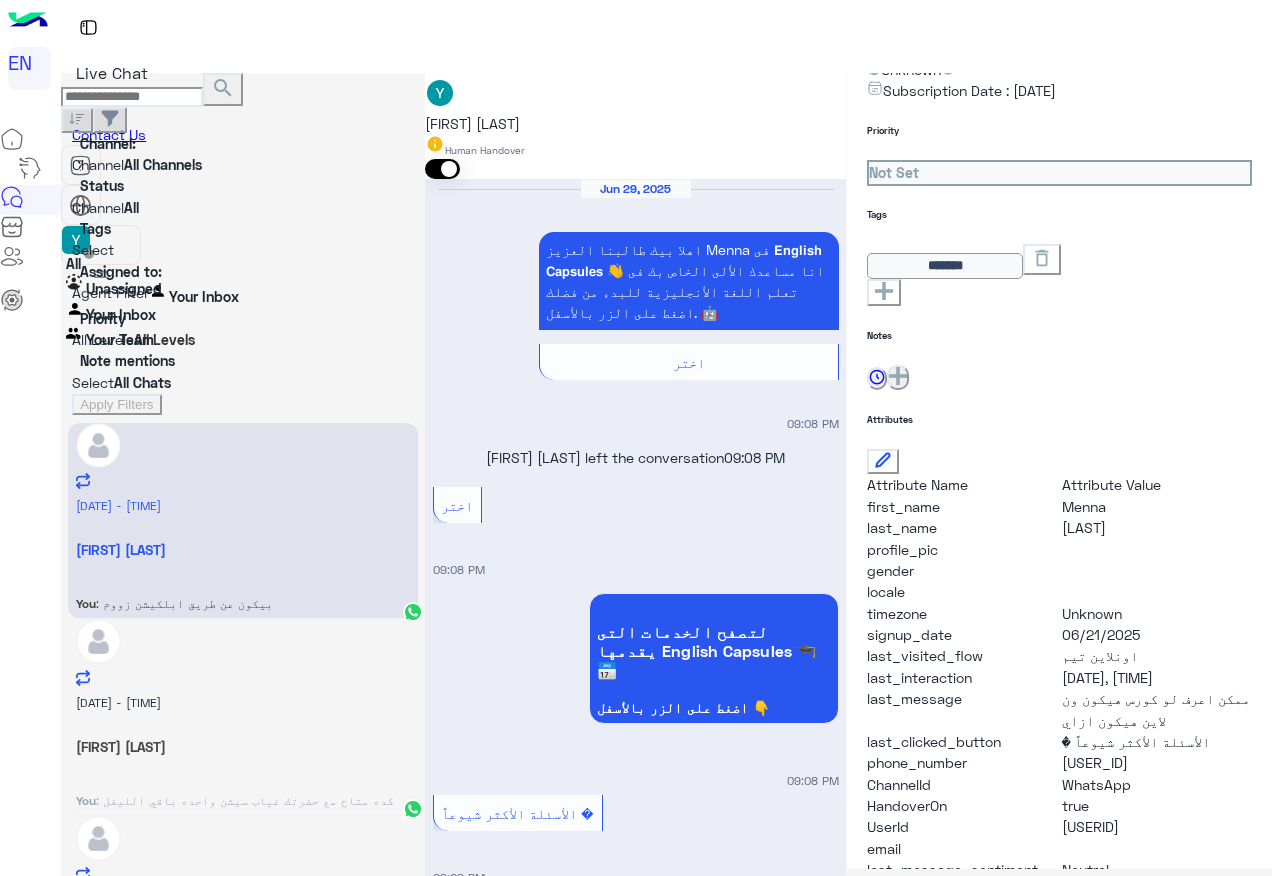 click on "All" at bounding box center [122, 263] 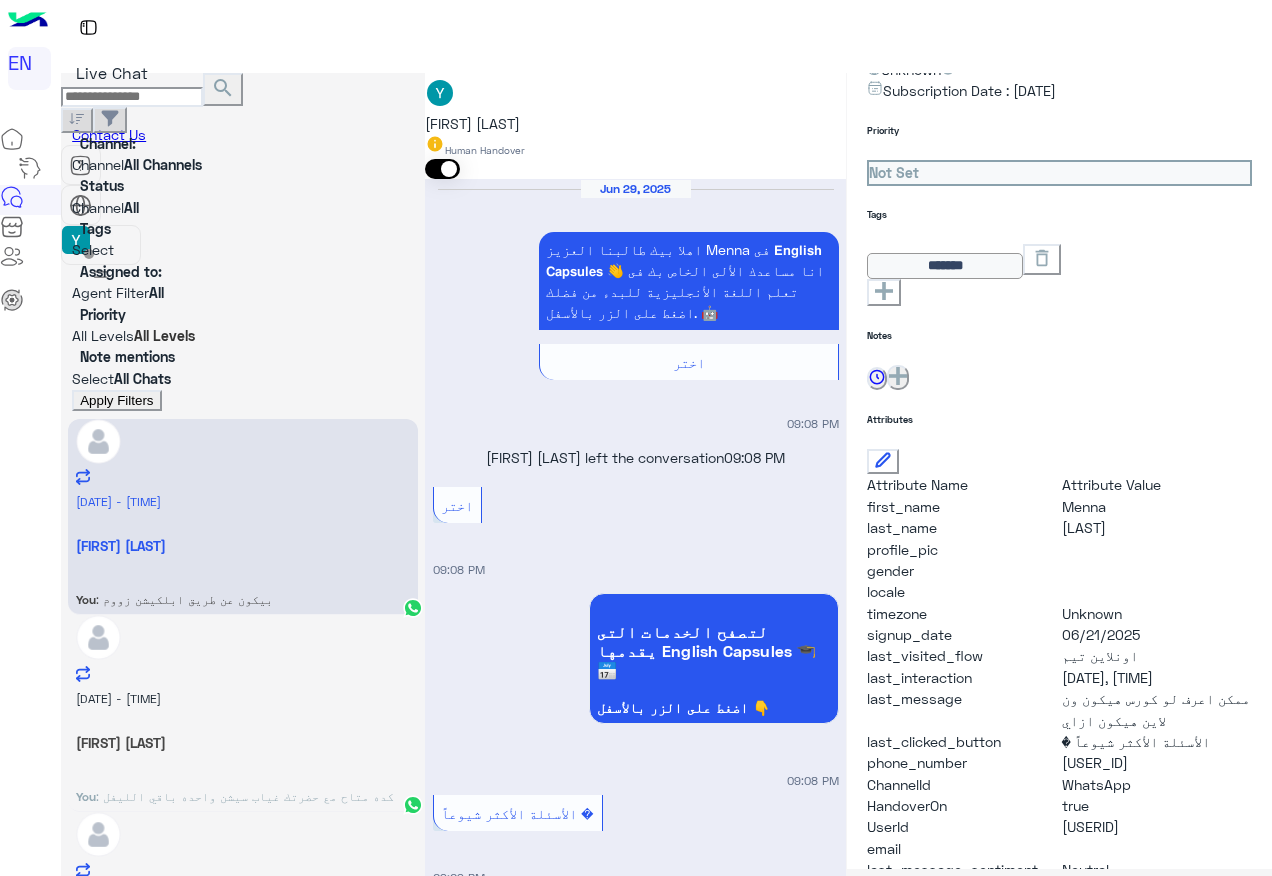 click on "Apply Filters" at bounding box center (116, 400) 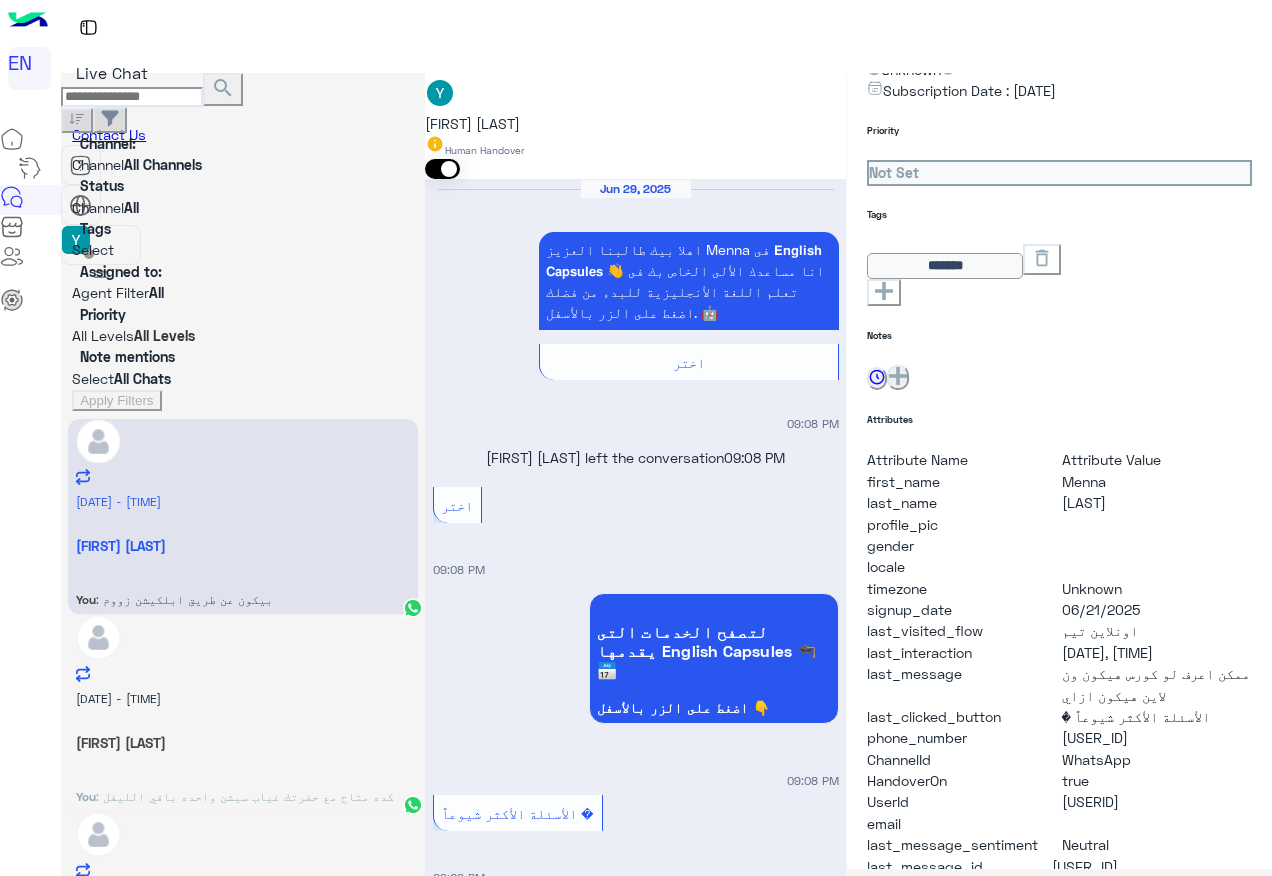 scroll, scrollTop: 1155, scrollLeft: 0, axis: vertical 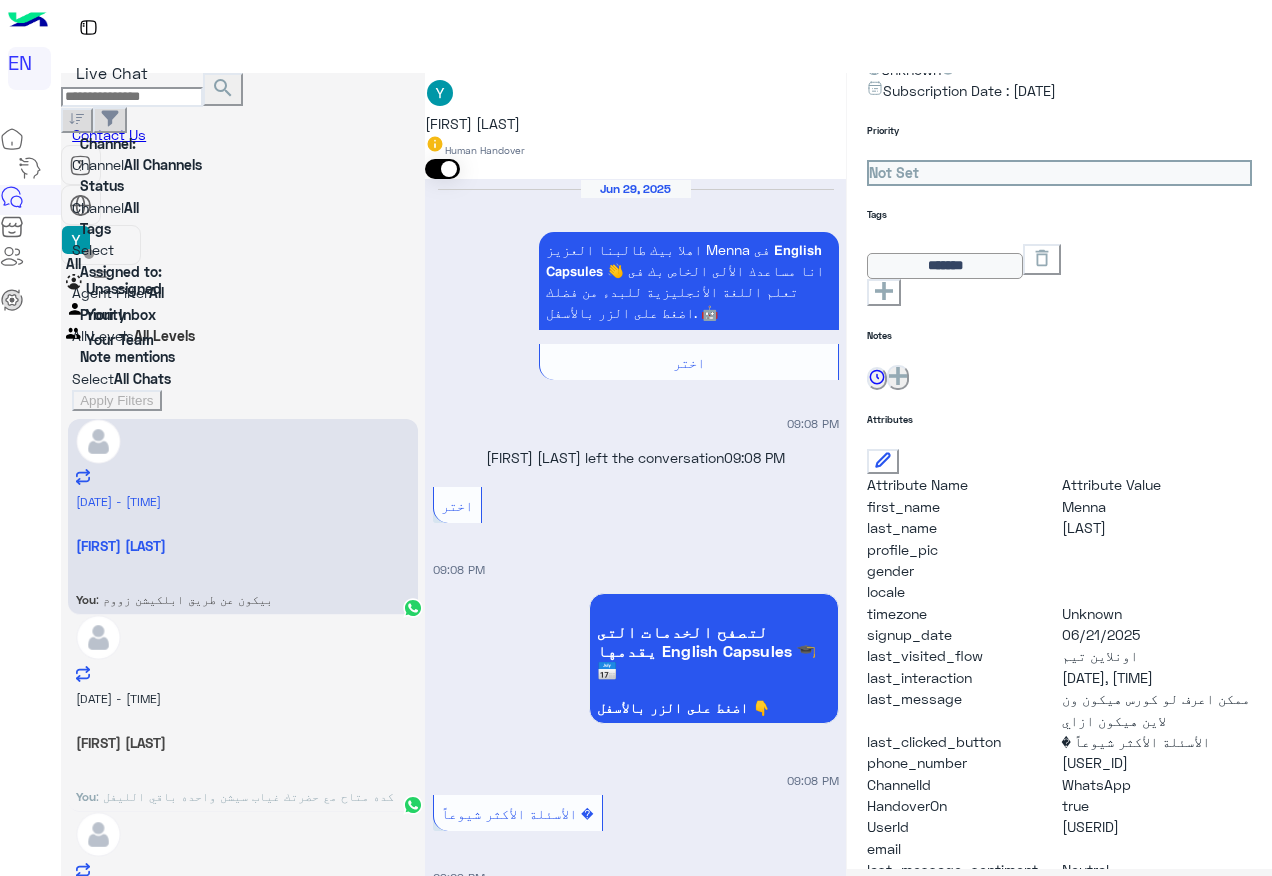 click on "Unassigned" at bounding box center (122, 286) 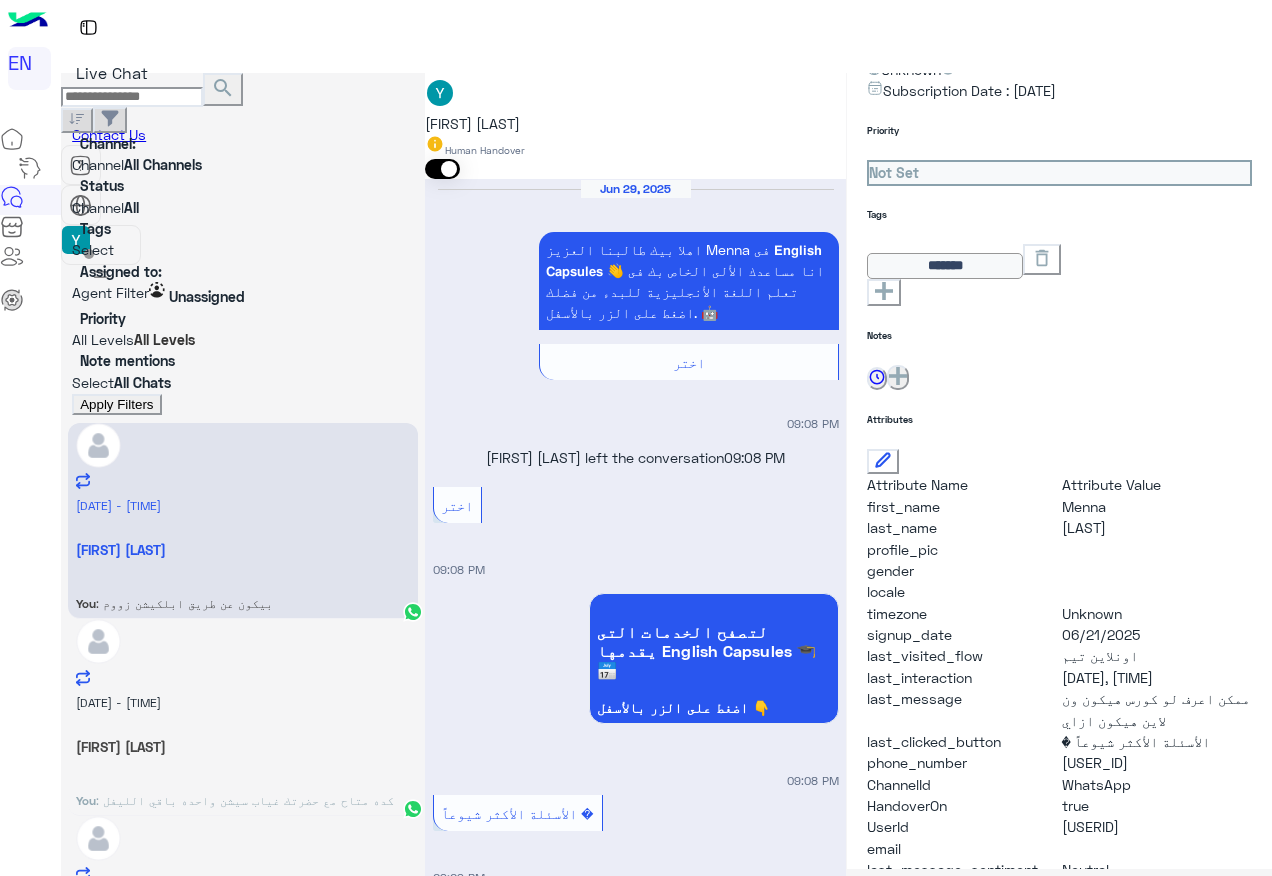 click on "Apply Filters" at bounding box center [116, 404] 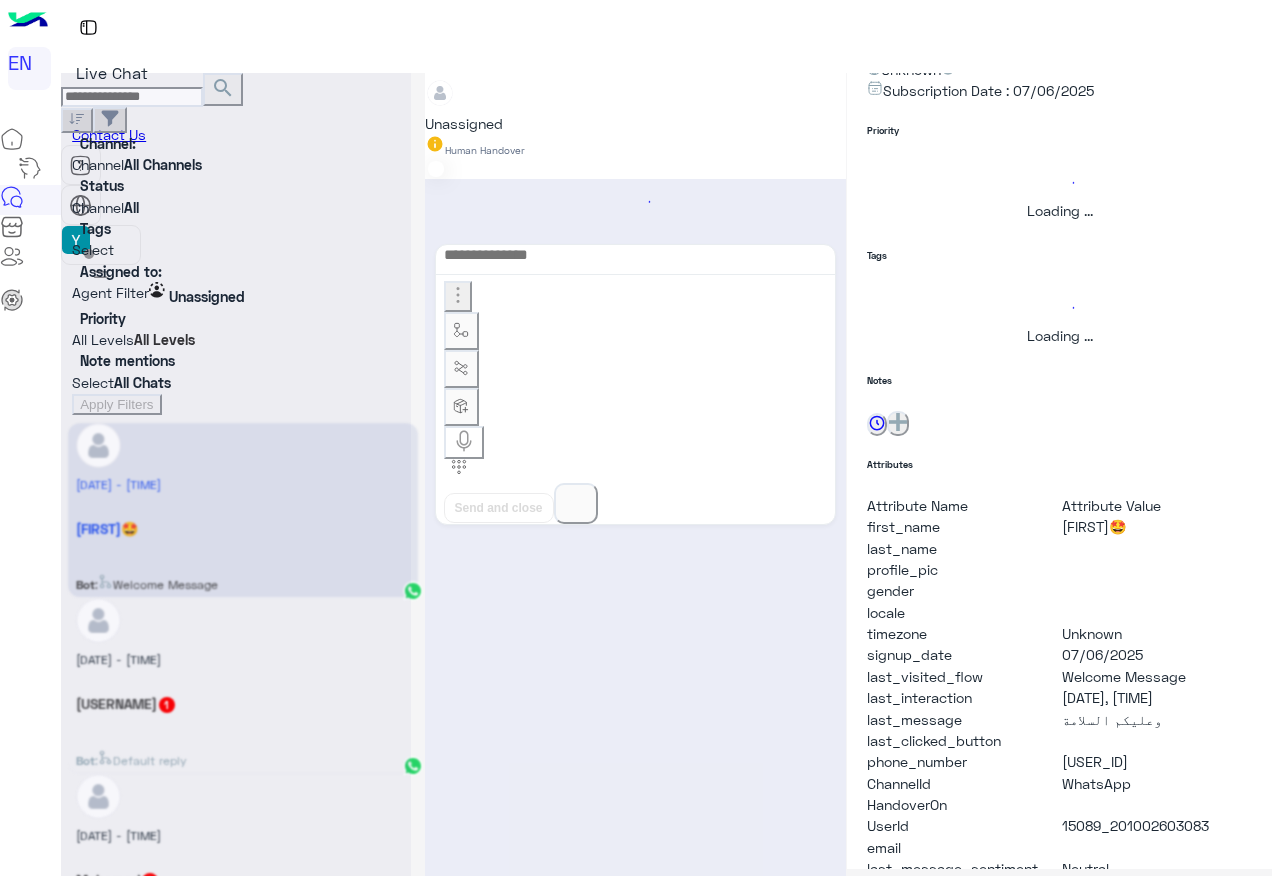 scroll, scrollTop: 0, scrollLeft: 0, axis: both 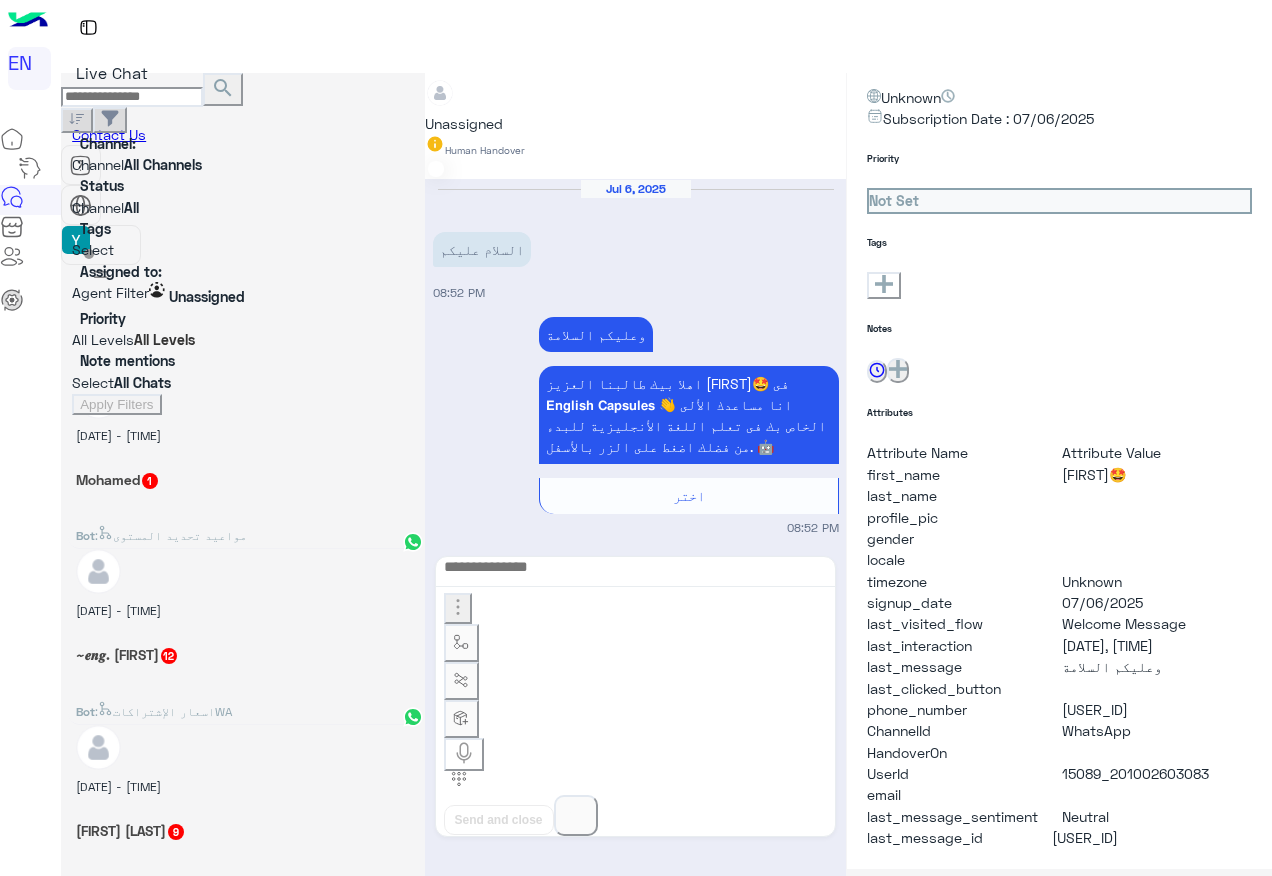 click on ":   WA القائمة الرئيسية" at bounding box center [156, 184] 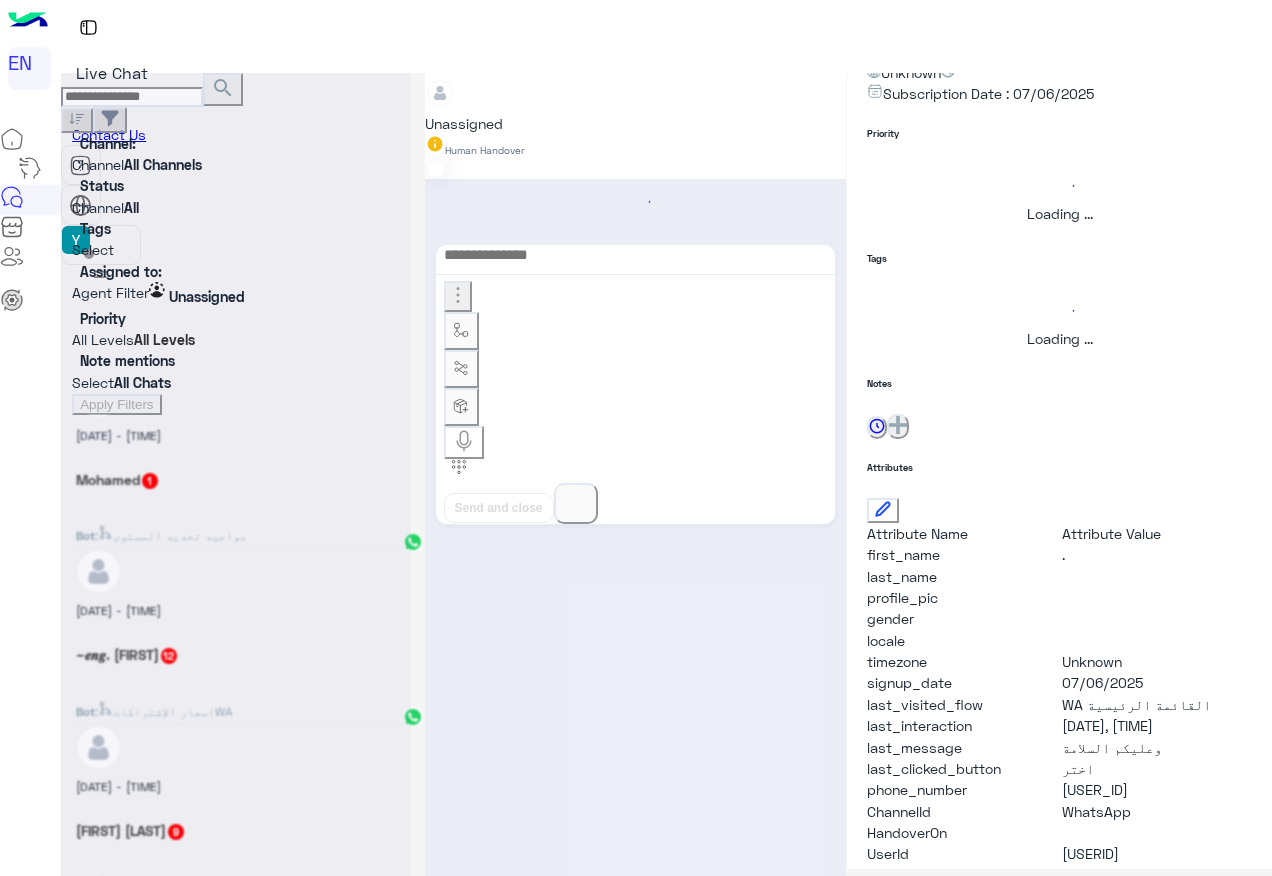 scroll, scrollTop: 200, scrollLeft: 0, axis: vertical 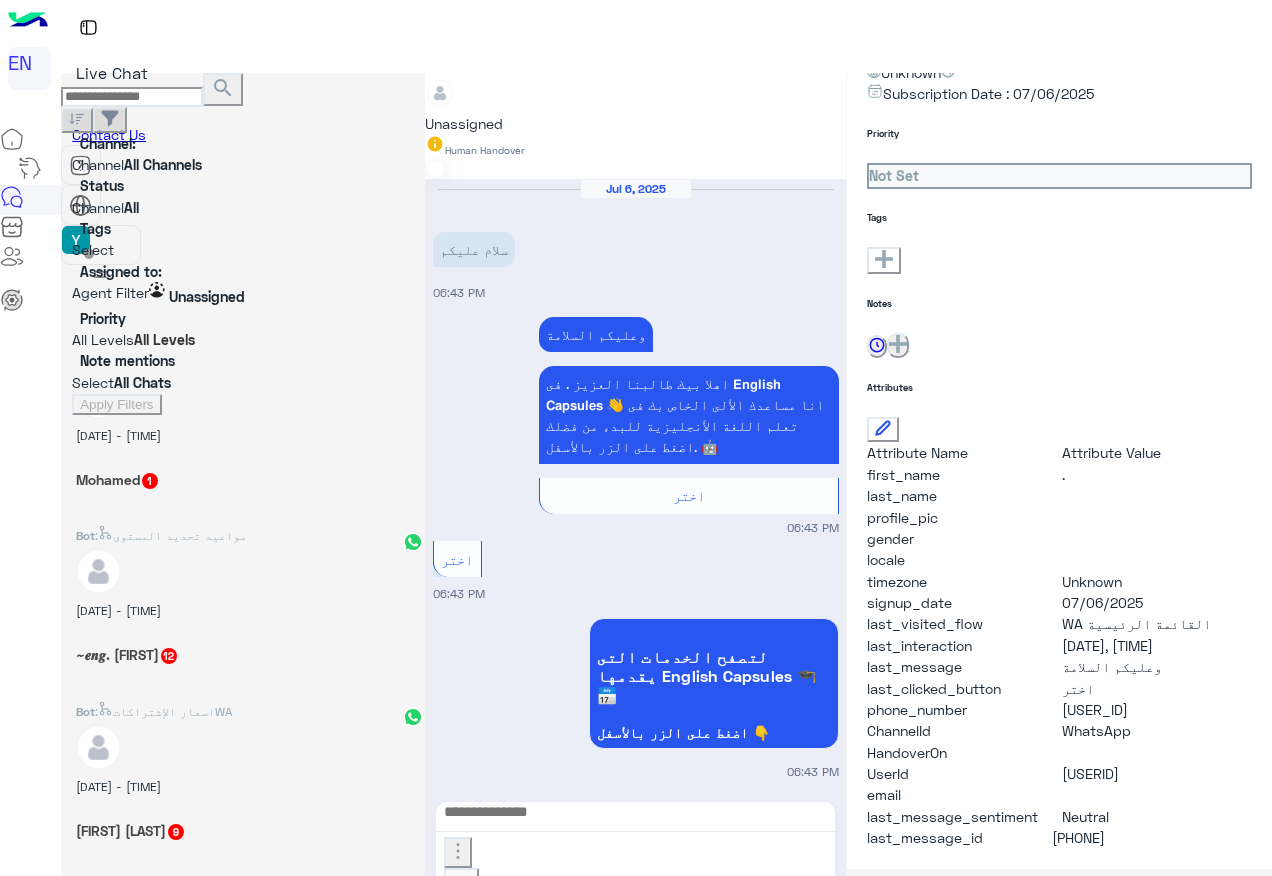 click at bounding box center (442, 169) 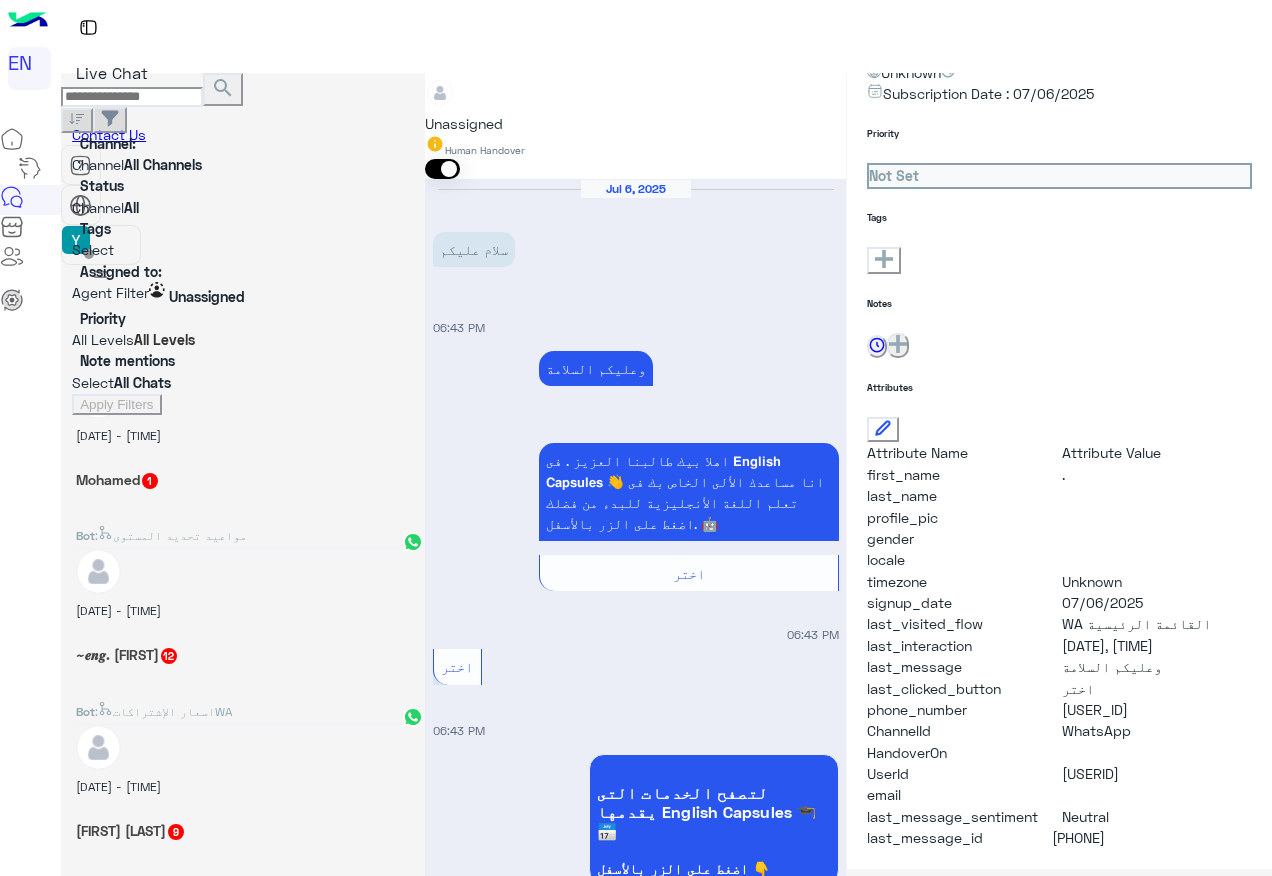 click at bounding box center (635, 1082) 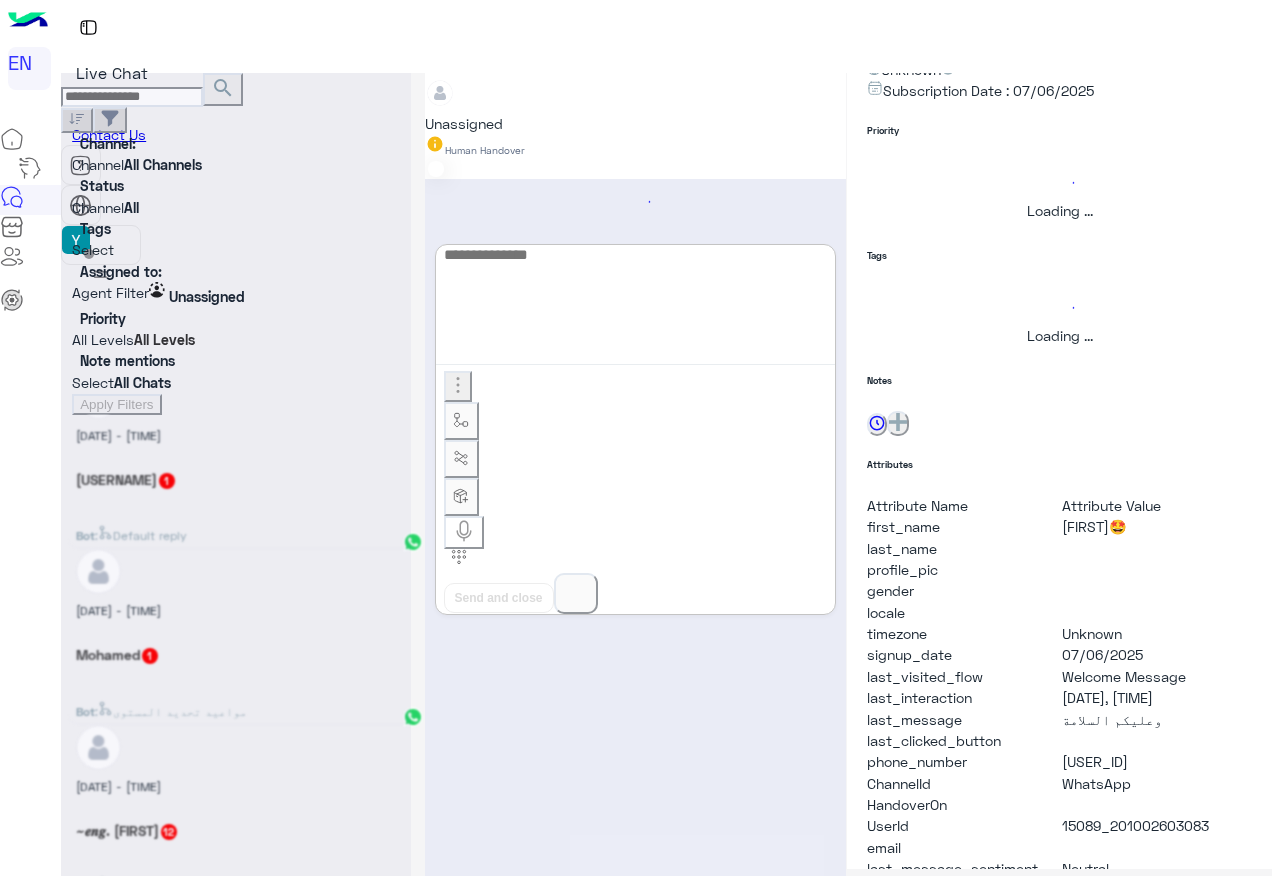 scroll, scrollTop: 0, scrollLeft: 0, axis: both 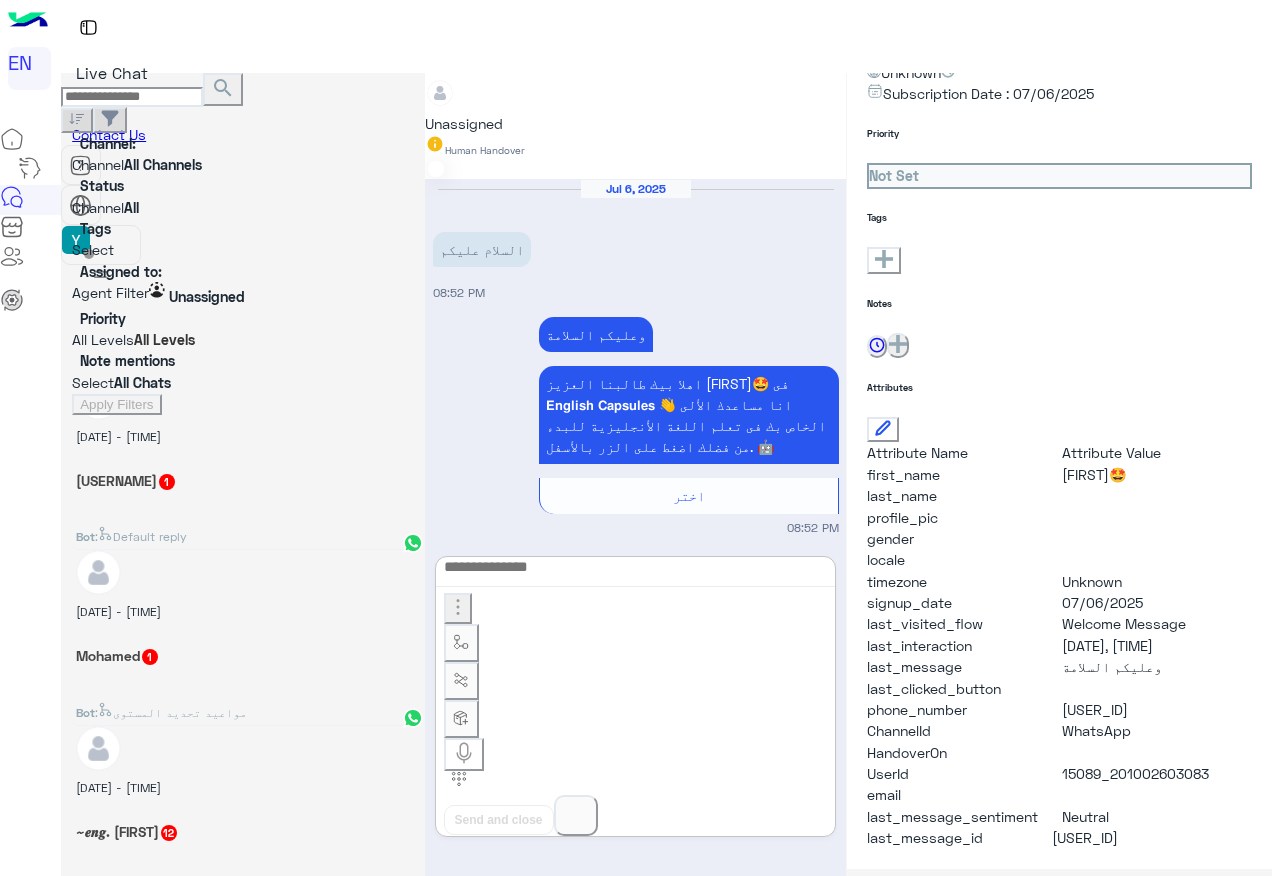 click at bounding box center (442, 169) 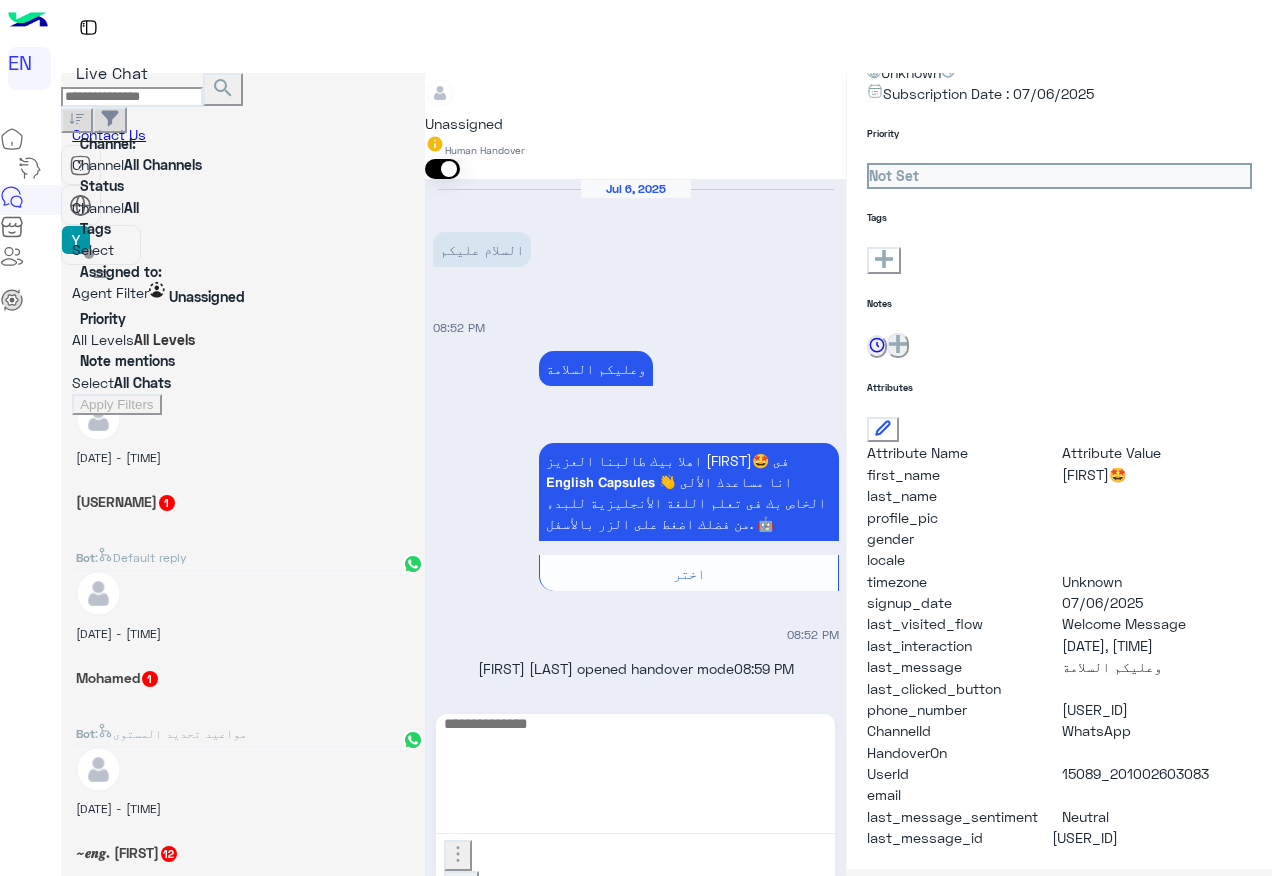 click at bounding box center [635, 774] 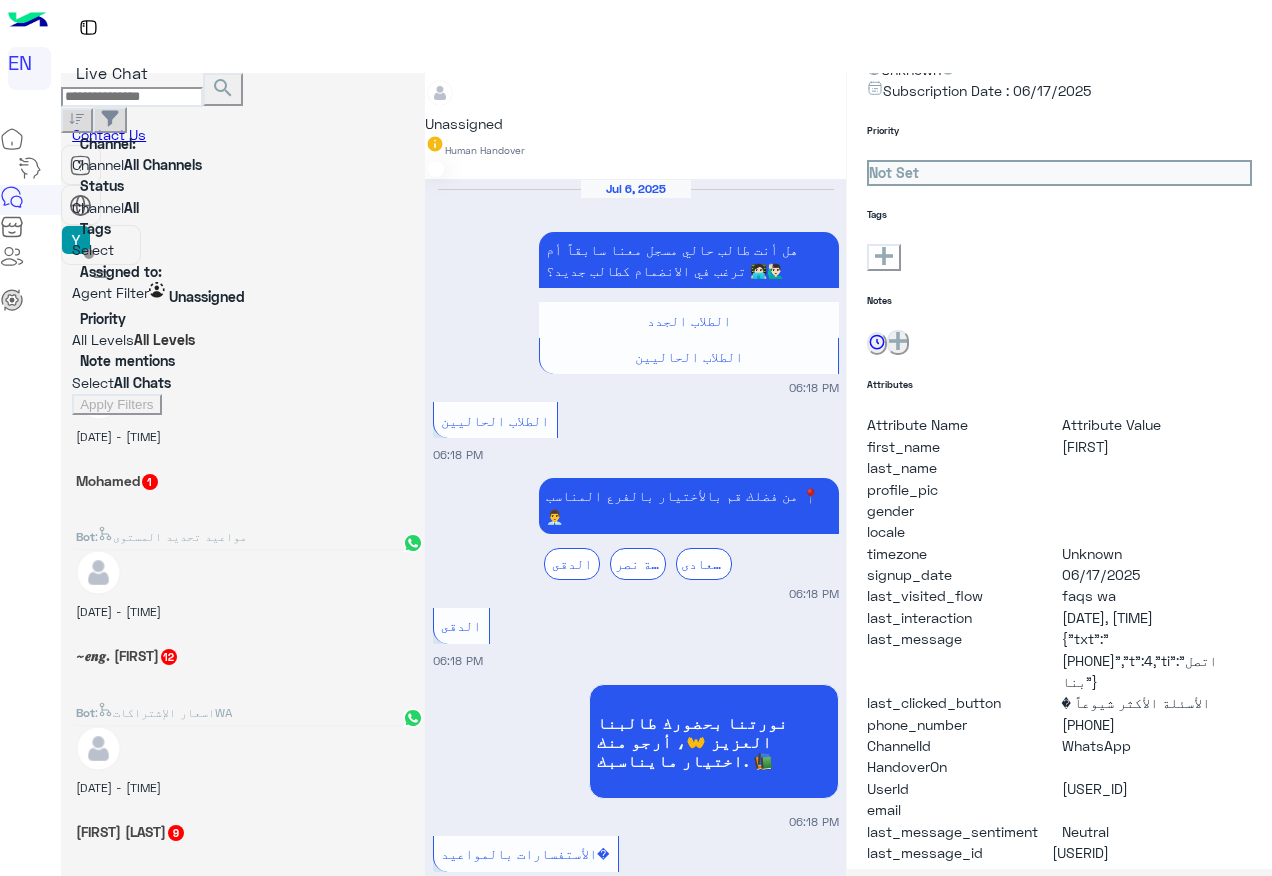 scroll, scrollTop: 197, scrollLeft: 0, axis: vertical 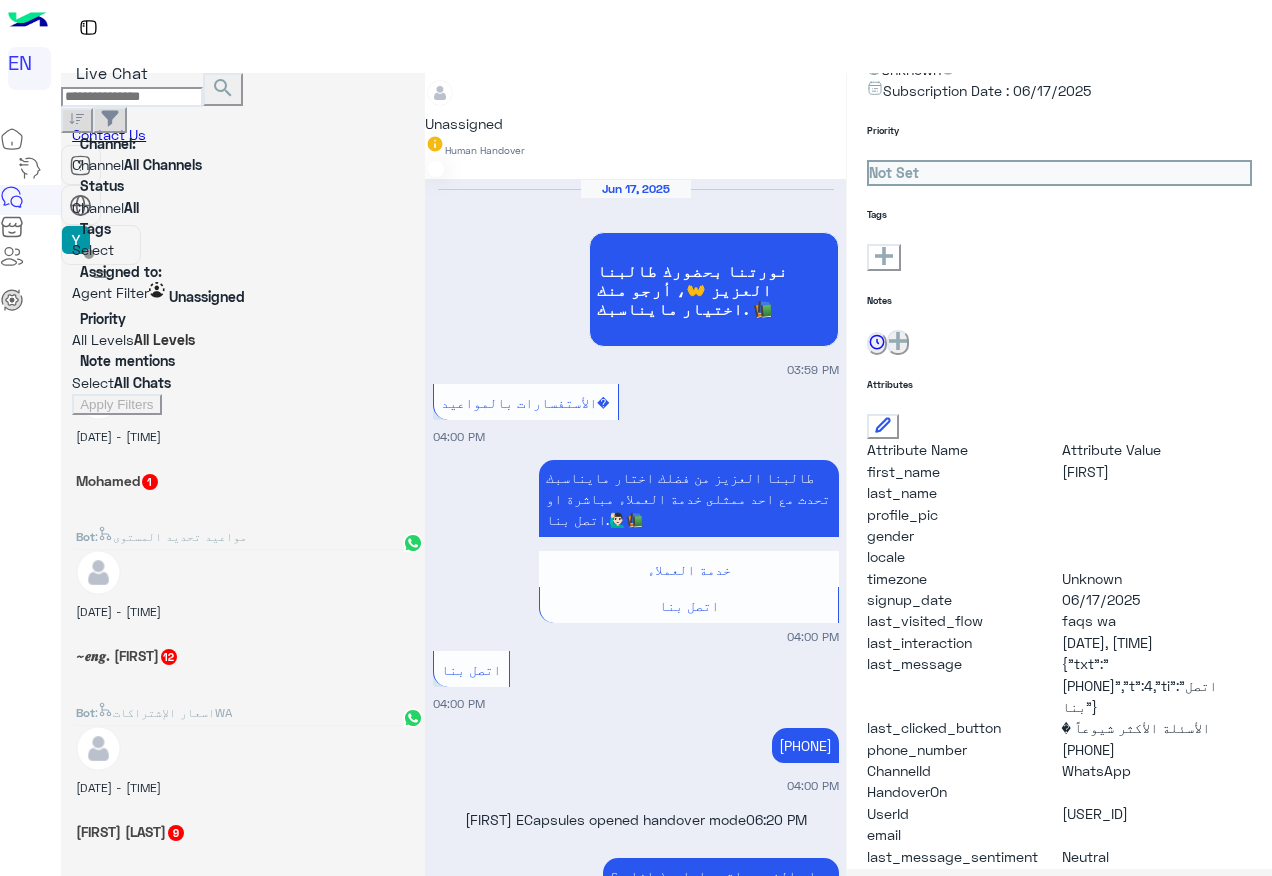 click on "Bot :   Speaking Program wa" at bounding box center [243, 180] 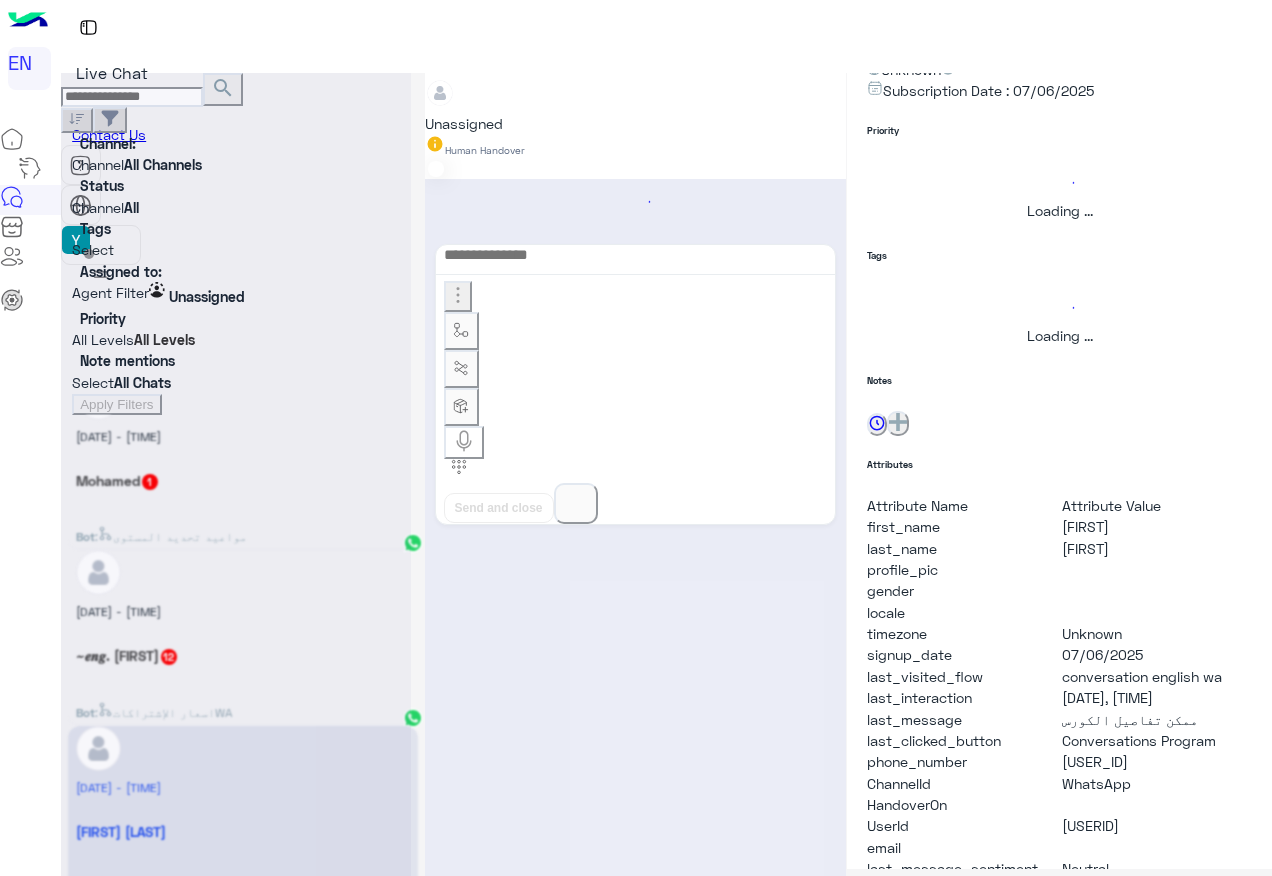 scroll, scrollTop: 0, scrollLeft: 0, axis: both 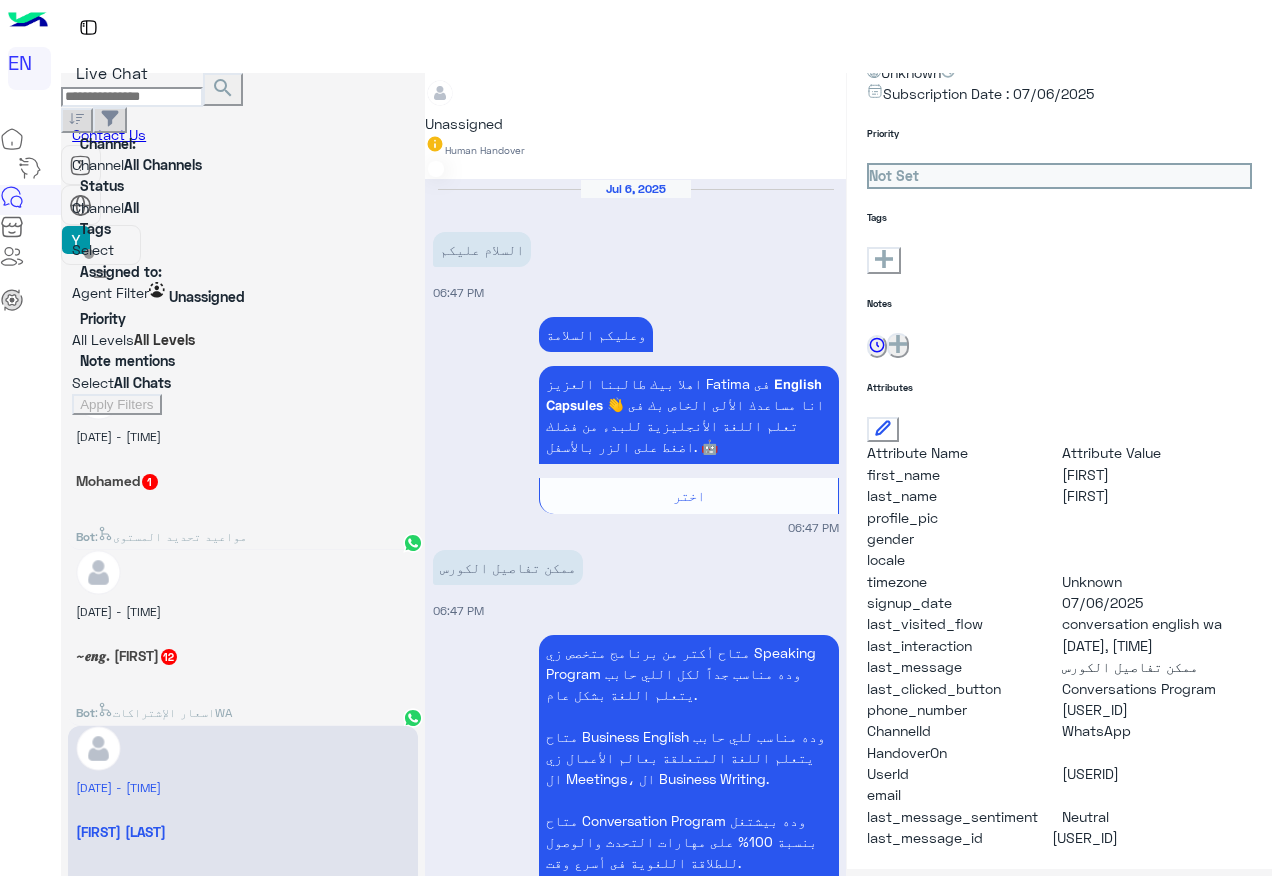 click at bounding box center (635, 83) 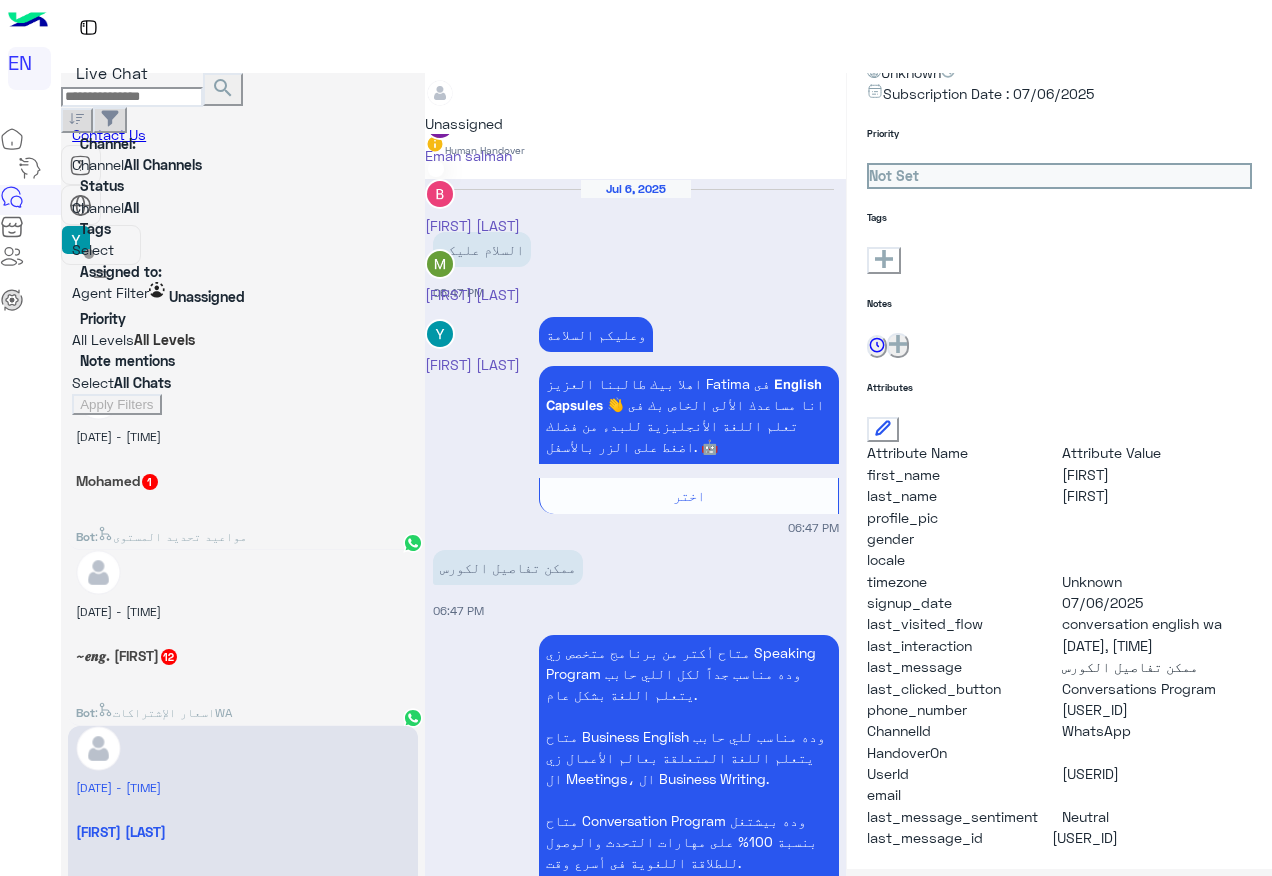 scroll, scrollTop: 332, scrollLeft: 0, axis: vertical 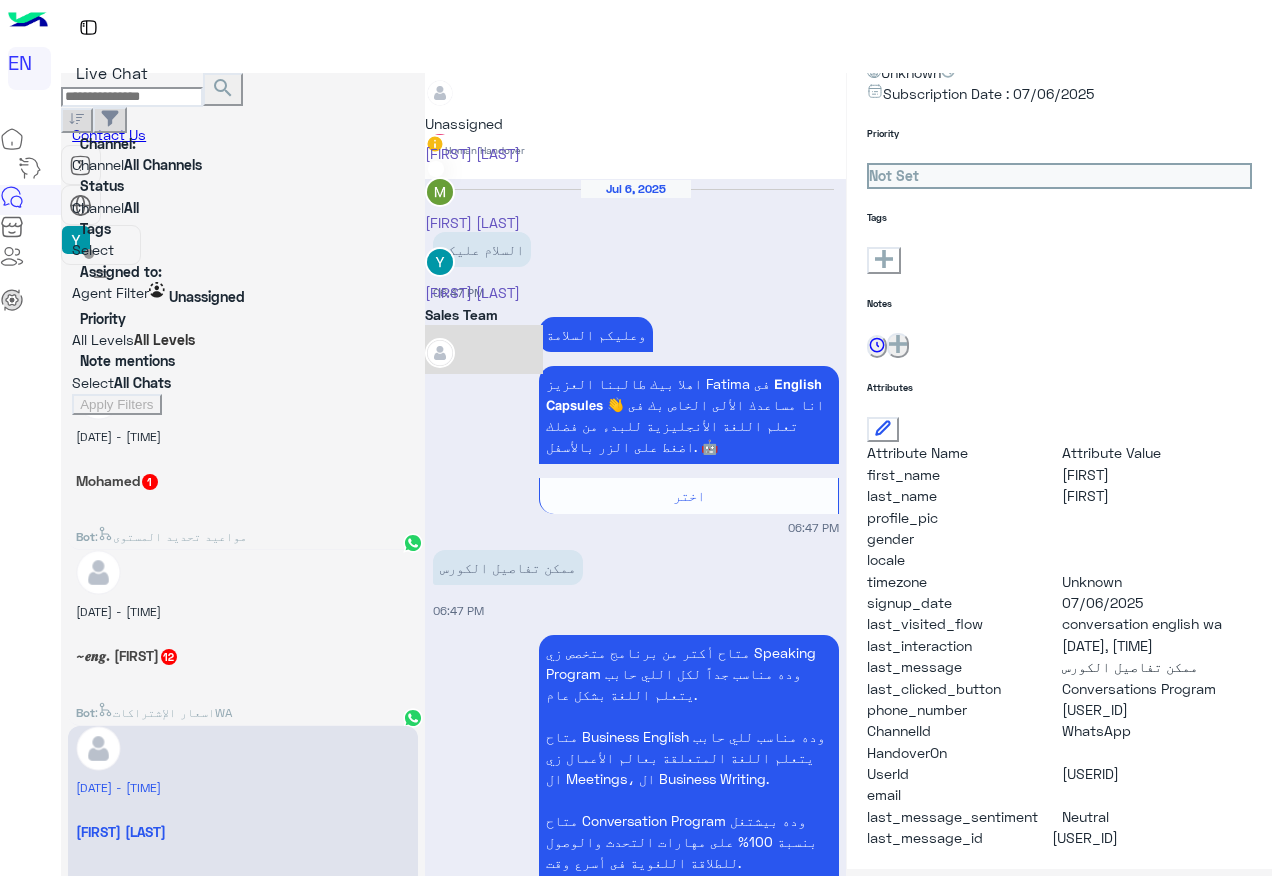 click on "Sales Team" at bounding box center (484, 383) 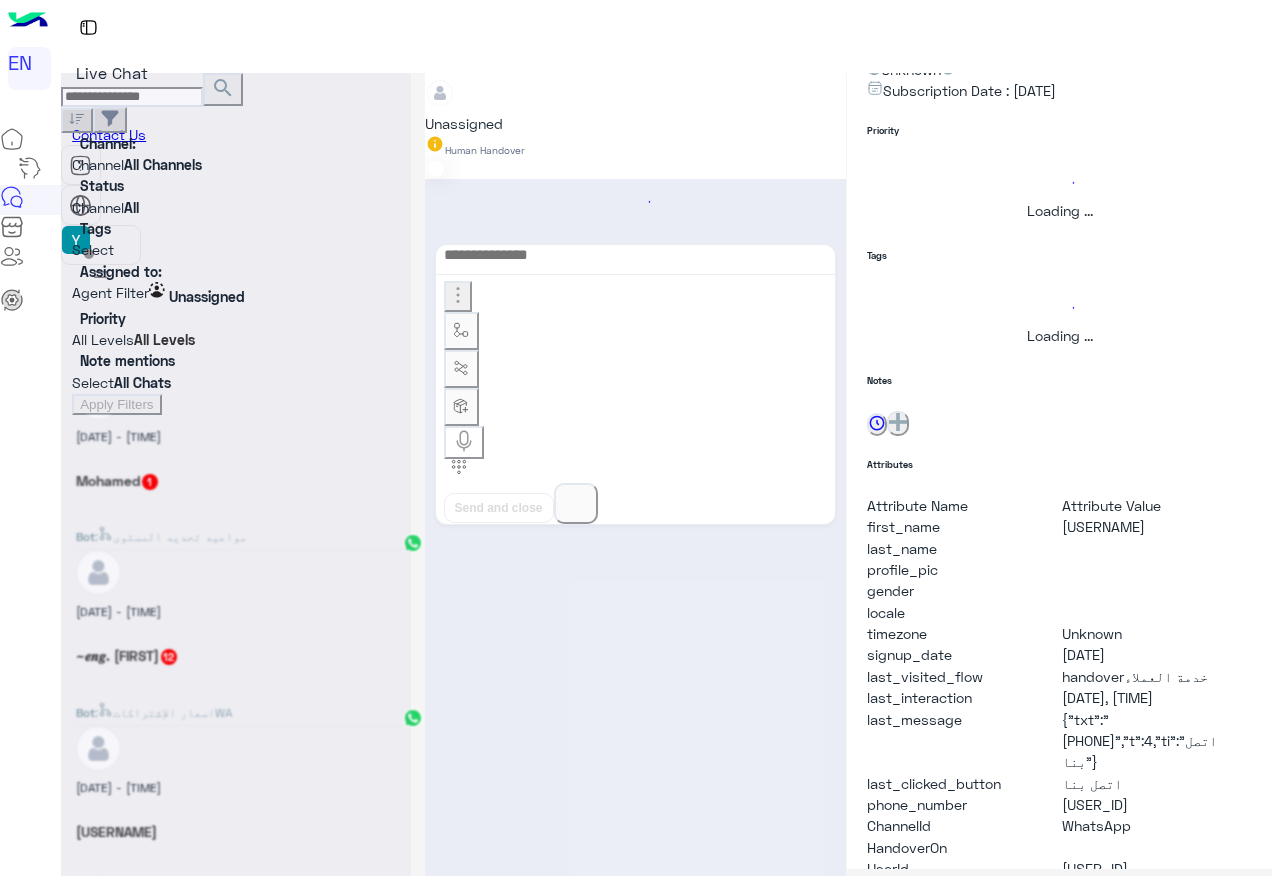 scroll, scrollTop: 1086, scrollLeft: 0, axis: vertical 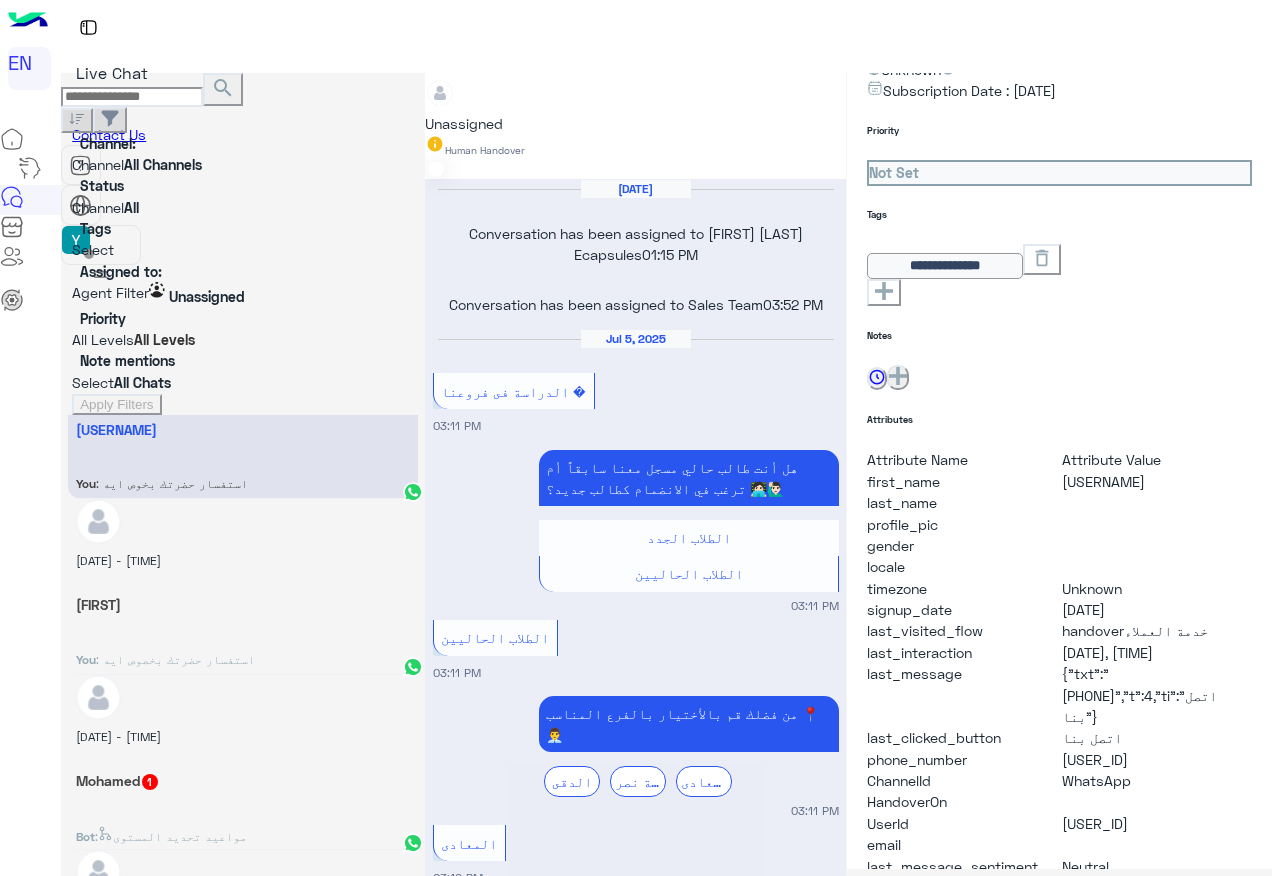 click on "Bot :   اسعار الإشتراكاتWA" at bounding box center [243, 480] 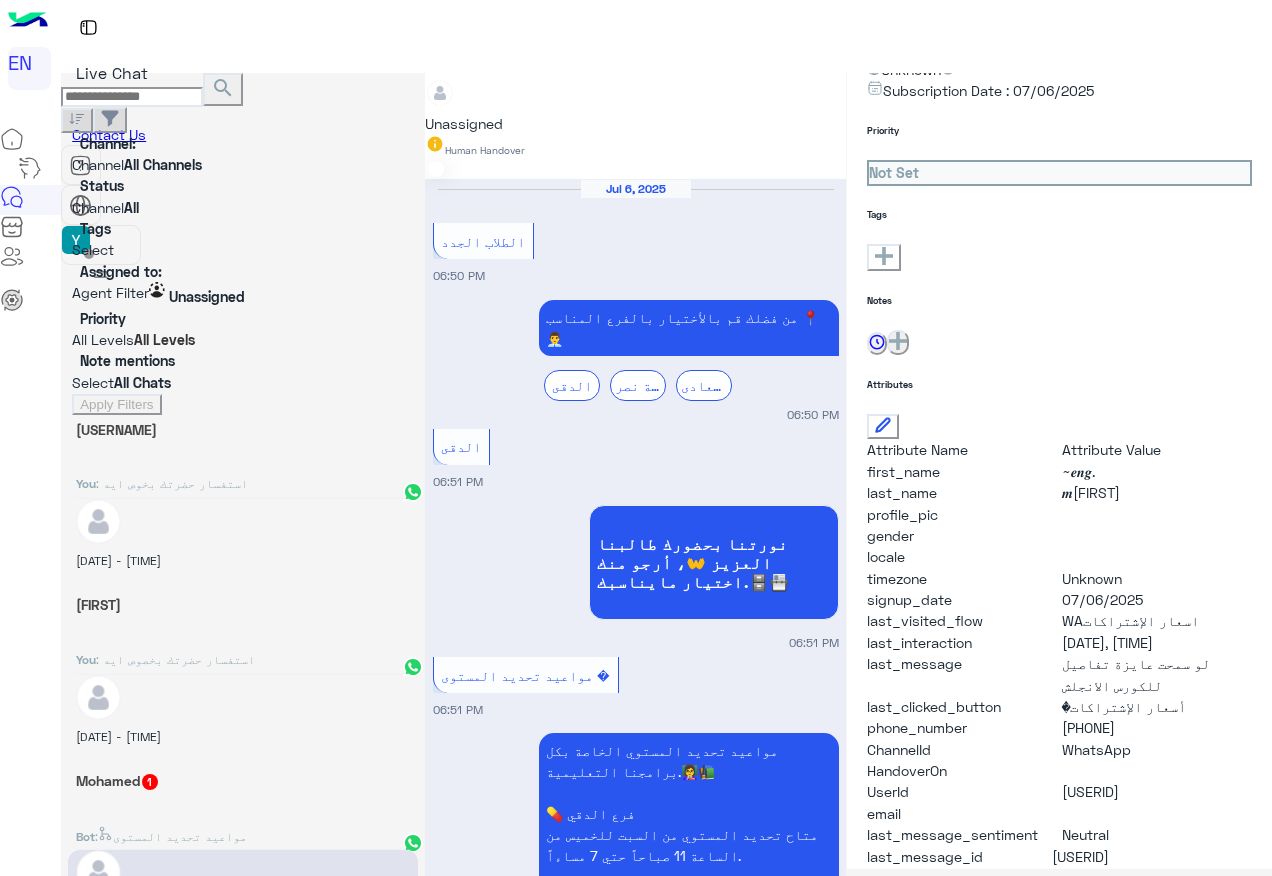 click at bounding box center (425, 86) 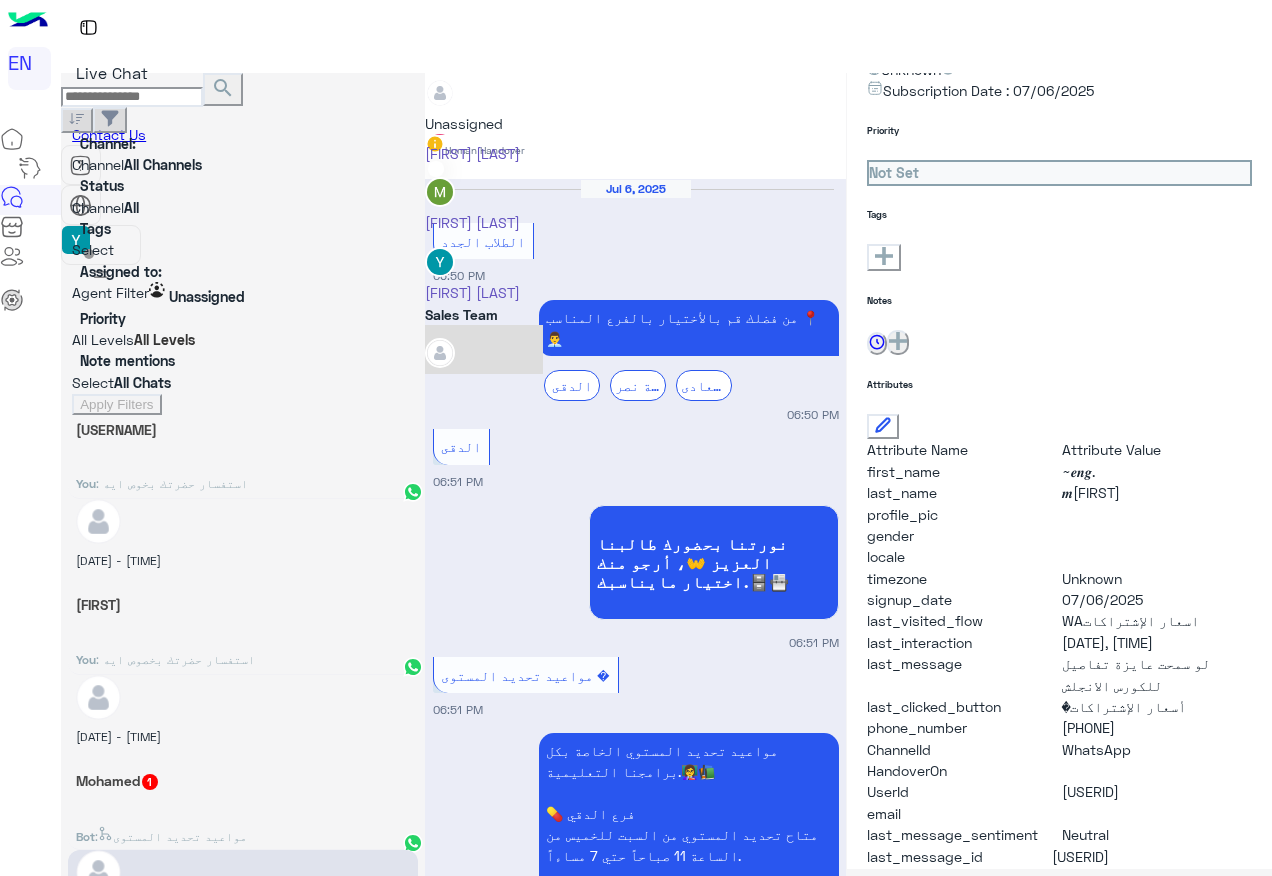 click on "Sales Team" at bounding box center [484, 383] 